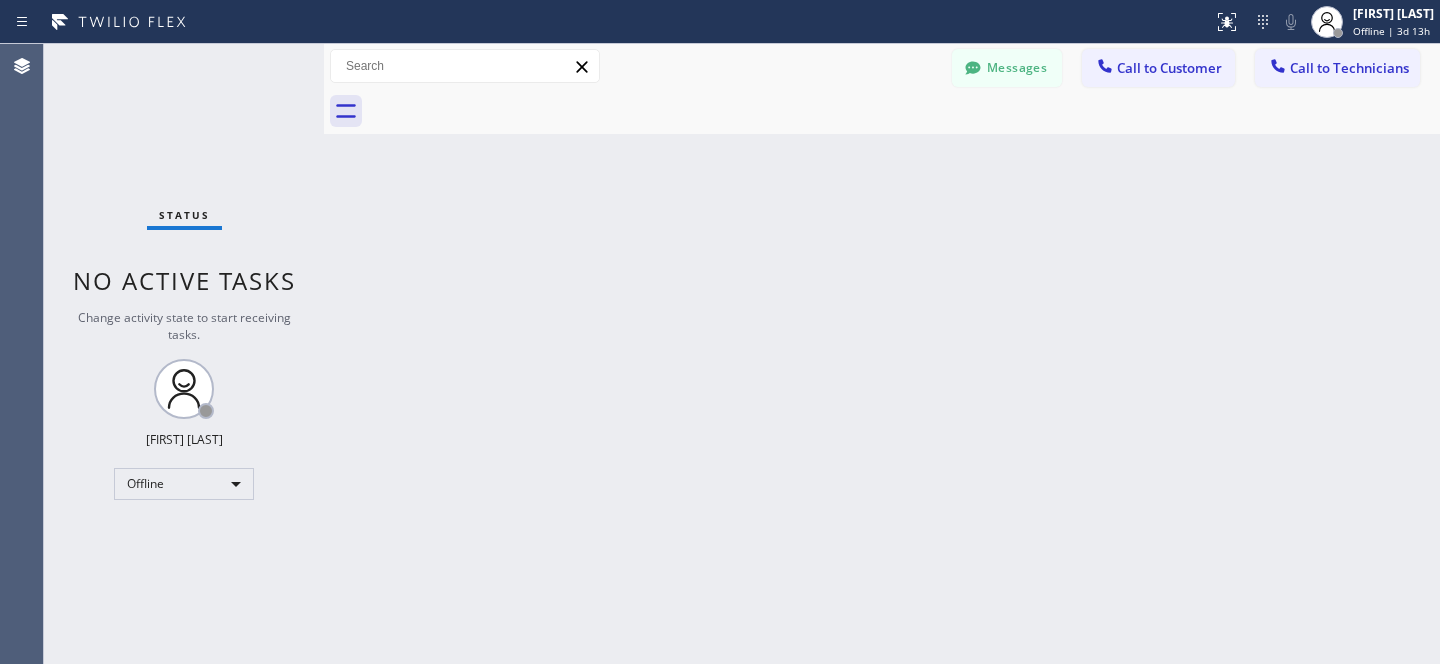 scroll, scrollTop: 0, scrollLeft: 0, axis: both 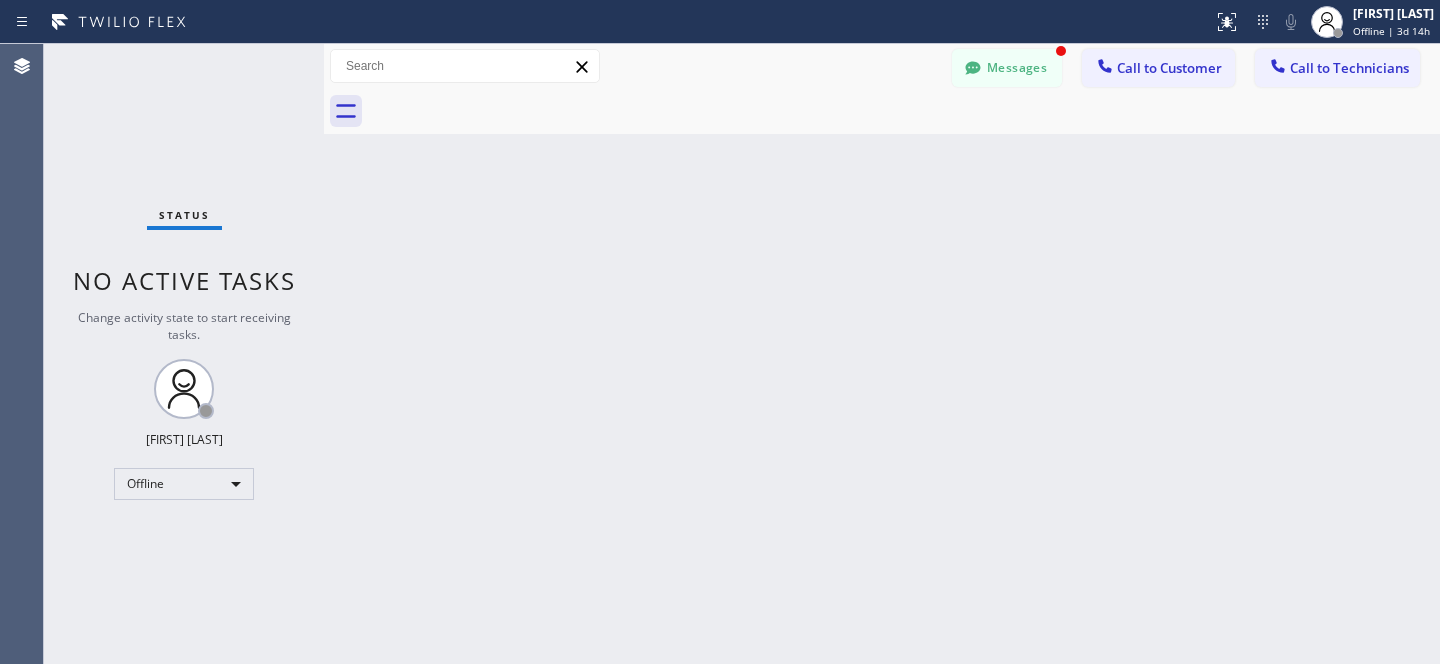 click on "Messages" at bounding box center (1007, 68) 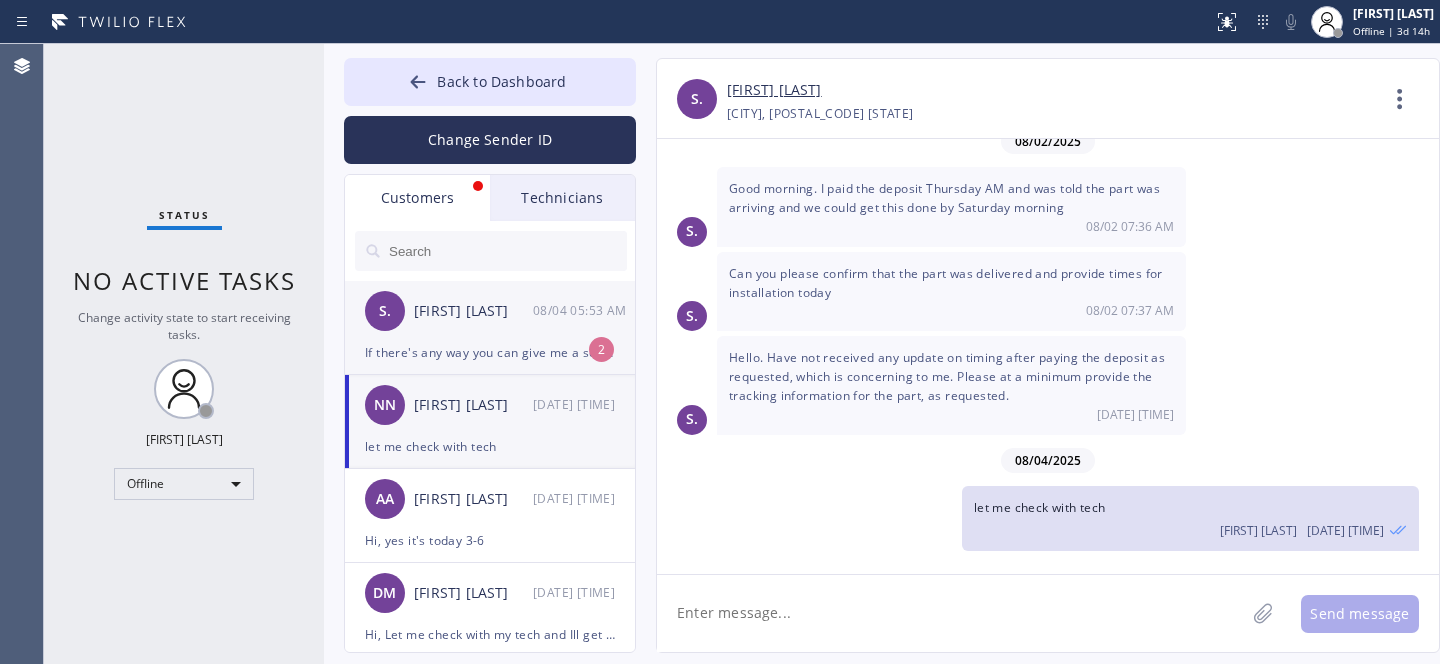 click on "If there's any way you can give me a sense of when you'll think you'll come that would be so helpful." at bounding box center [490, 352] 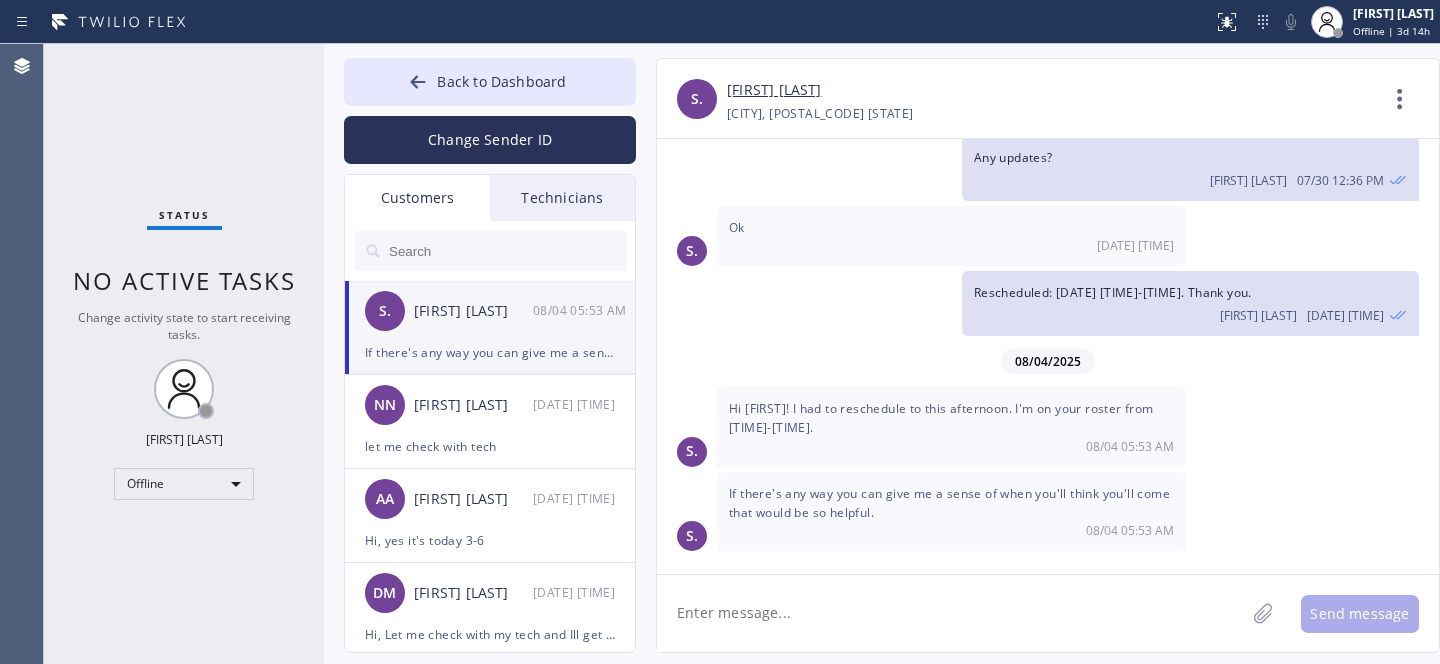 scroll, scrollTop: 634, scrollLeft: 0, axis: vertical 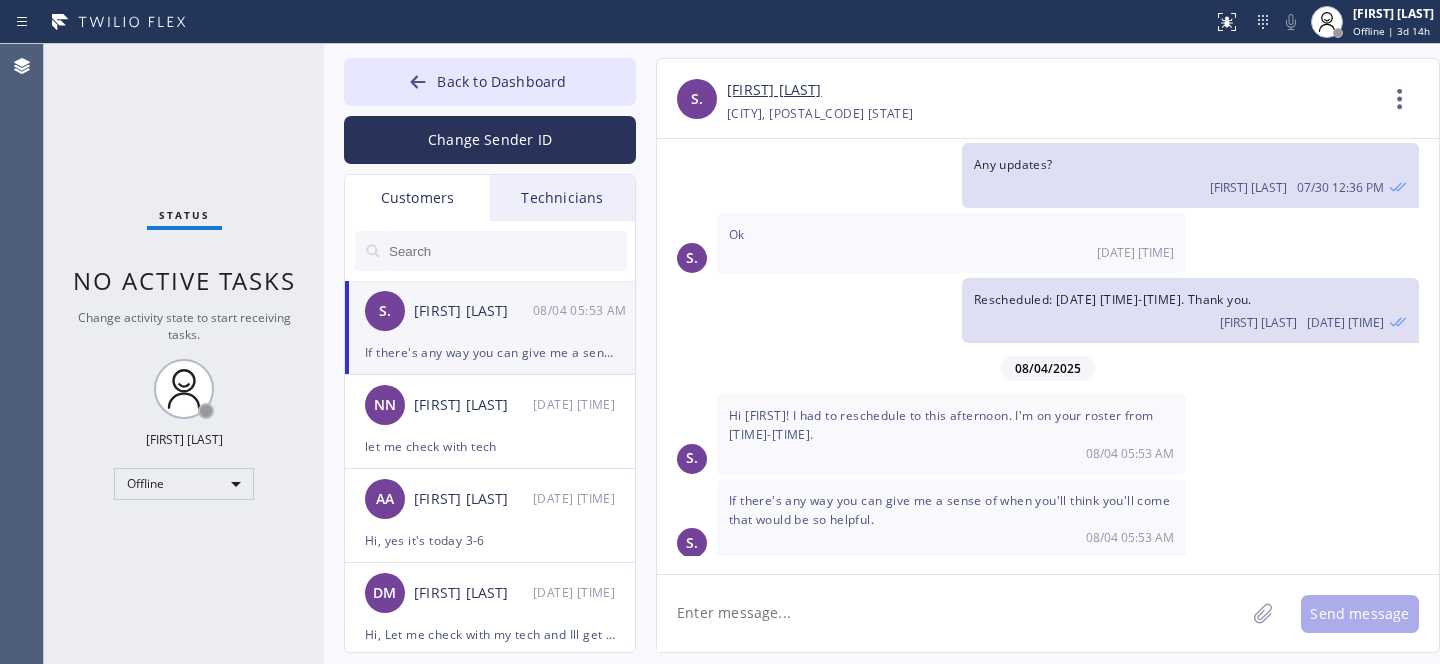 click 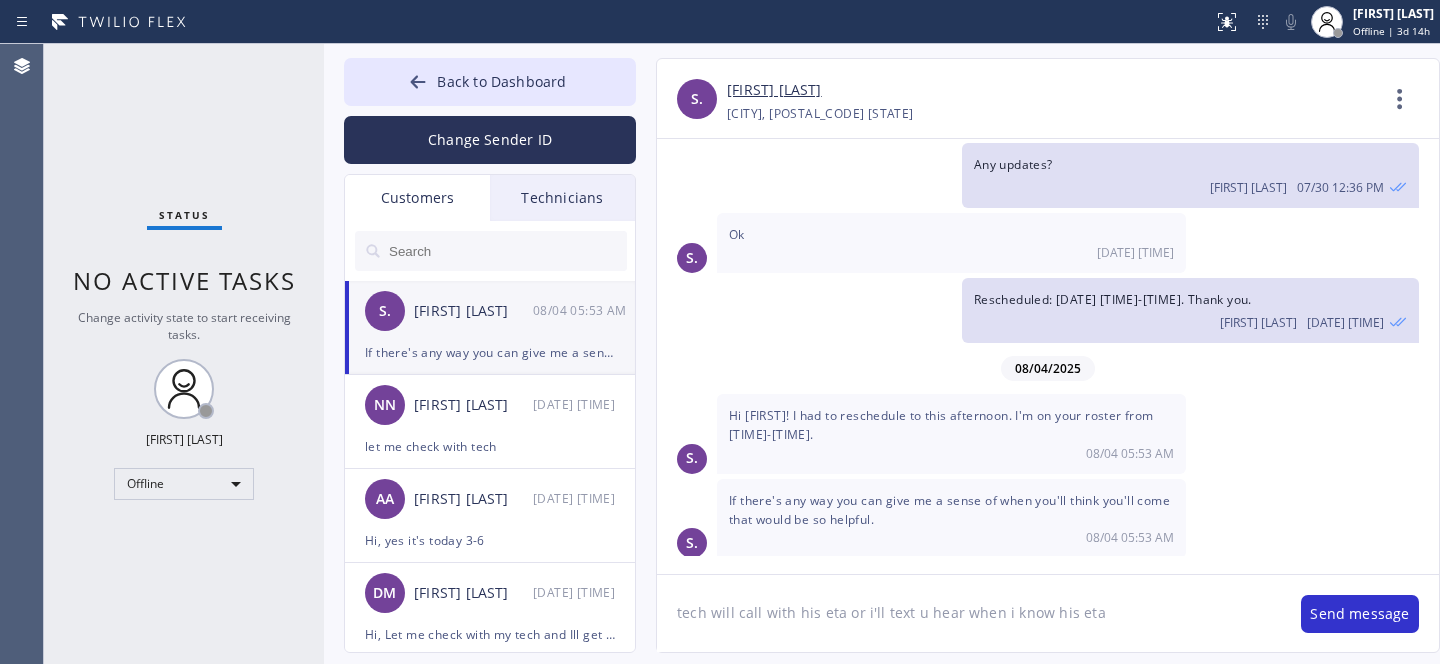 click on "tech will call with his eta or i'll text u hear when i know his eta" 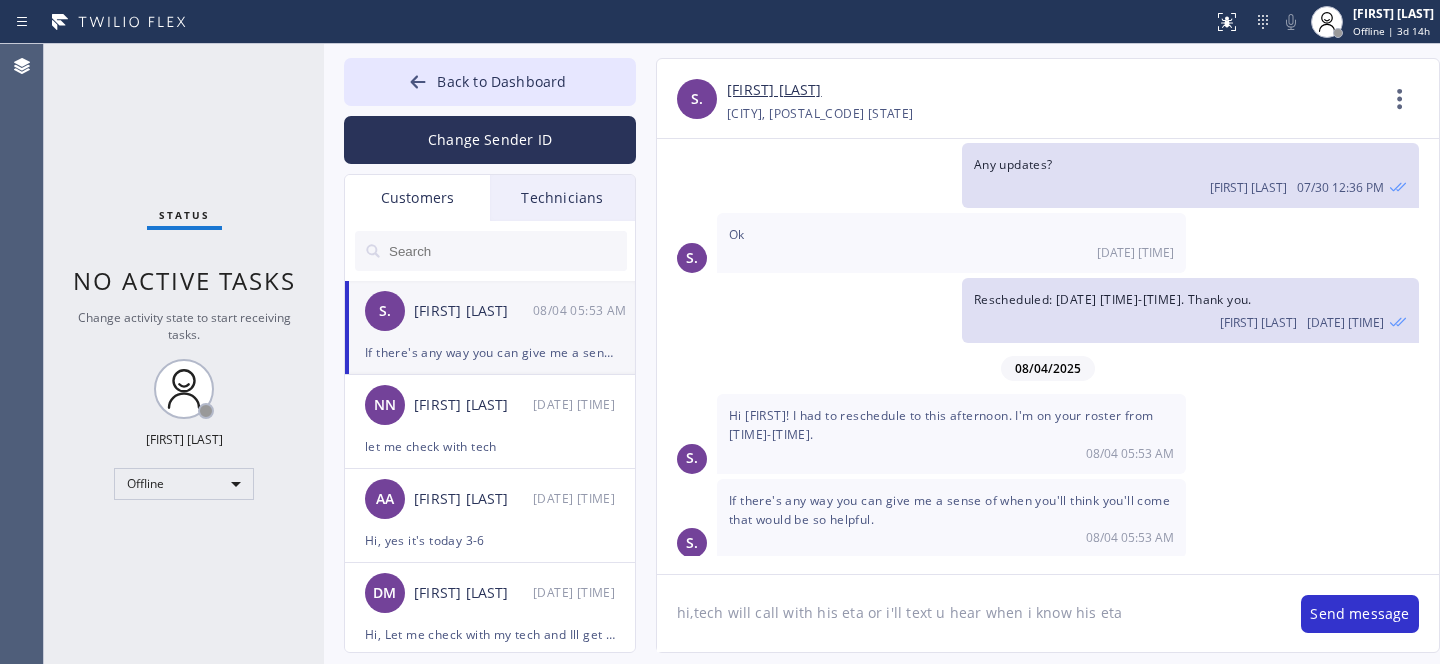 type on "hi, tech will call with his eta or i'll text u hear when i know his eta" 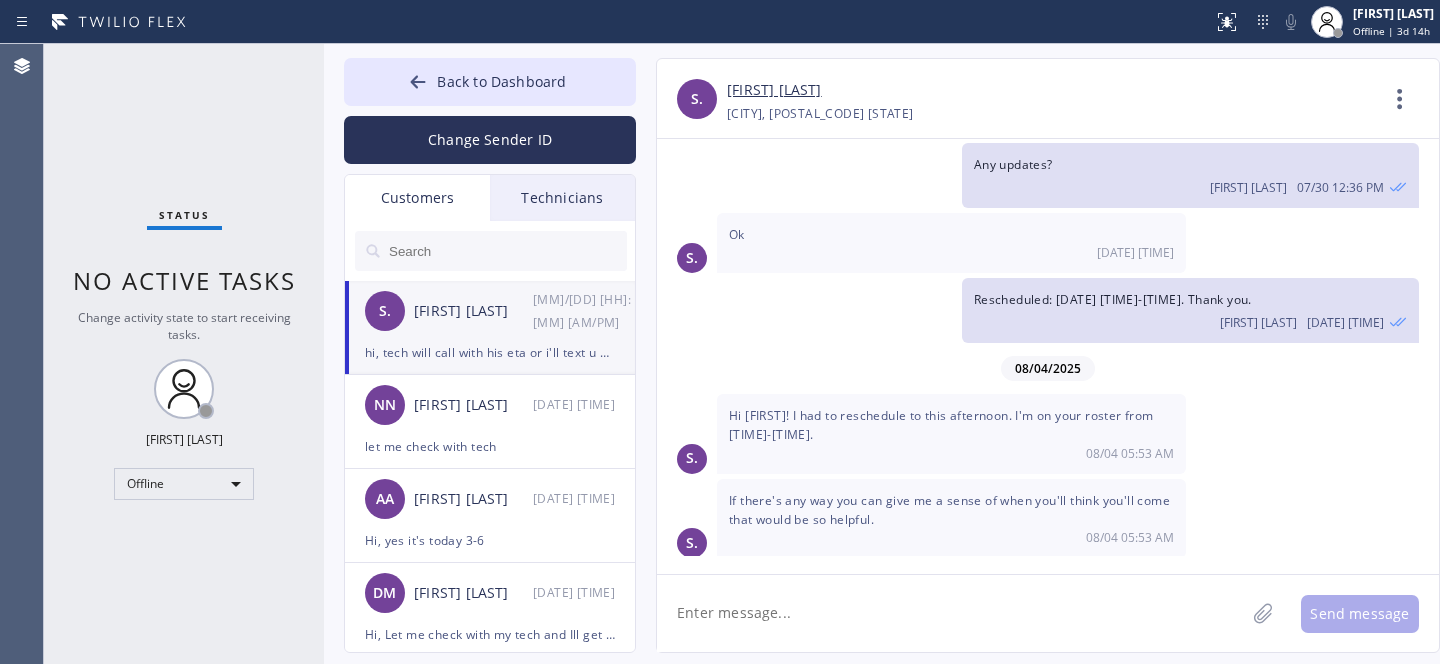 scroll, scrollTop: 704, scrollLeft: 0, axis: vertical 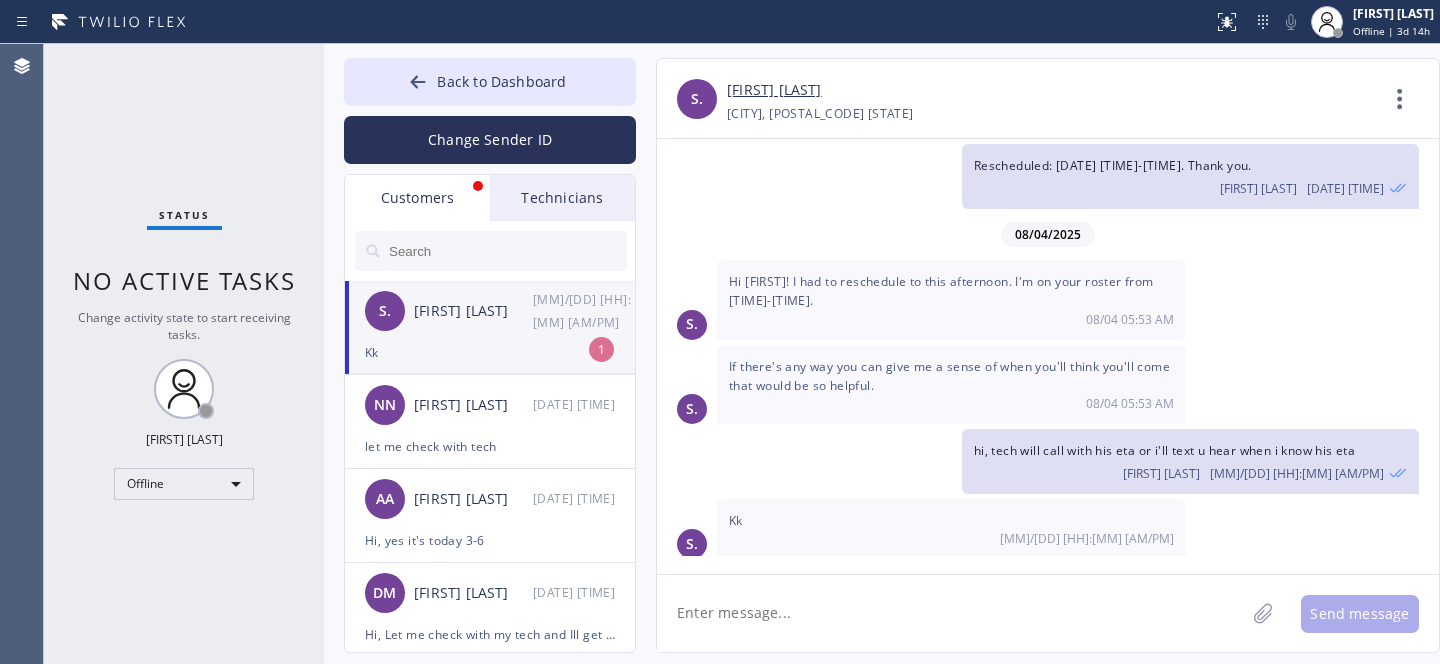 click on "[INITIALS]. [FIRST] [LAST] . [MM]/[DD] [HH]:[MM] [AM/PM]" at bounding box center (491, 311) 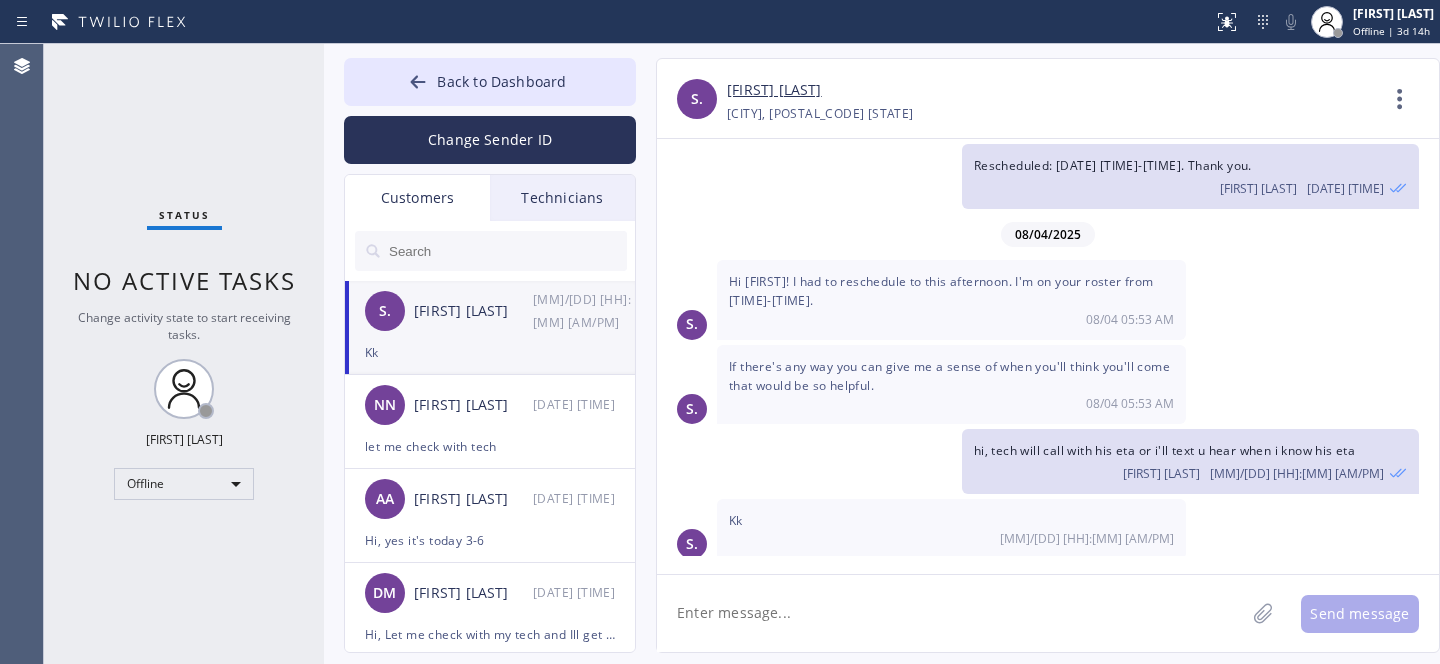 click 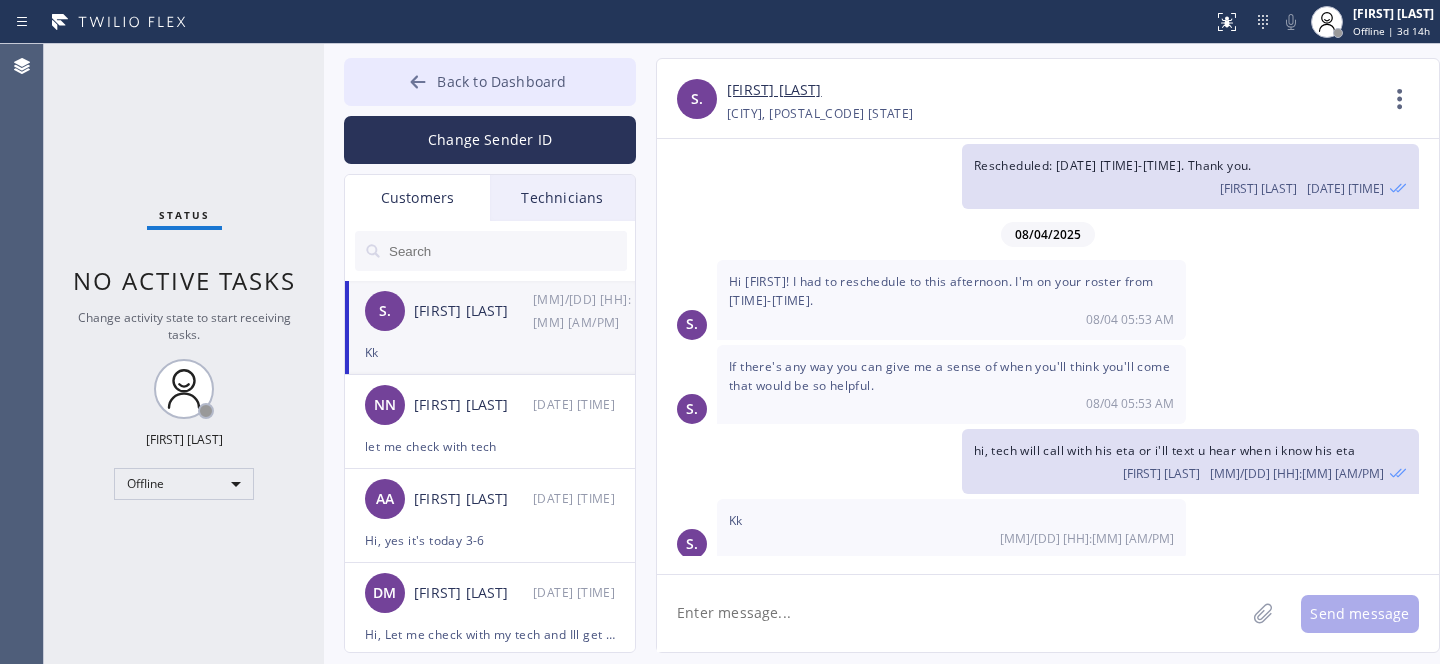 click on "Back to Dashboard" at bounding box center (490, 82) 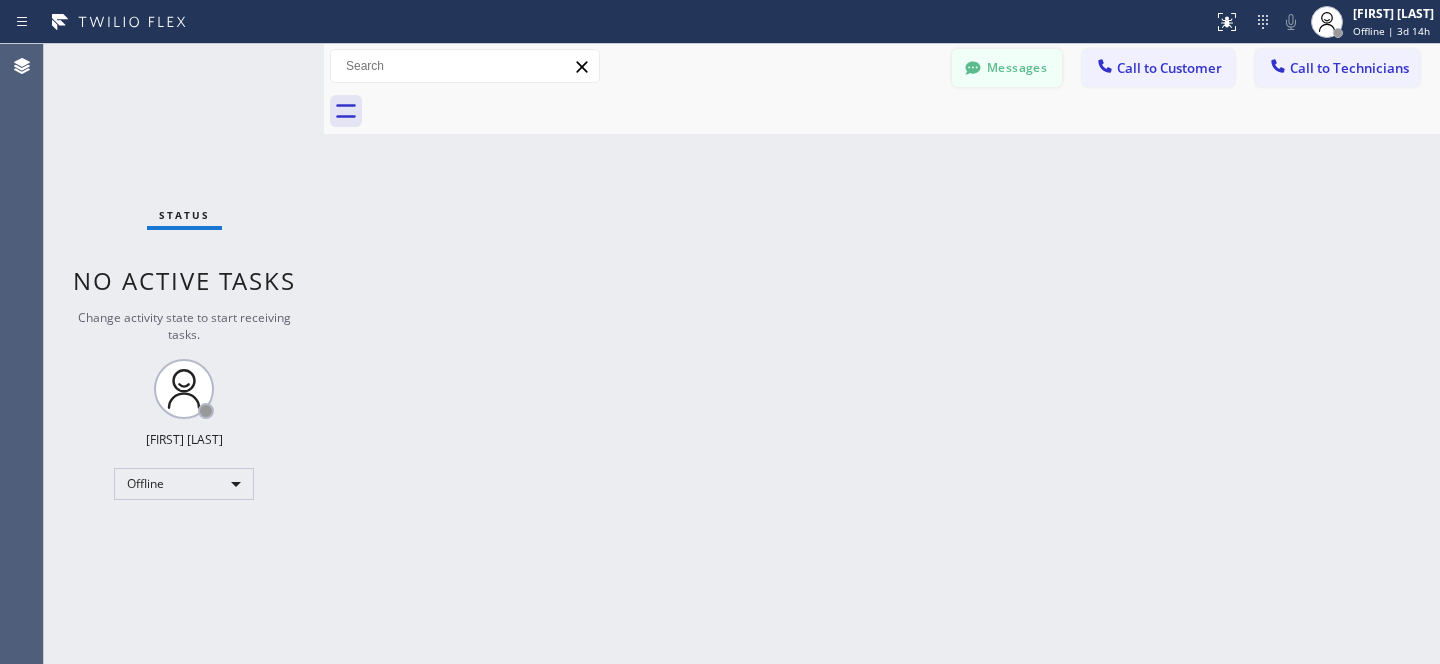 click on "Messages" at bounding box center (1007, 68) 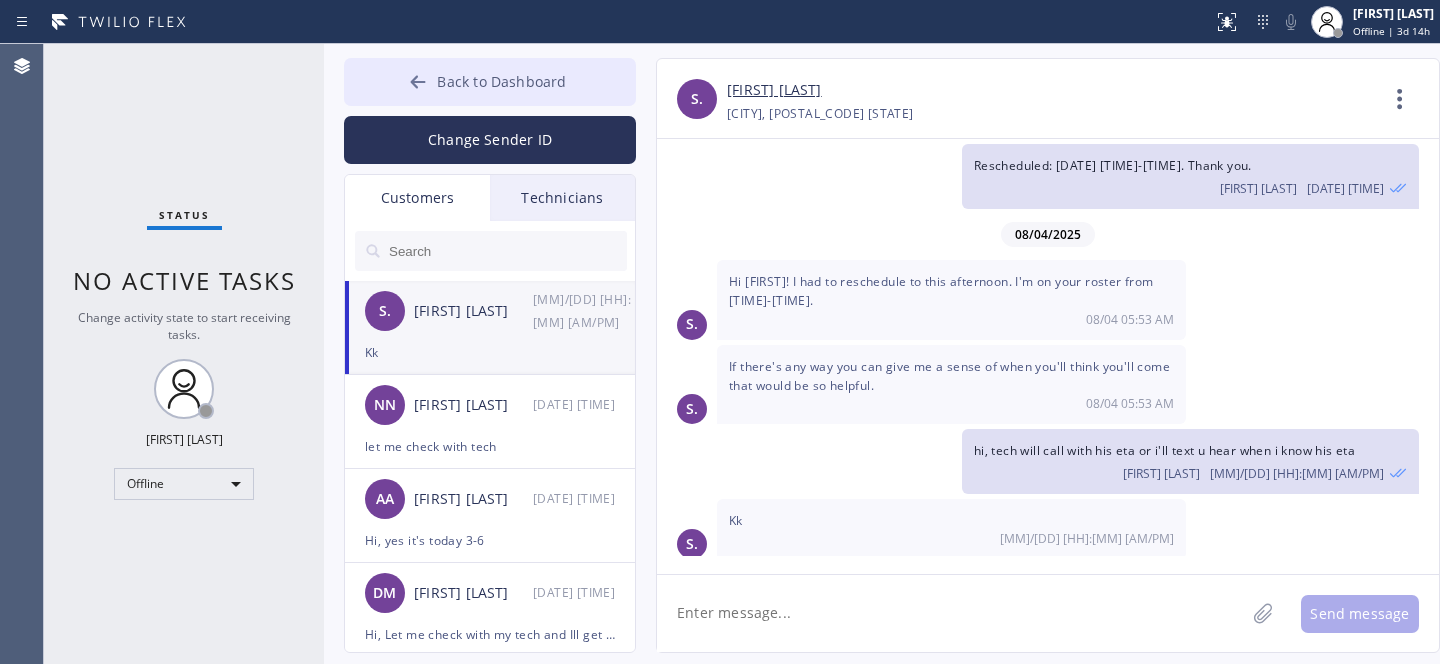 click on "Back to Dashboard" at bounding box center (490, 82) 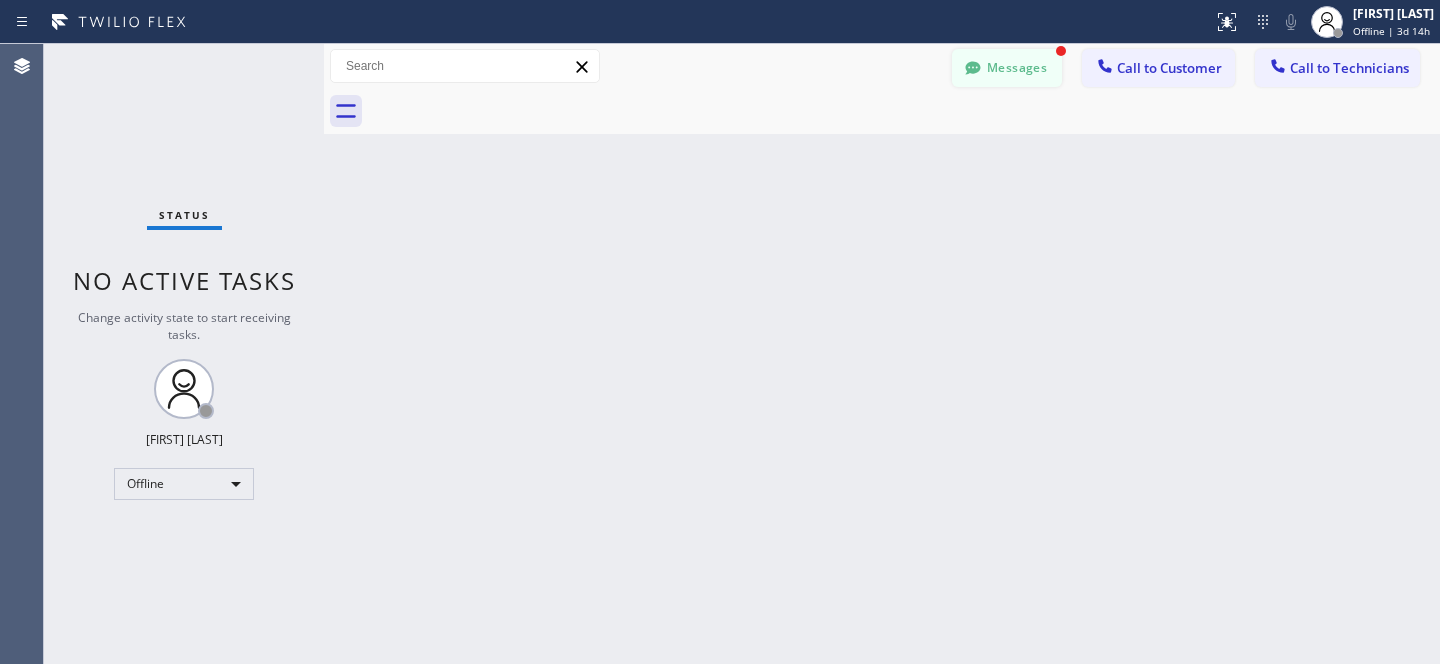 click on "Messages" at bounding box center [1007, 68] 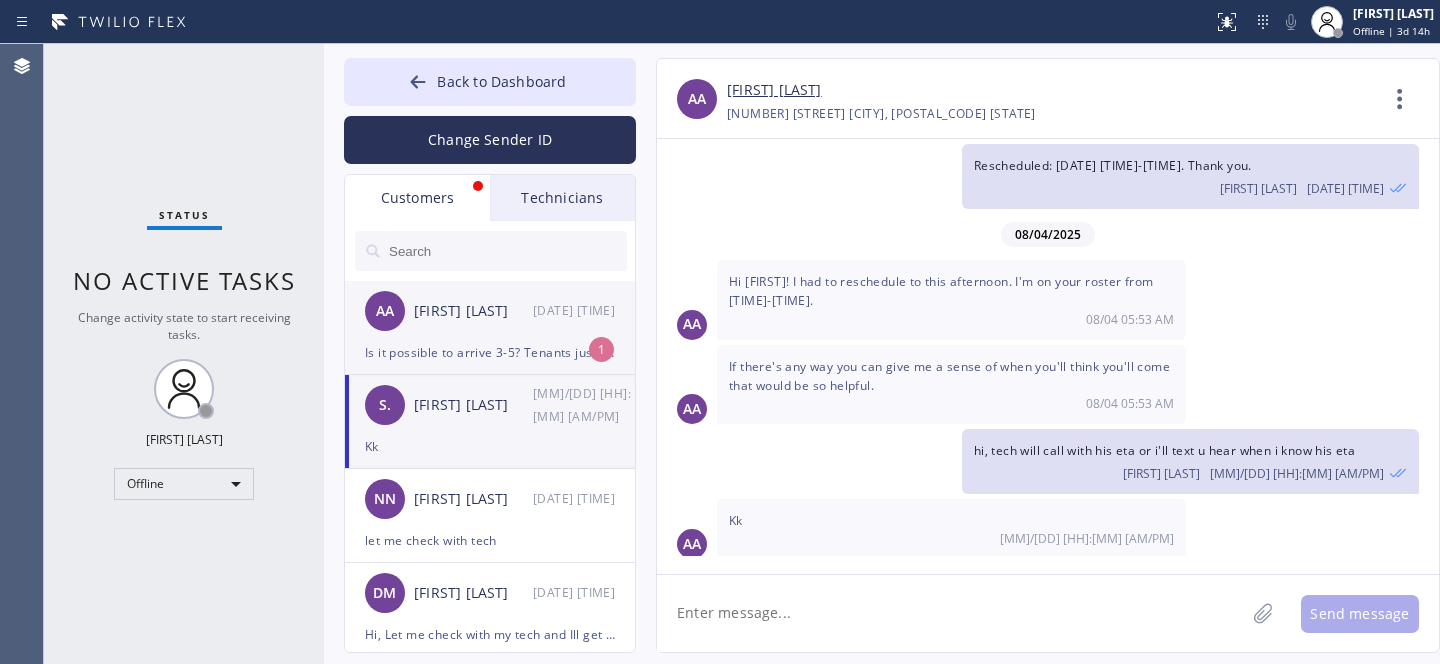 drag, startPoint x: 438, startPoint y: 319, endPoint x: 605, endPoint y: 292, distance: 169.16855 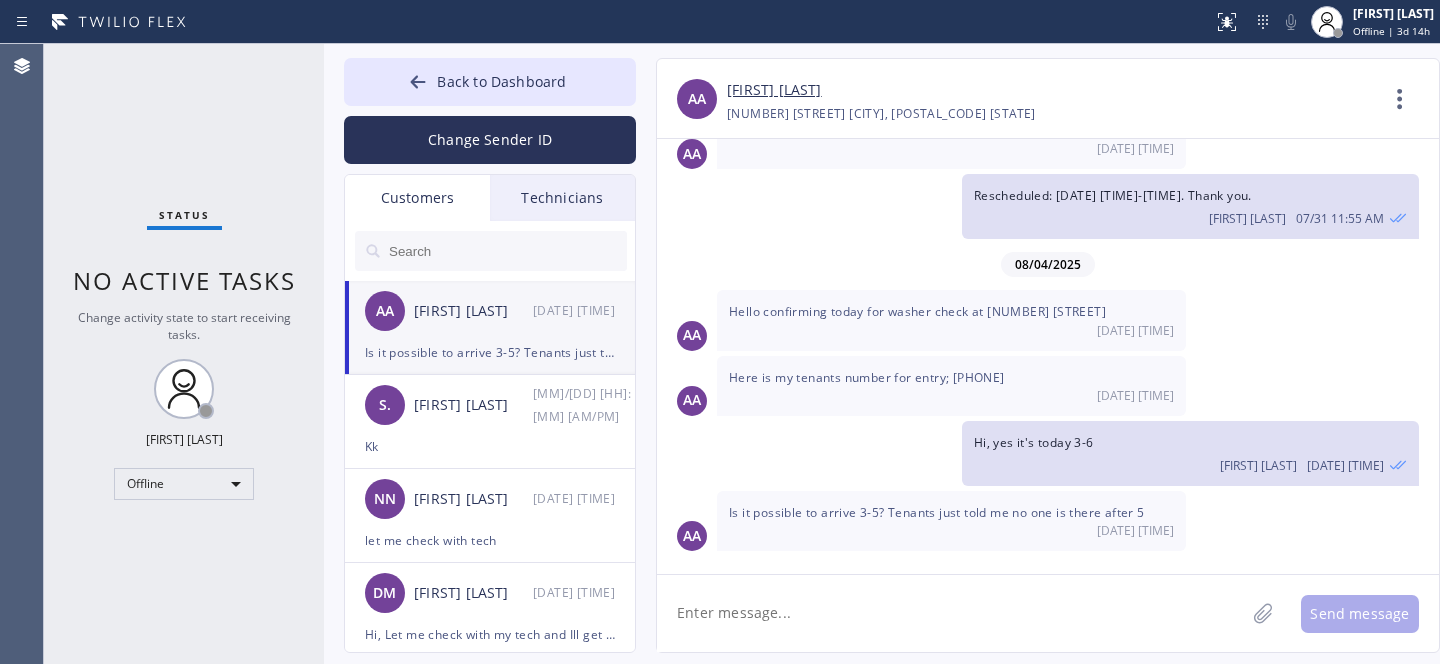 scroll, scrollTop: 461, scrollLeft: 0, axis: vertical 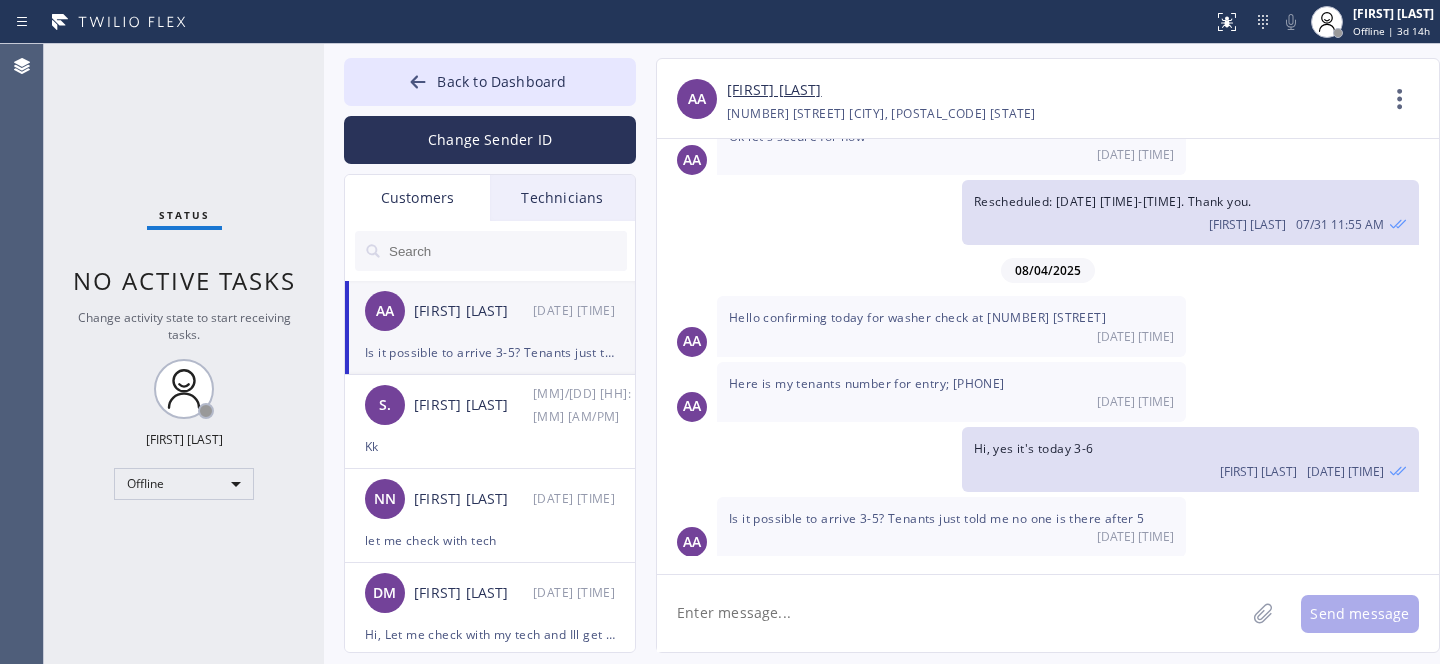 click 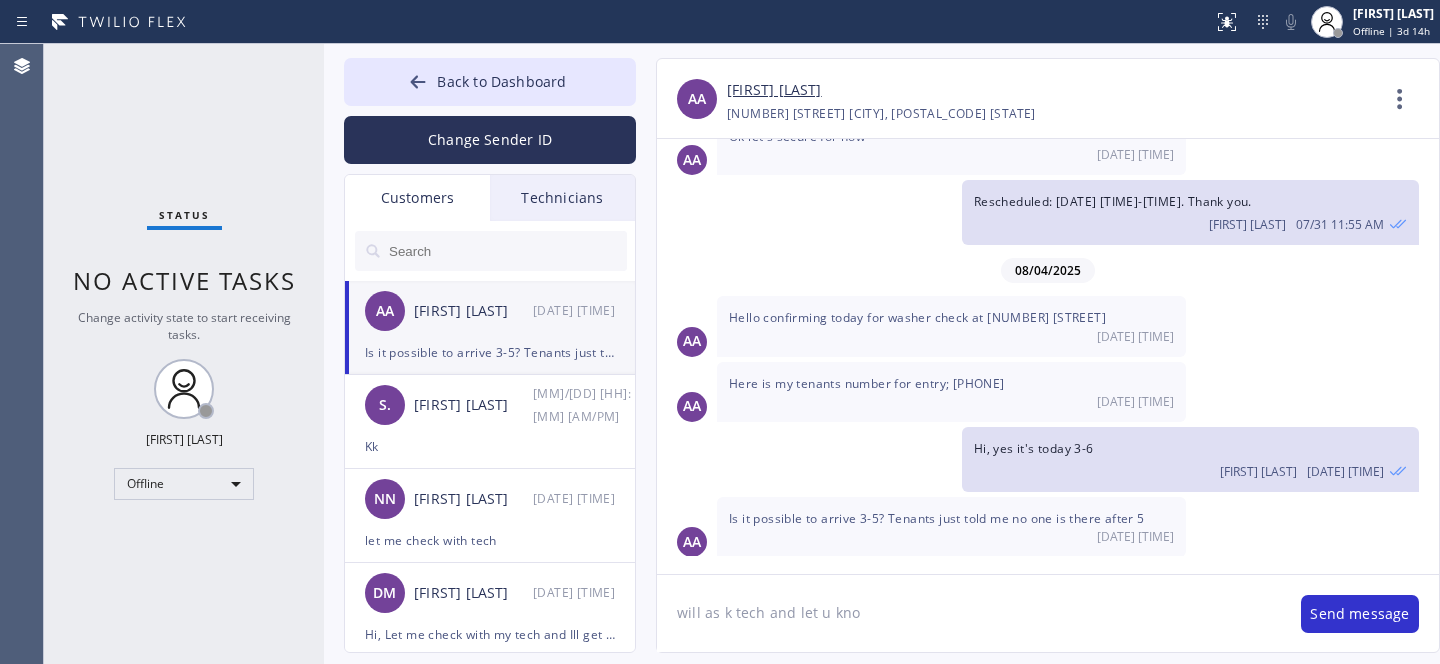 type on "will as k tech and let u know" 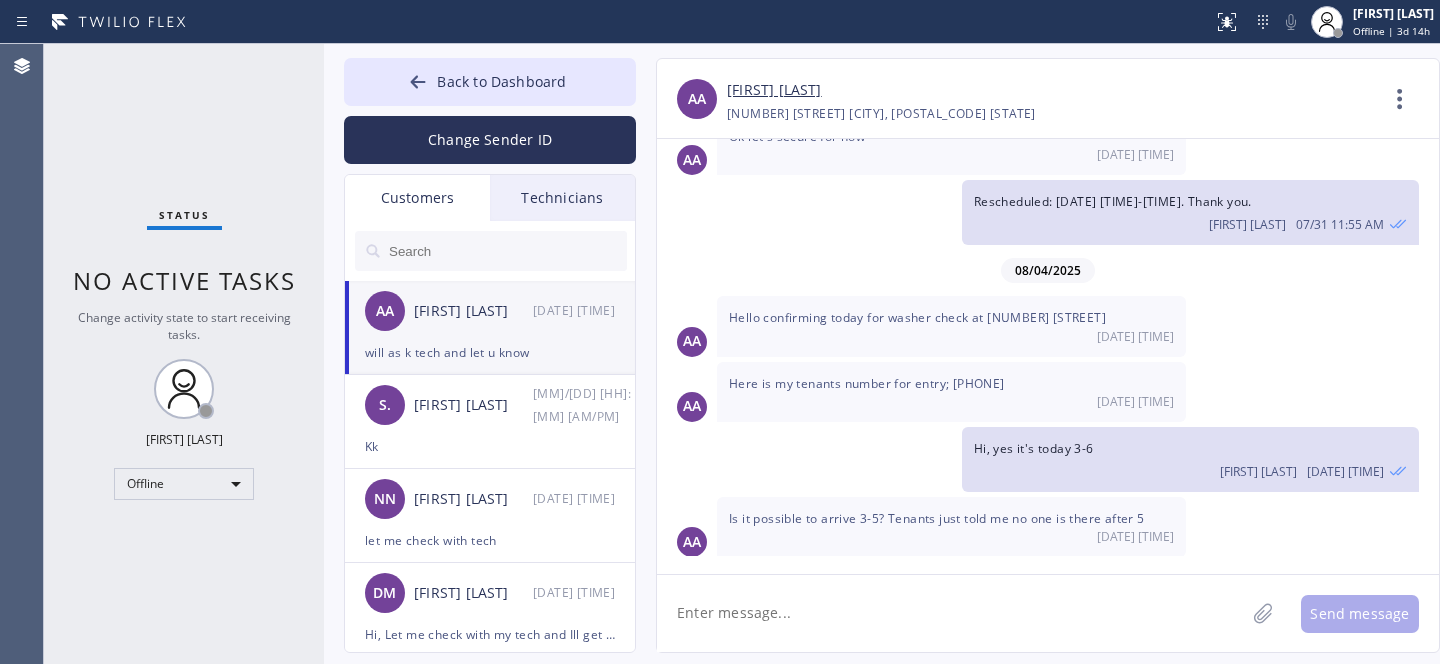 scroll, scrollTop: 531, scrollLeft: 0, axis: vertical 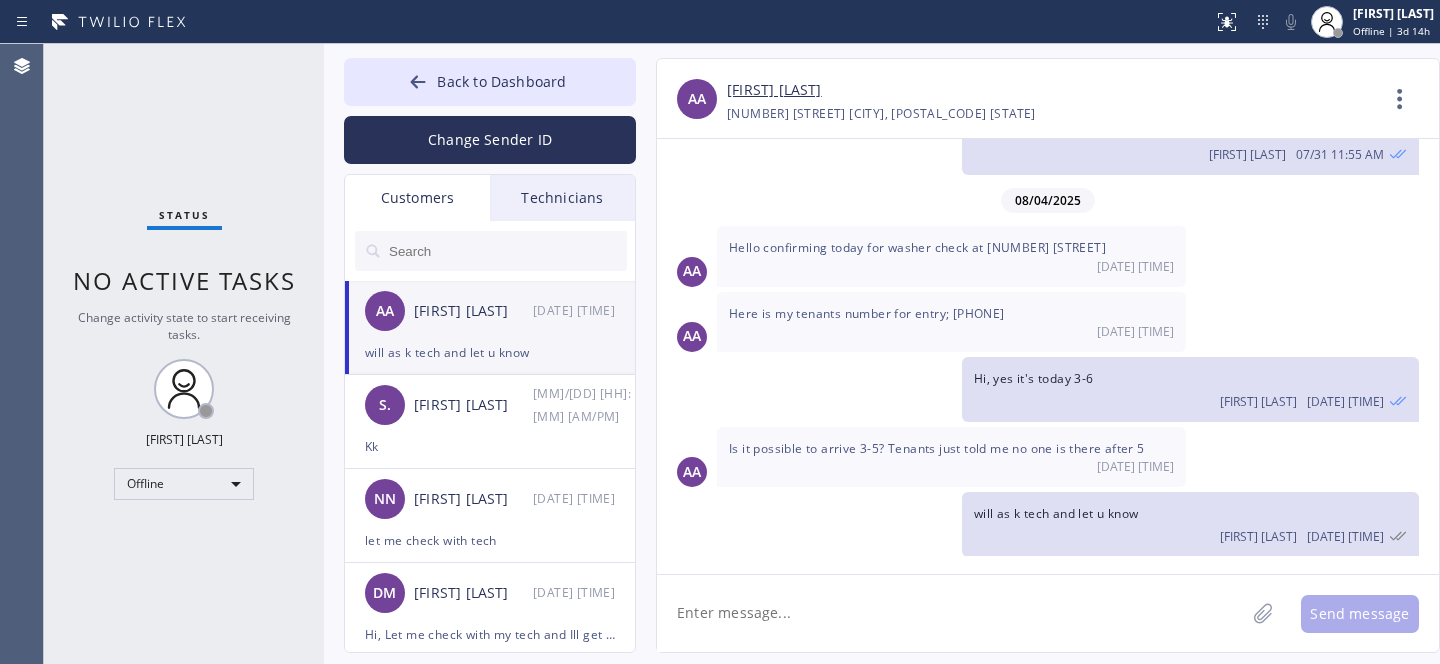 click on "[FIRST] [LAST]" at bounding box center [774, 90] 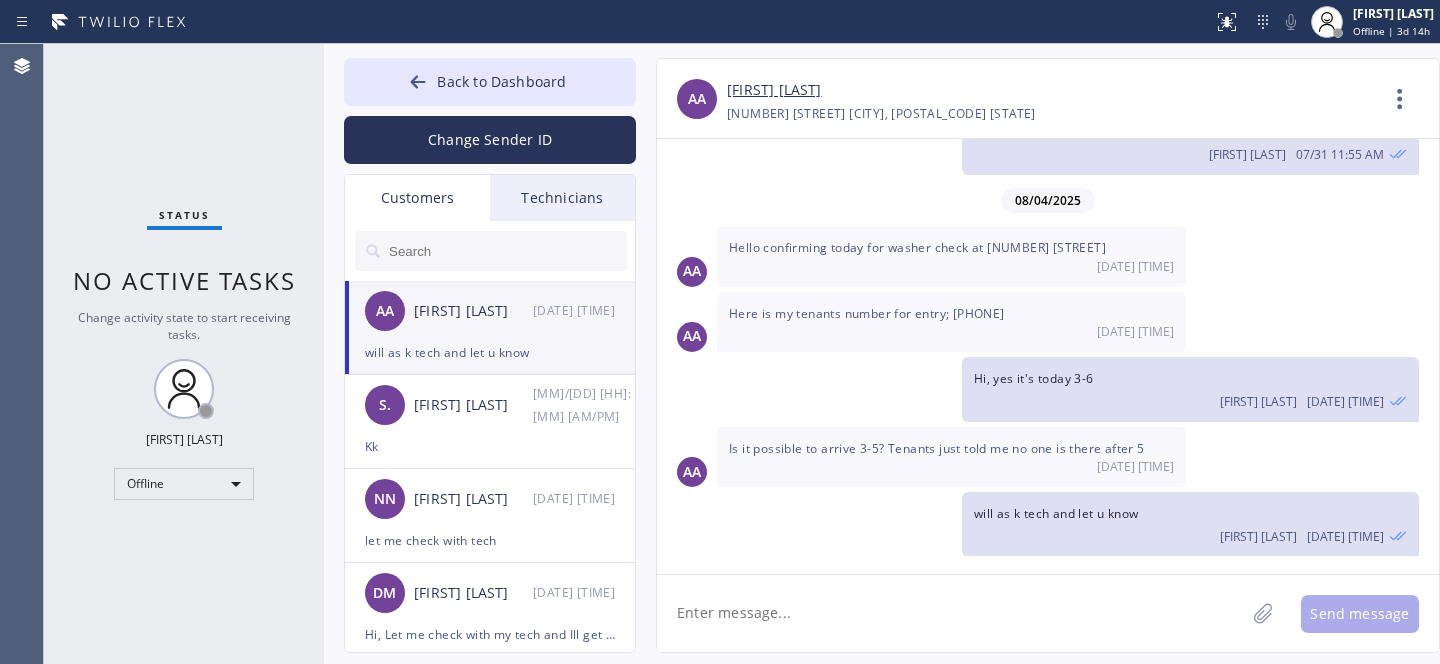 drag, startPoint x: 955, startPoint y: 308, endPoint x: 1067, endPoint y: 307, distance: 112.00446 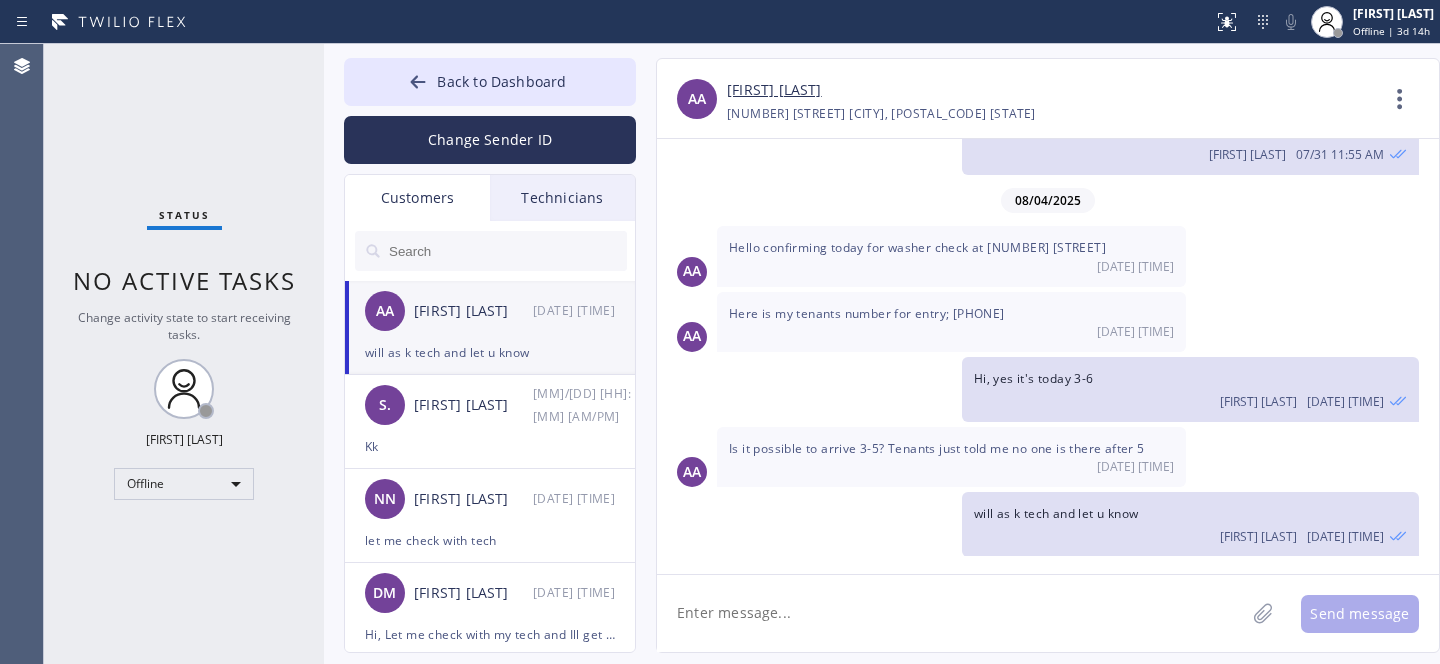 click on "Here is my tenants number for entry; [PHONE] [DATE] [TIME] AM" at bounding box center [951, 322] 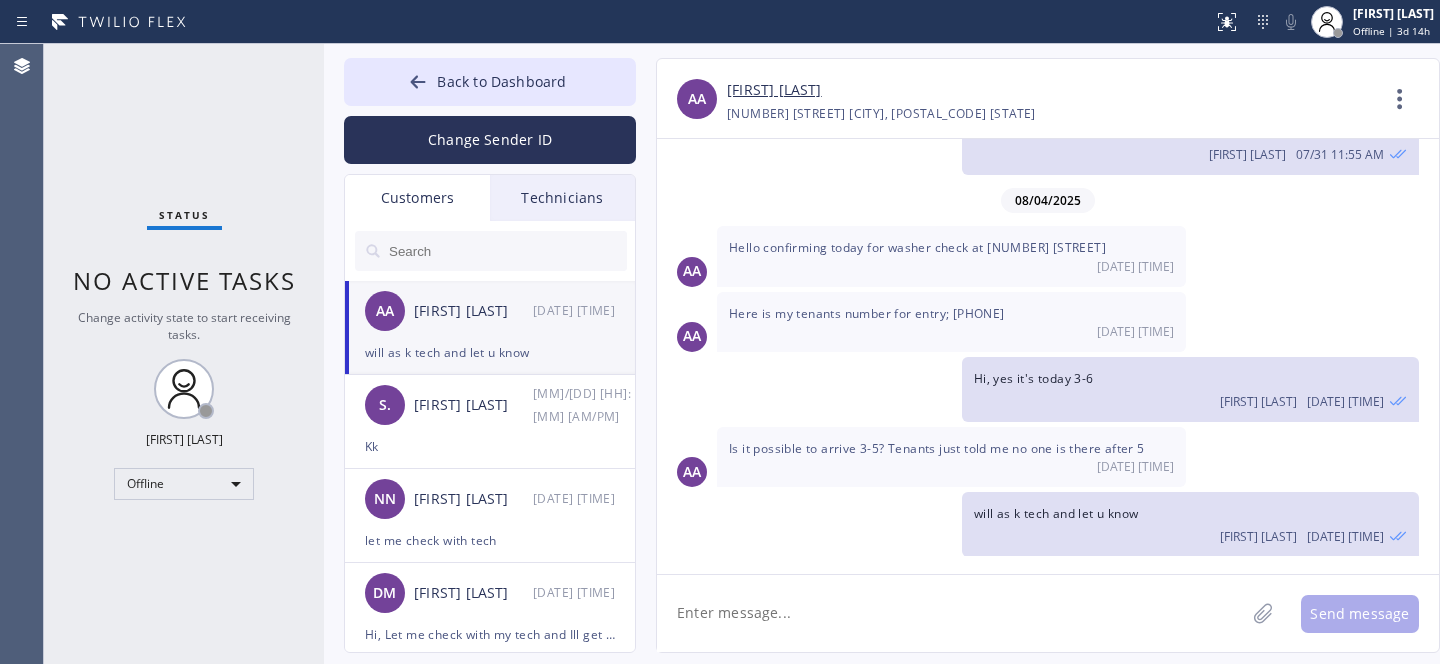 paste on "[PHONE]" 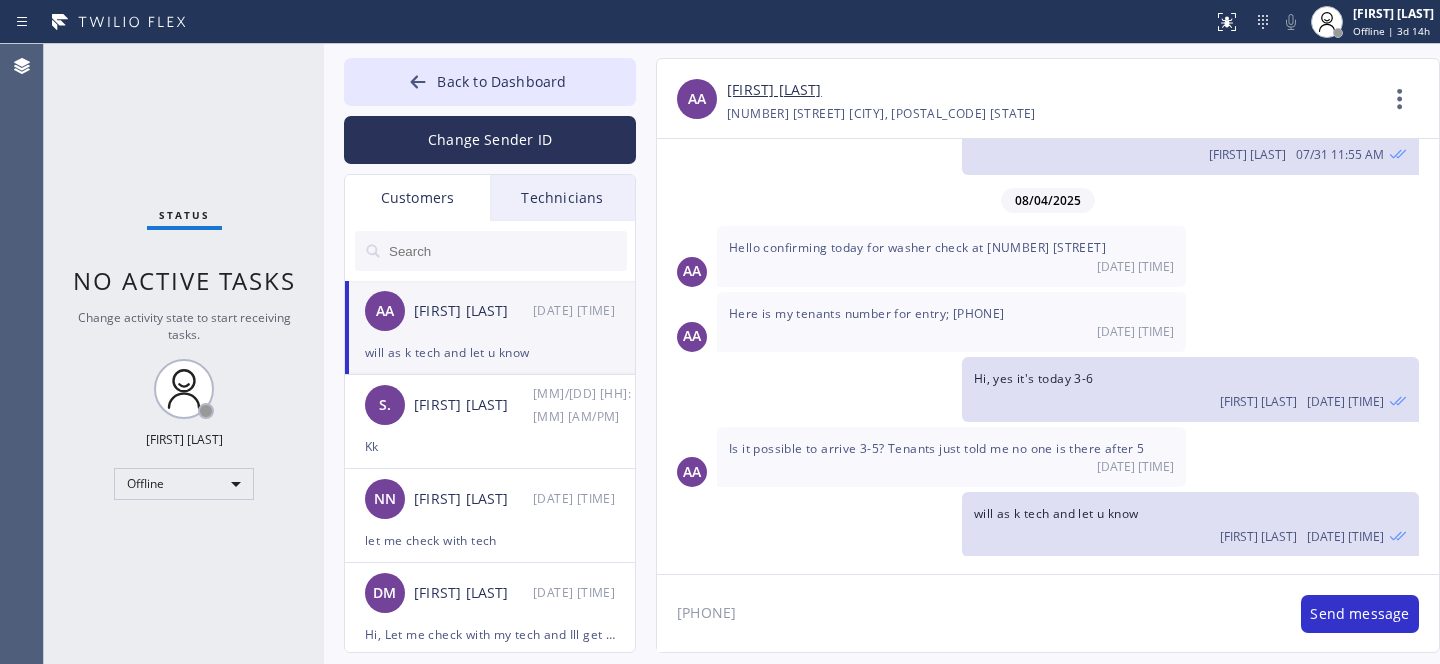 type on "[PHONE]" 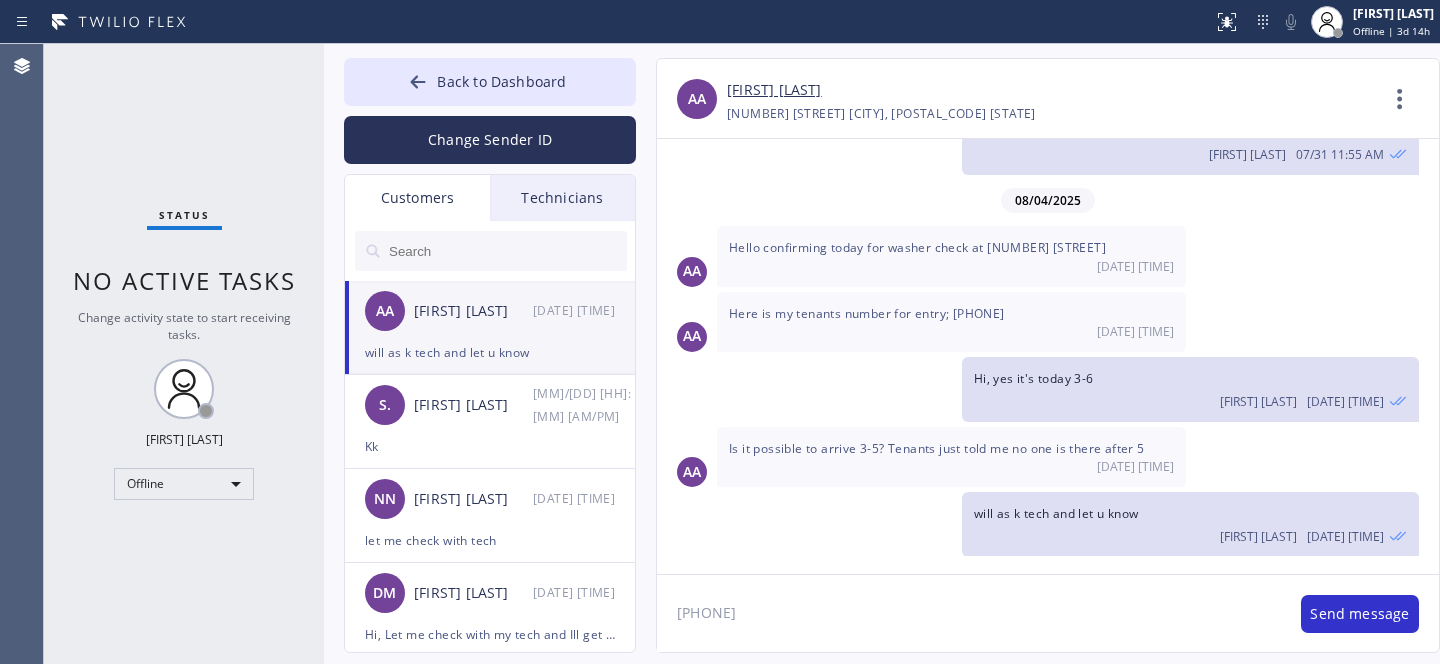 click on "[PHONE]" 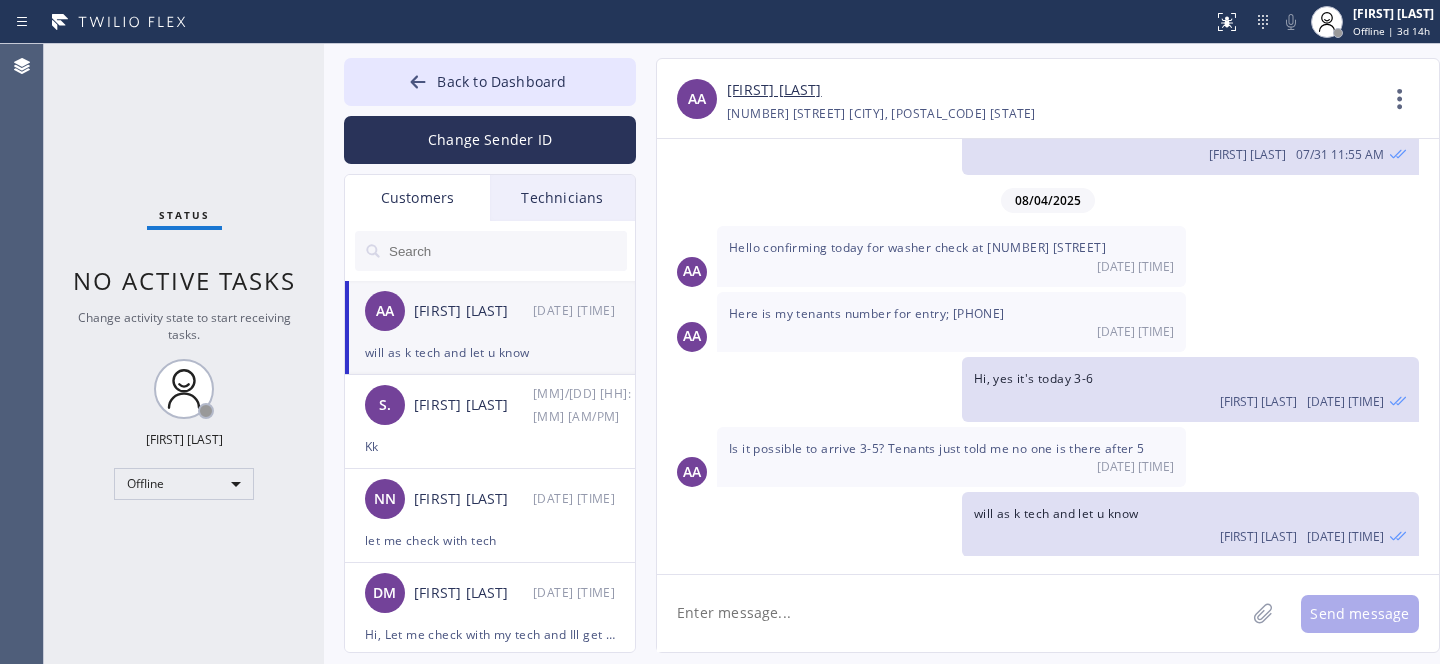 type 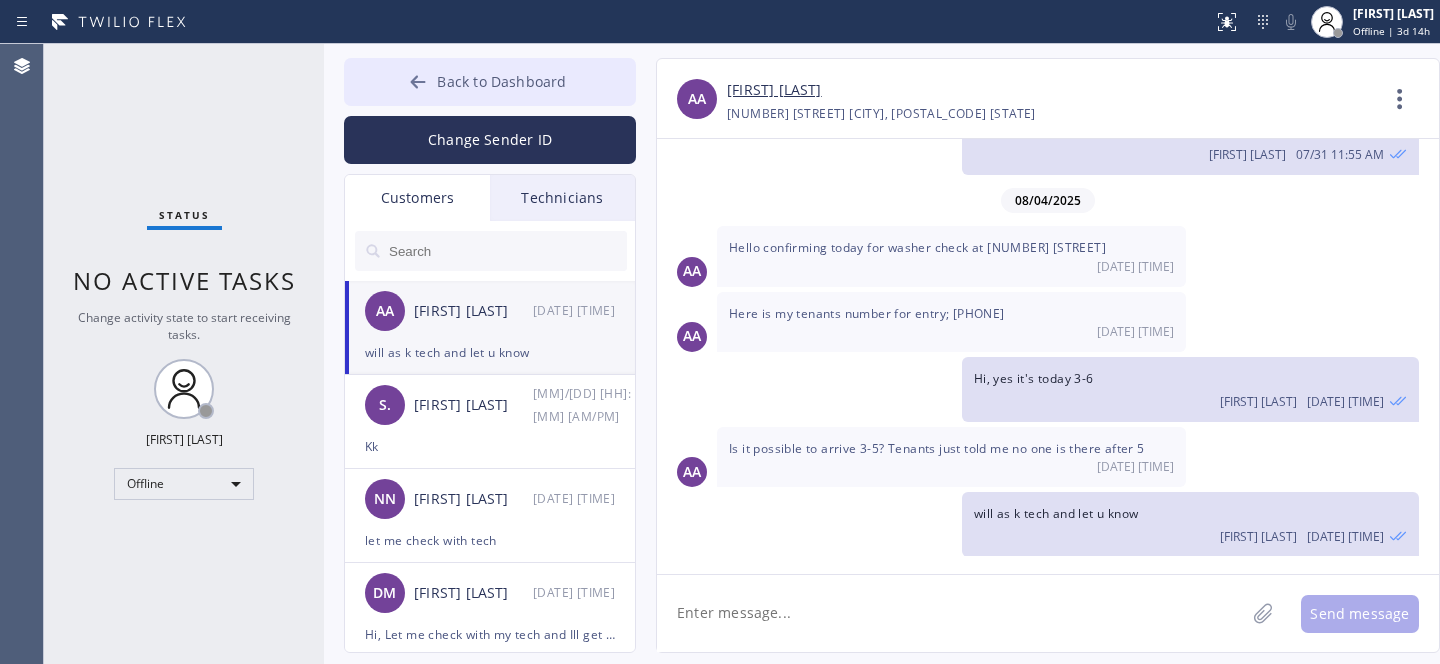 click on "Back to Dashboard" at bounding box center [490, 82] 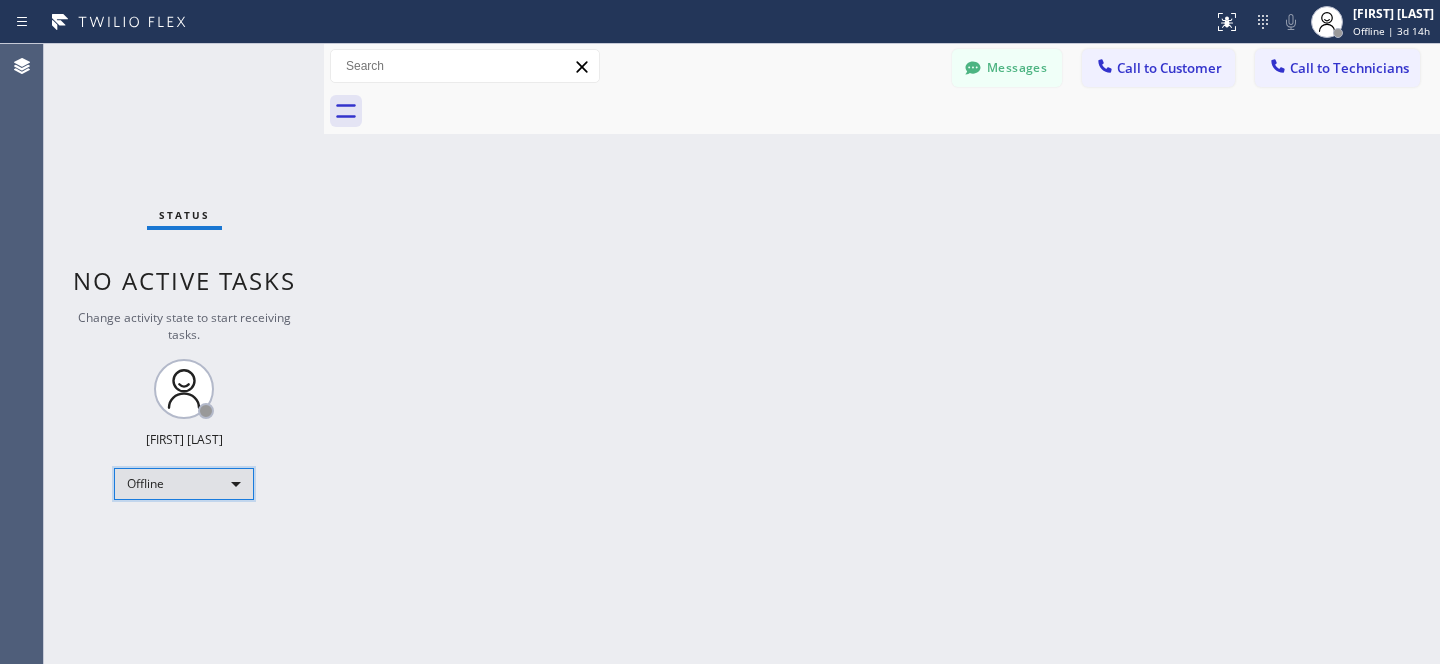 click on "Offline" at bounding box center (184, 484) 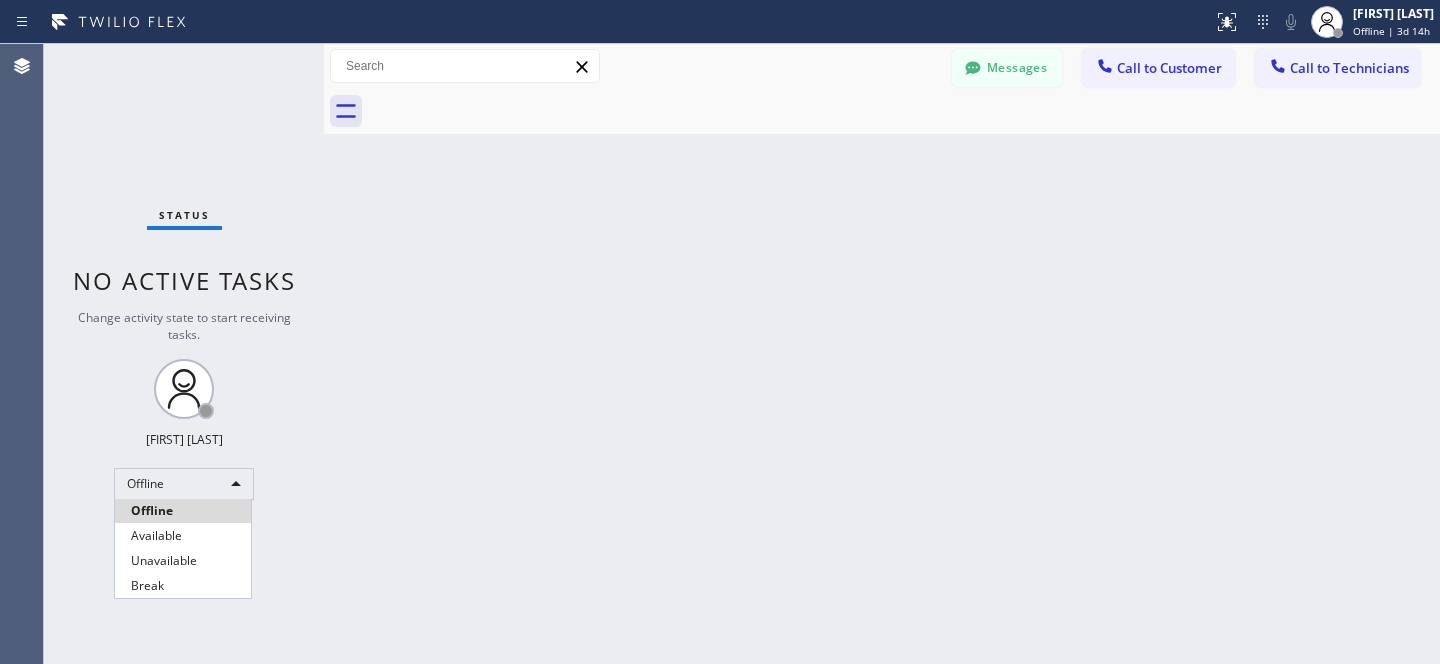 drag, startPoint x: 174, startPoint y: 535, endPoint x: 378, endPoint y: 466, distance: 215.3532 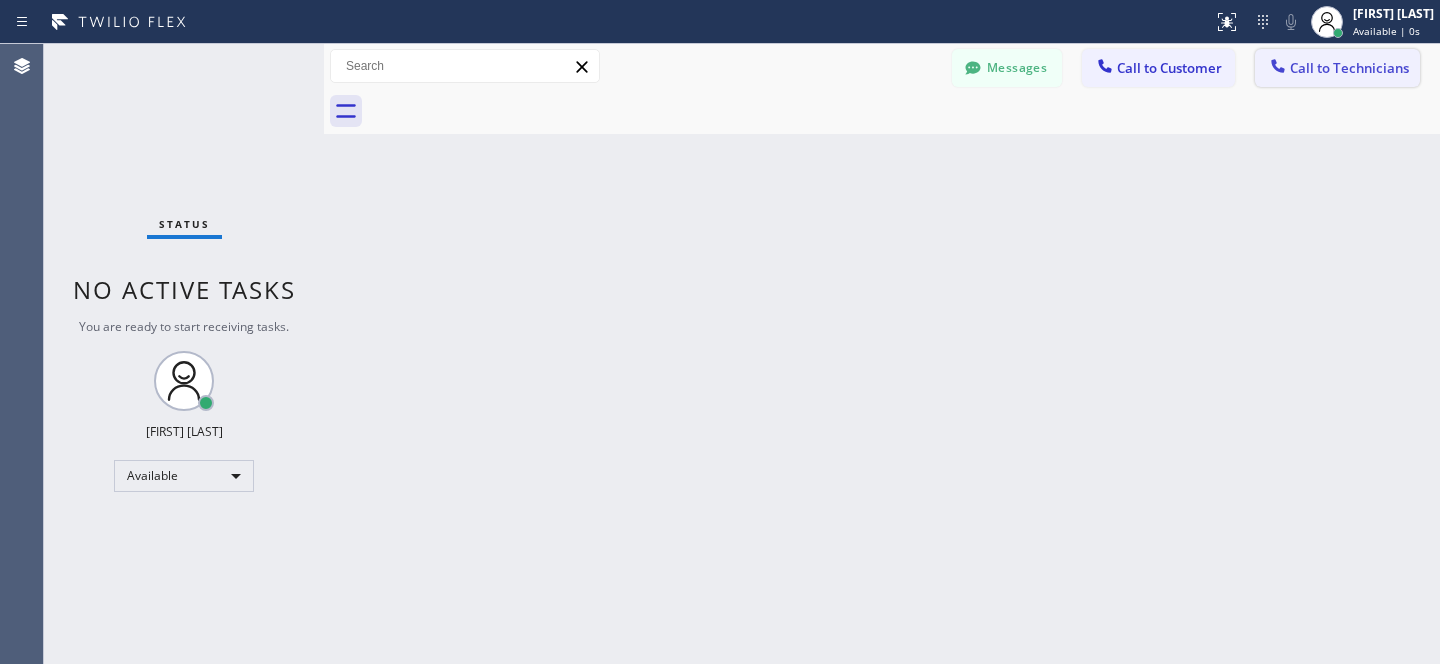click on "Call to Technicians" at bounding box center (1349, 68) 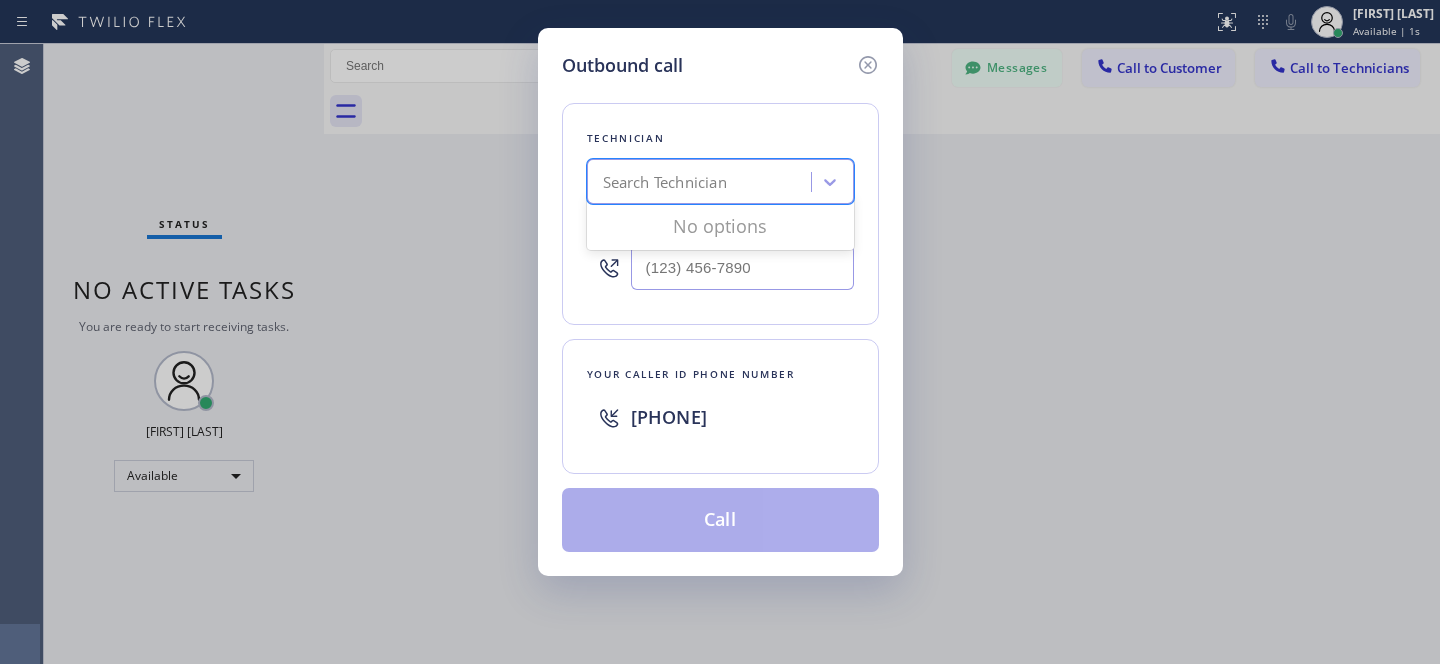click on "Search Technician" at bounding box center [702, 182] 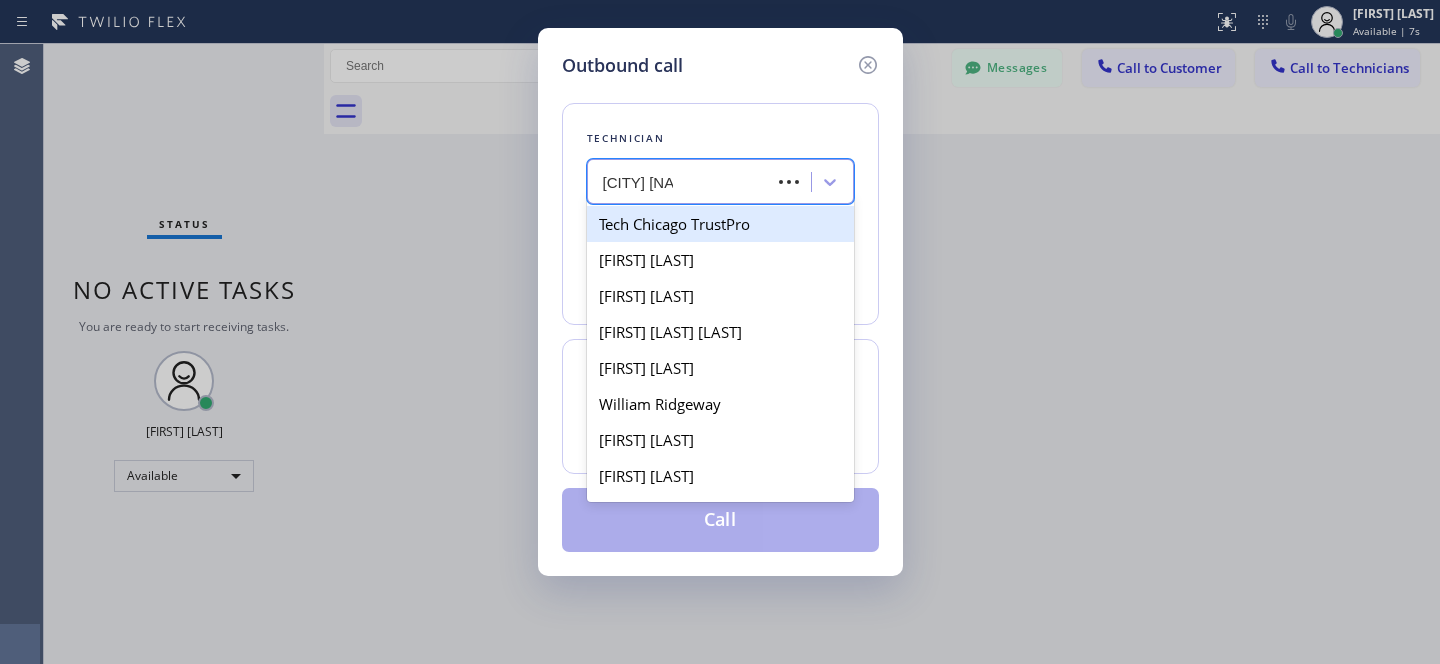 type on "[CITY] [FIRST]" 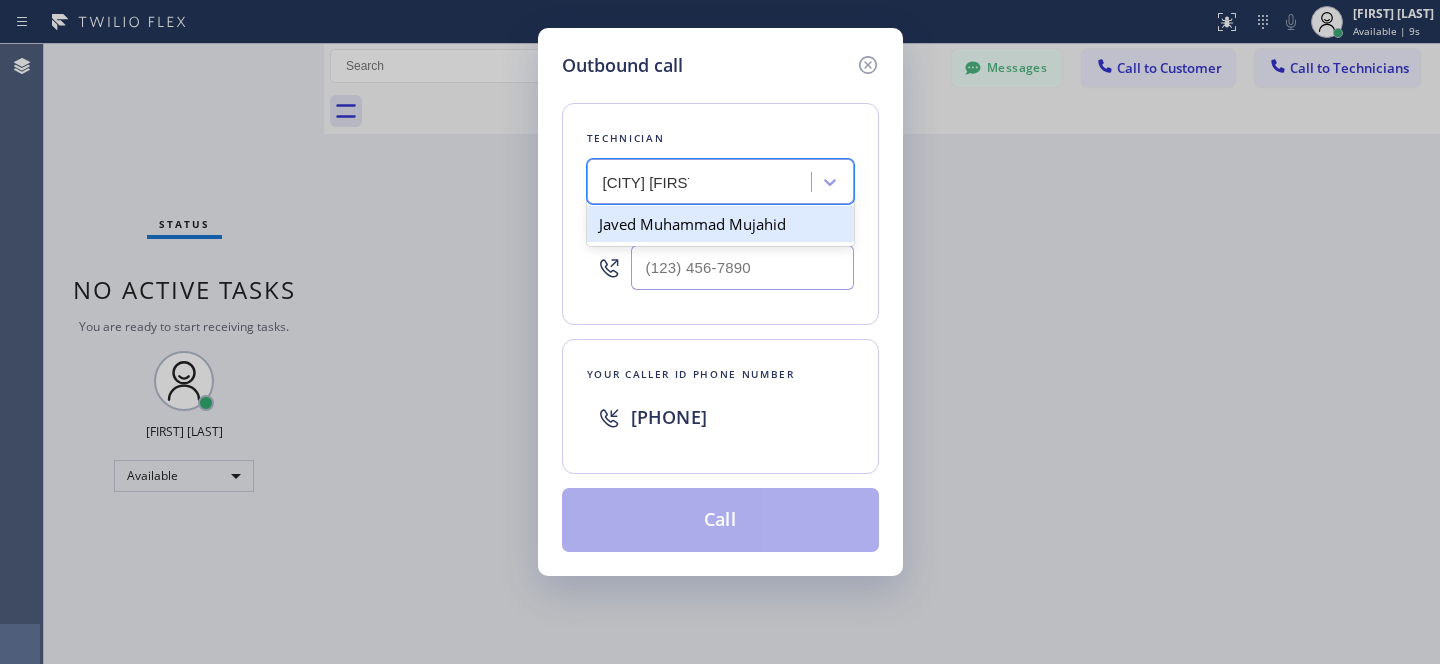 click on "Javed Muhammad Mujahid" at bounding box center [720, 224] 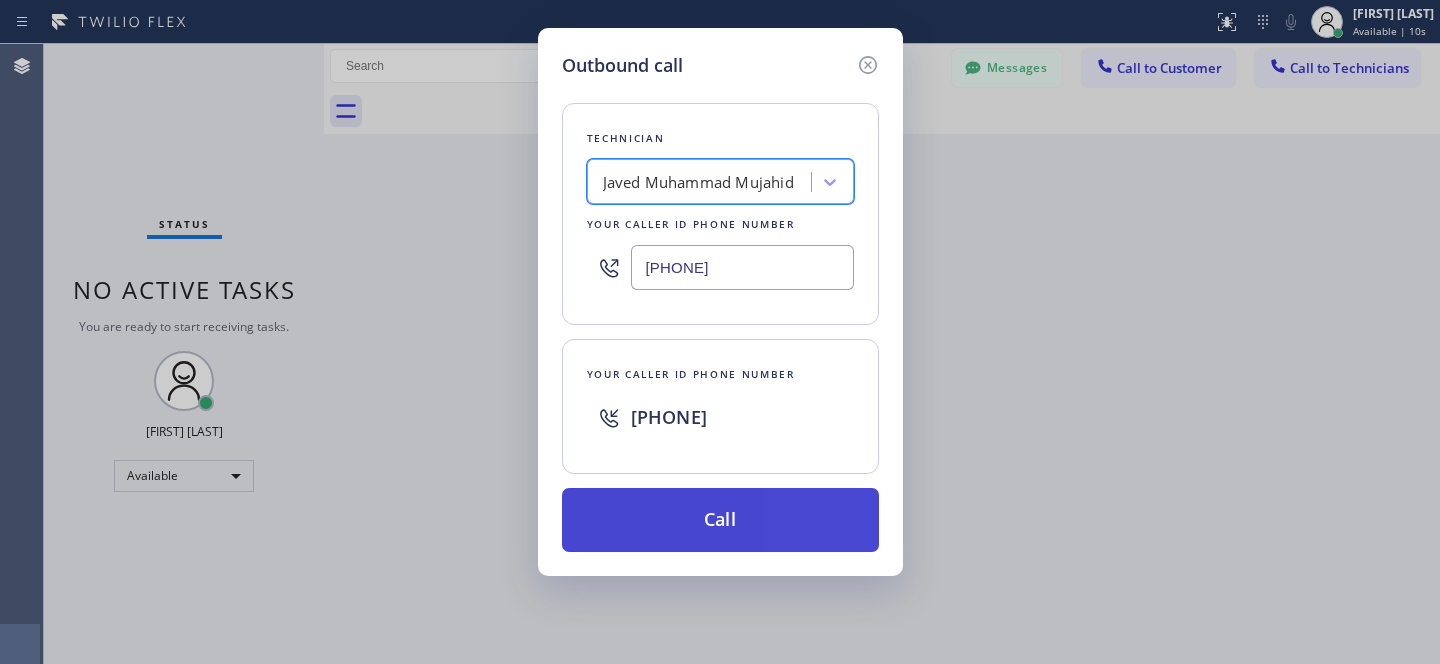 click on "Call" at bounding box center [720, 520] 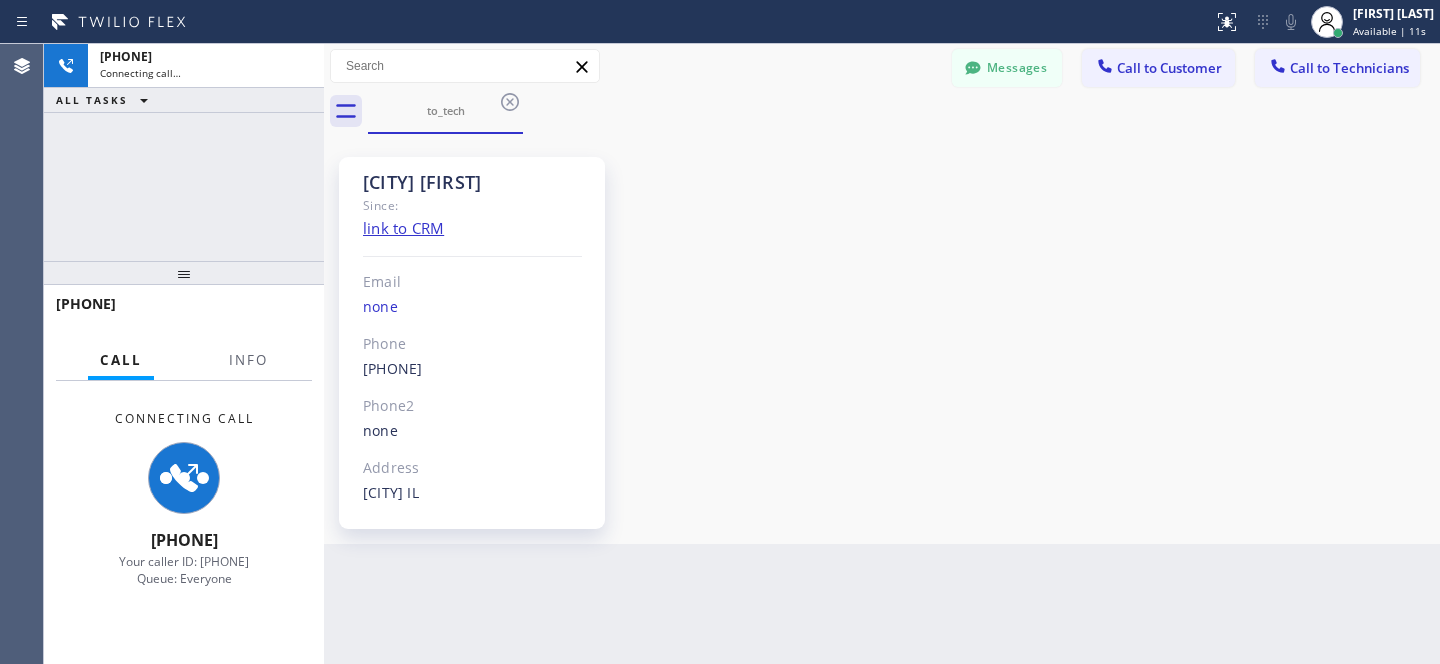 scroll, scrollTop: 399, scrollLeft: 0, axis: vertical 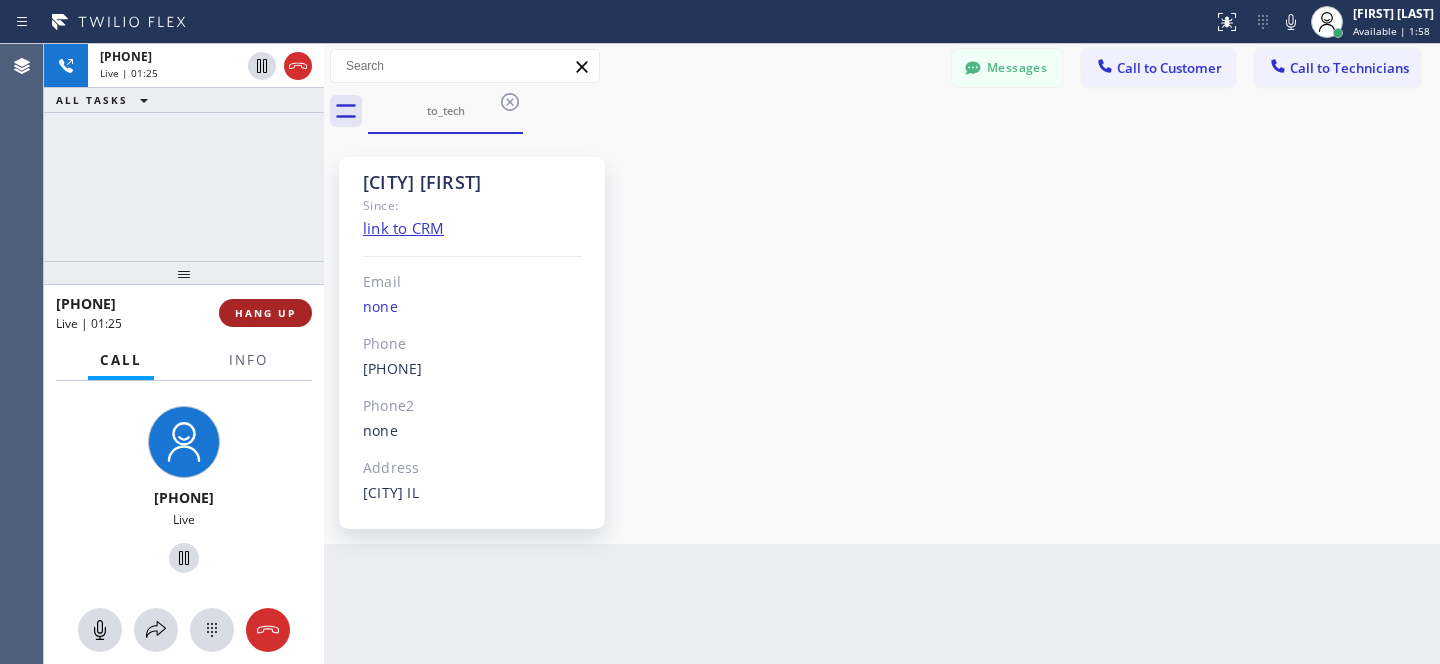 click on "HANG UP" at bounding box center (265, 313) 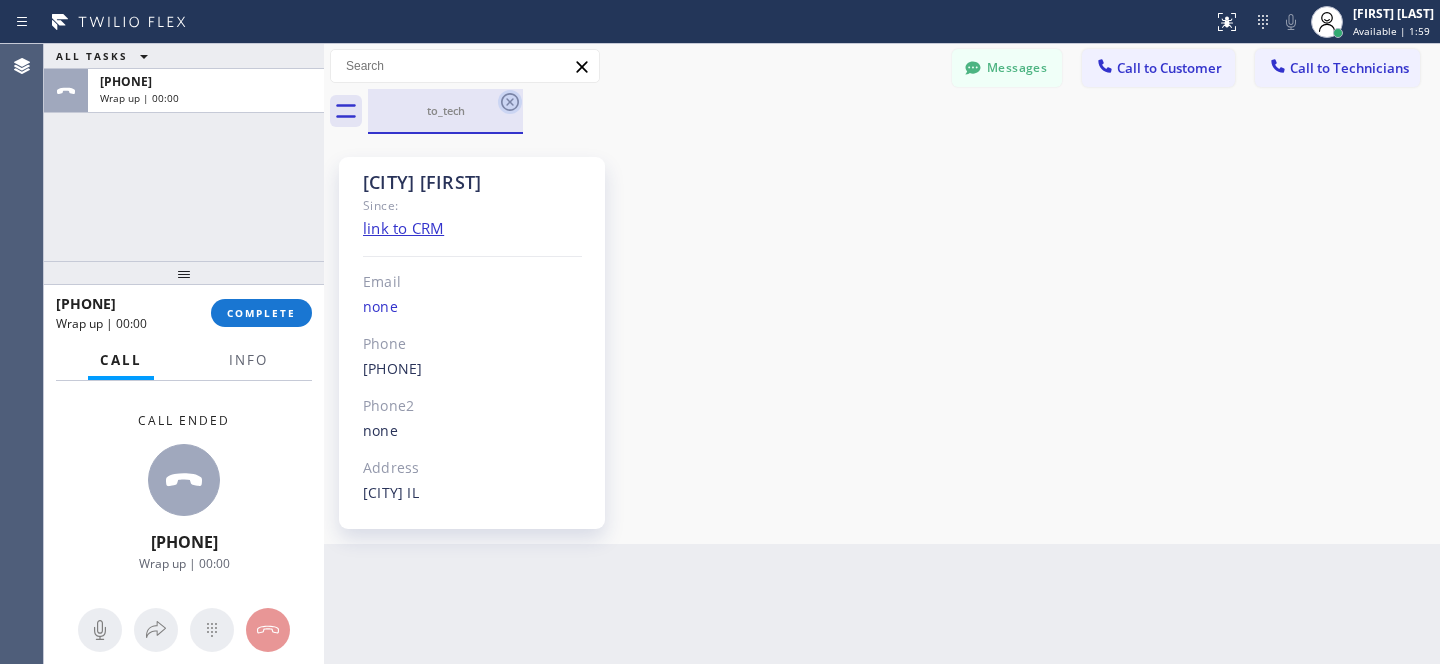 click 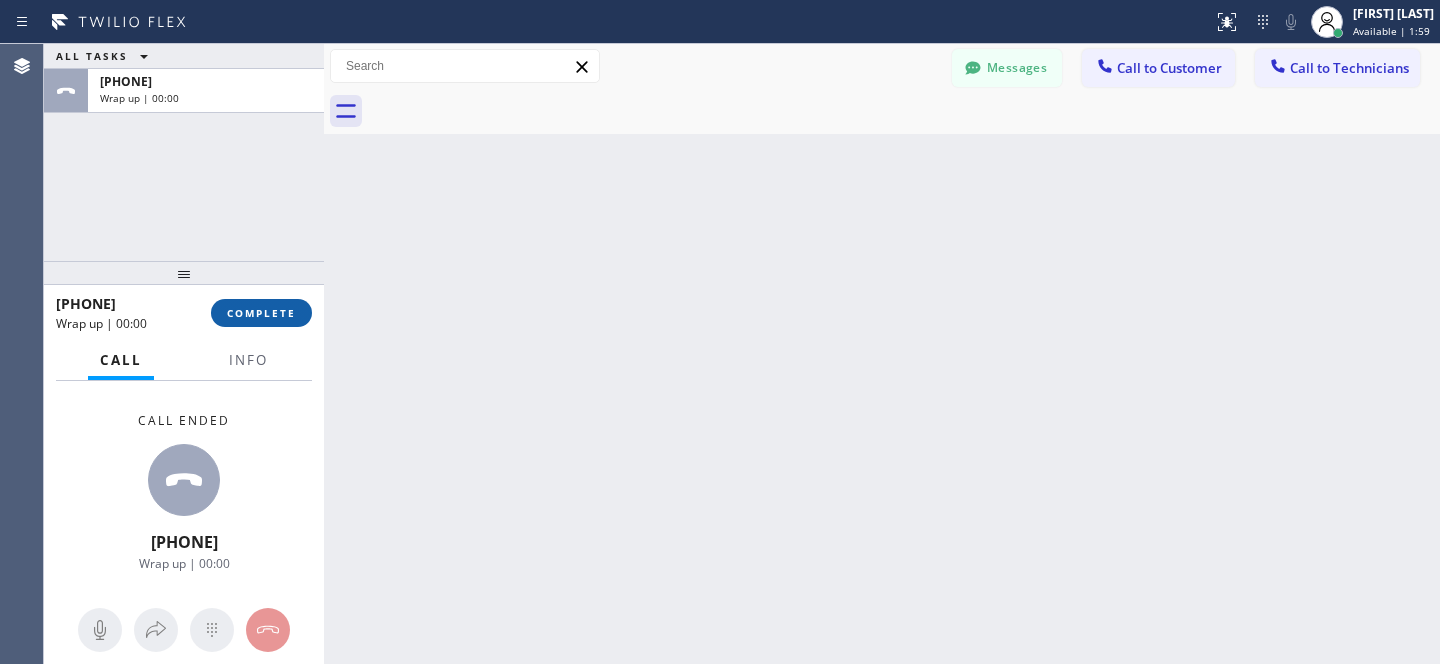 click on "COMPLETE" at bounding box center [261, 313] 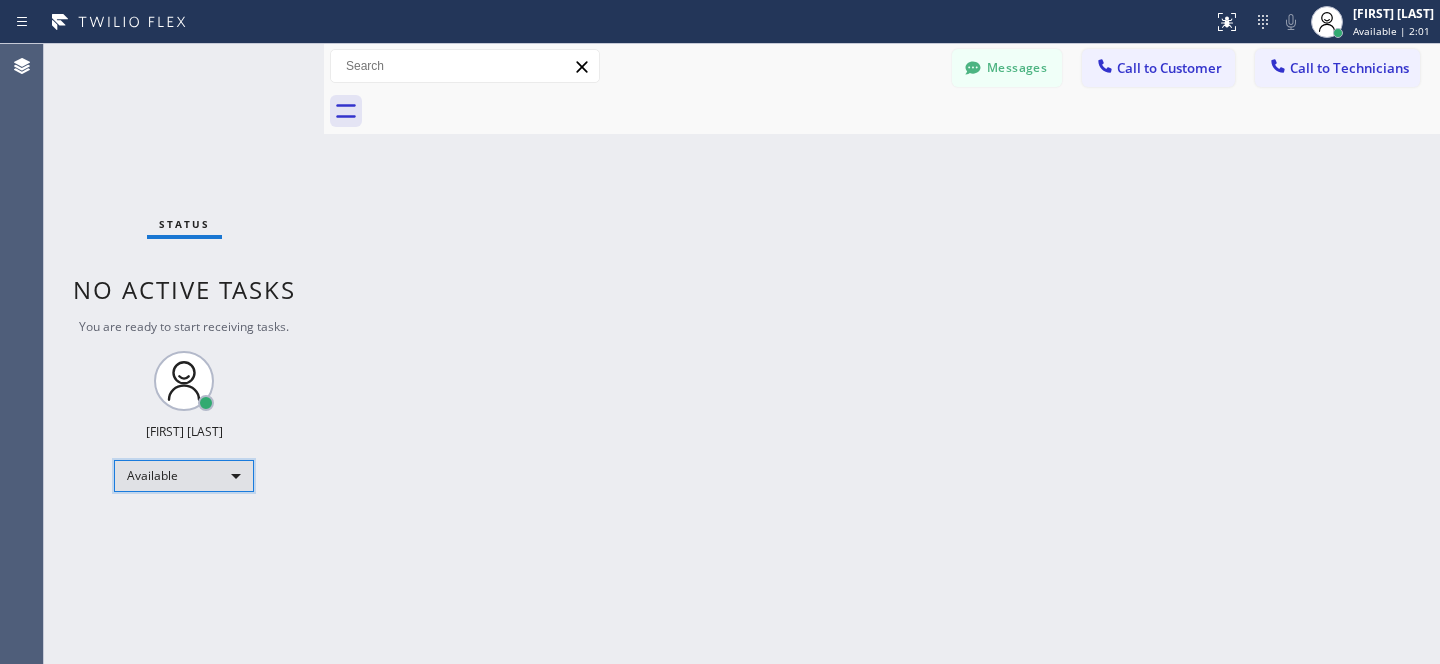 click on "Available" at bounding box center [184, 476] 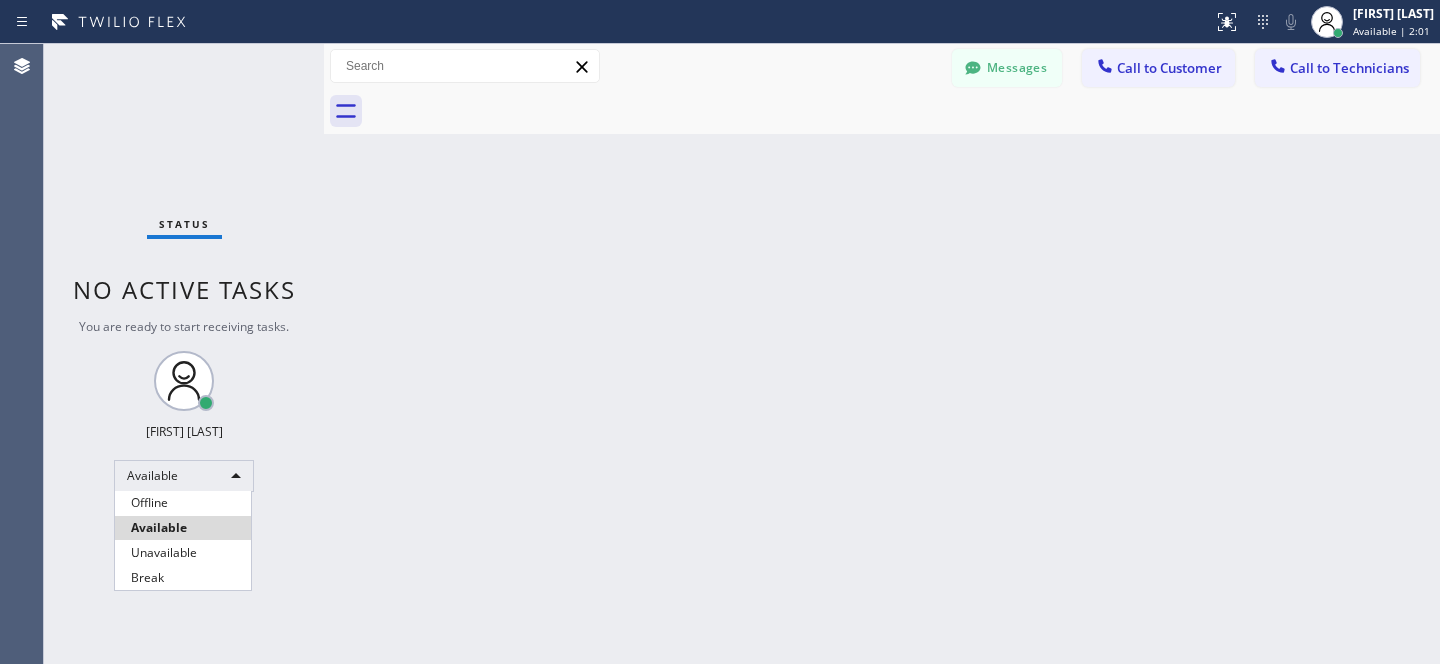 drag, startPoint x: 166, startPoint y: 505, endPoint x: 228, endPoint y: 489, distance: 64.03124 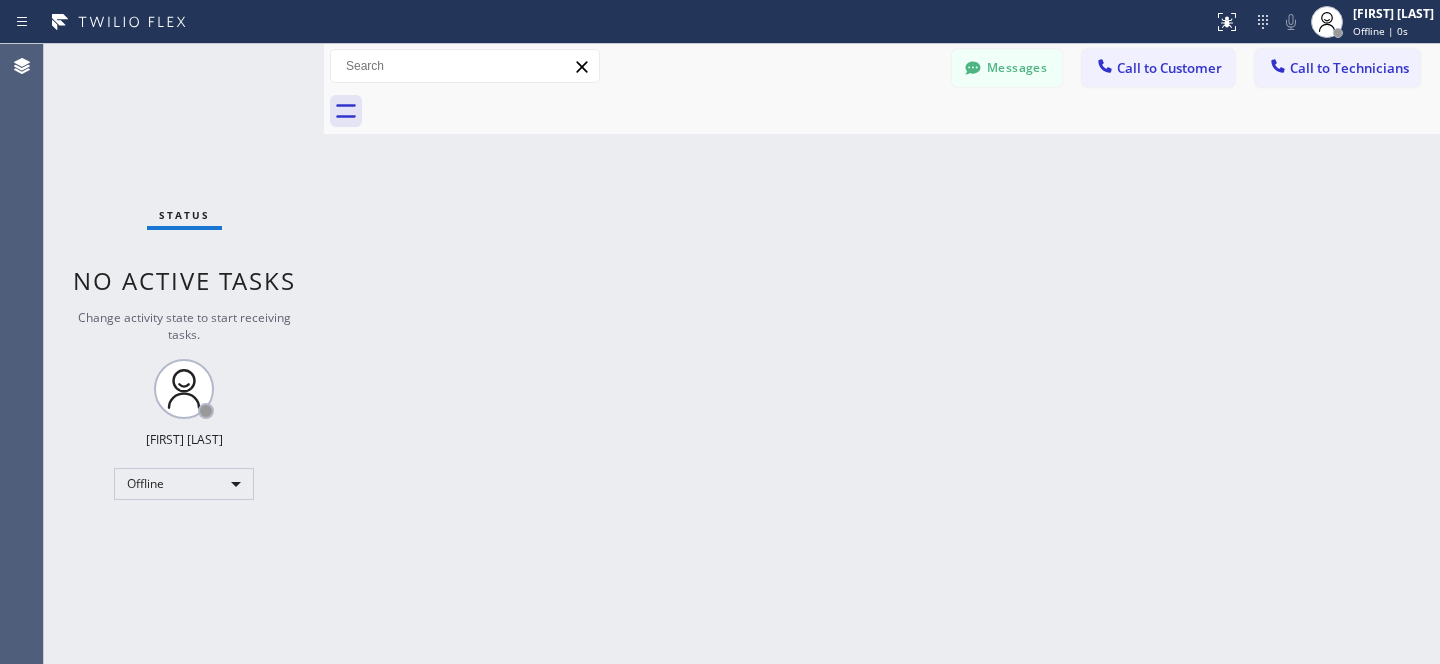click on "Call to Customer" at bounding box center [1169, 68] 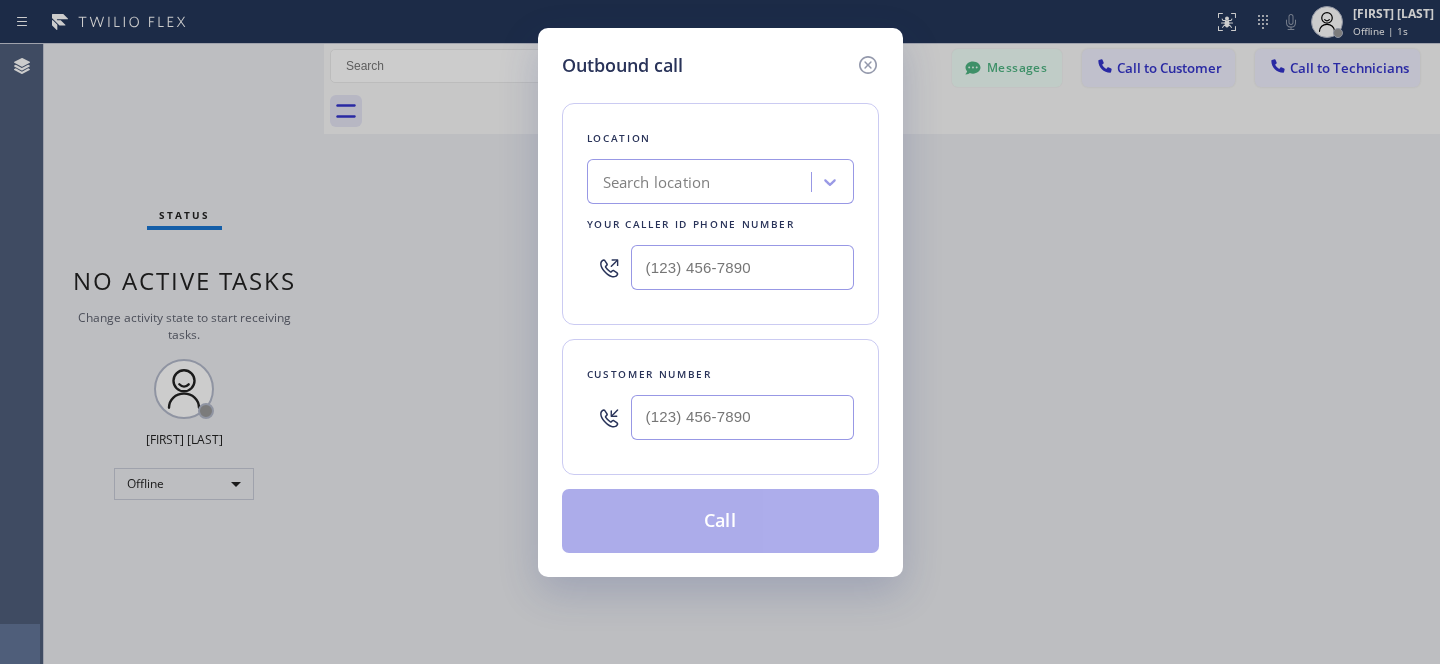 drag, startPoint x: 856, startPoint y: 51, endPoint x: 869, endPoint y: 58, distance: 14.764823 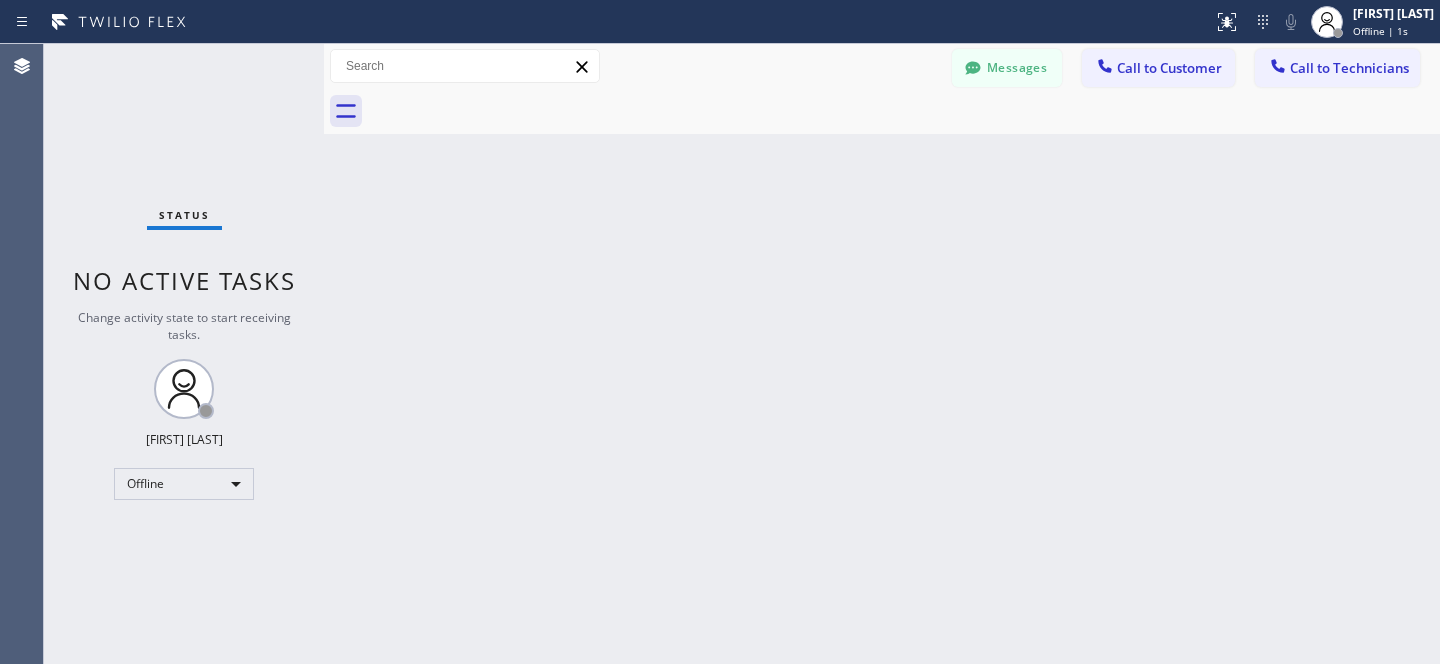 click on "Messages Call to Customer Call to Technicians Outbound call Location Search location Your caller id phone number Customer number Call Outbound call Technician Search Technician Your caller id phone number Your caller id phone number [PHONE] Call" at bounding box center [882, 66] 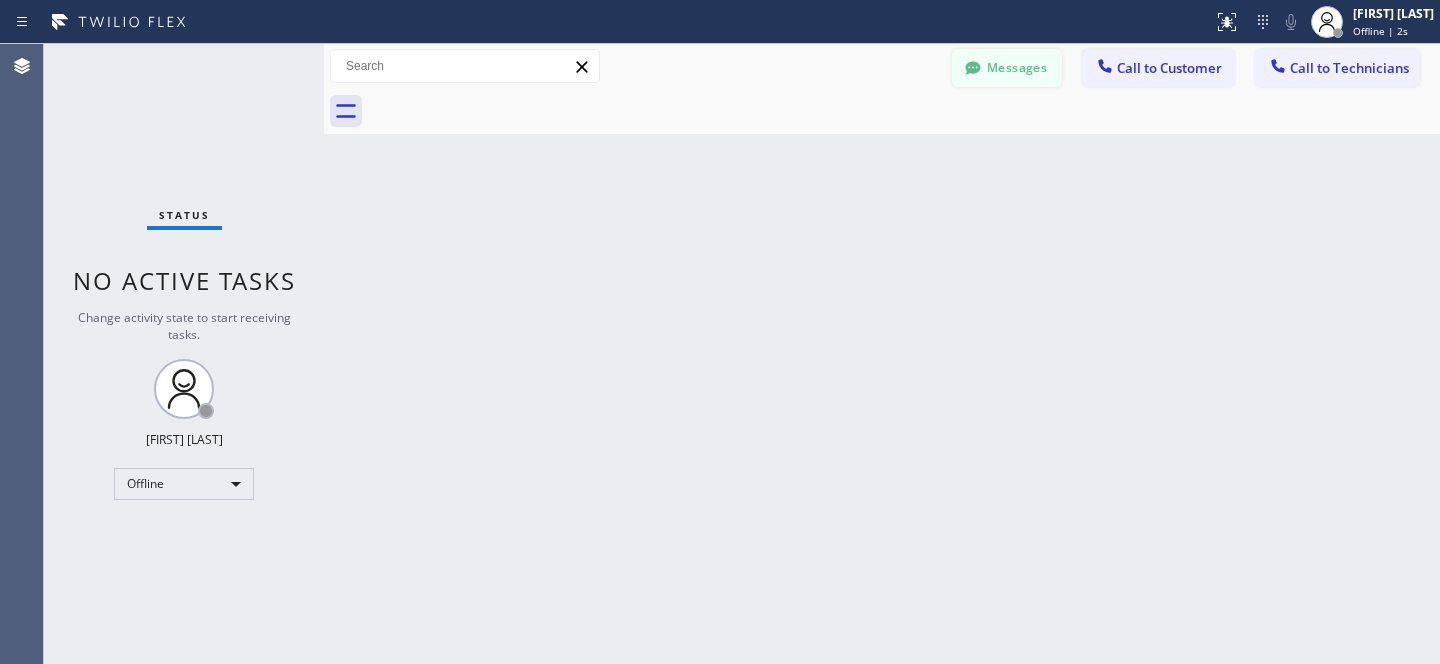click on "Messages" at bounding box center [1007, 68] 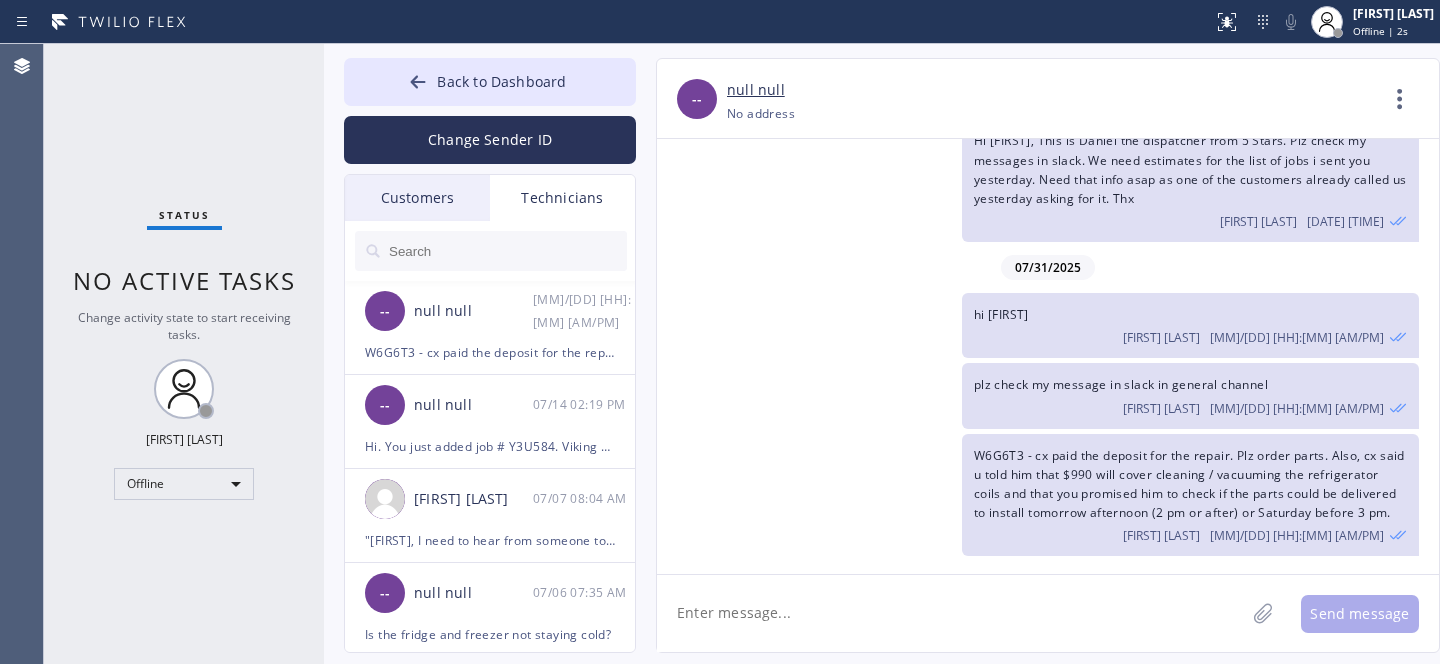 drag, startPoint x: 425, startPoint y: 198, endPoint x: 521, endPoint y: 280, distance: 126.253716 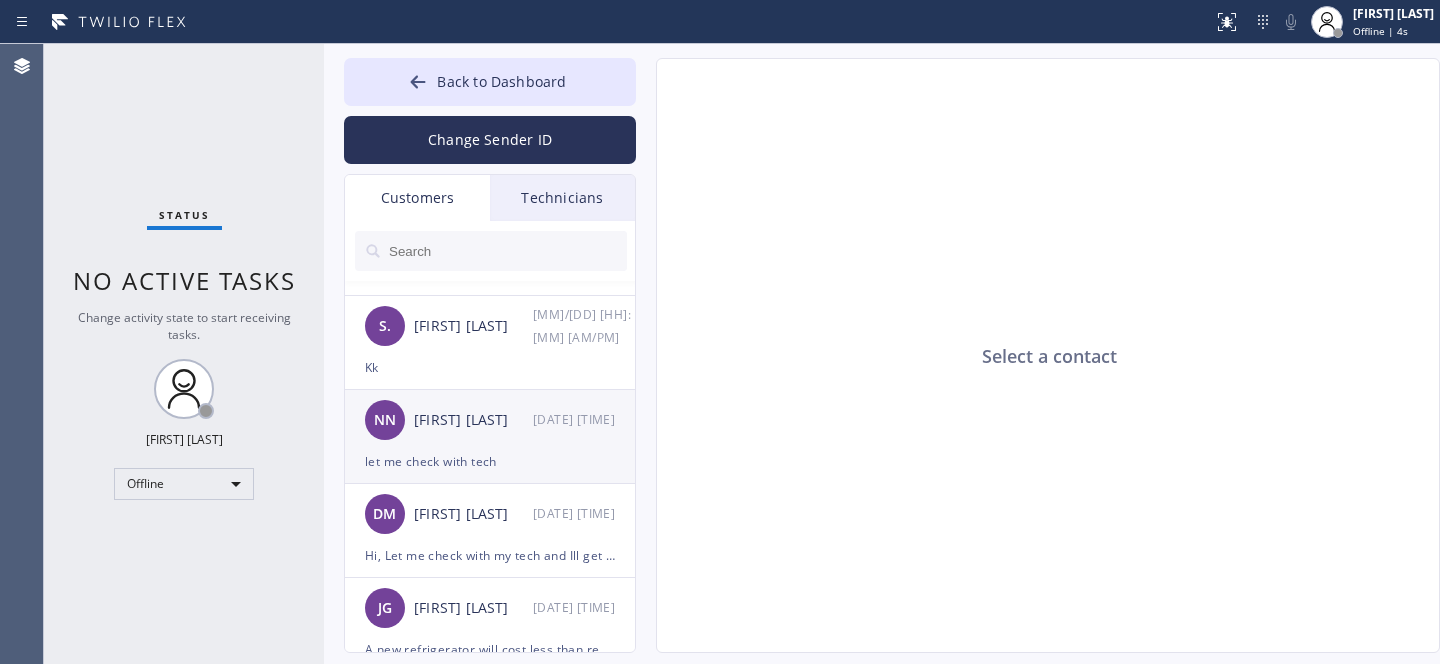 scroll, scrollTop: 165, scrollLeft: 0, axis: vertical 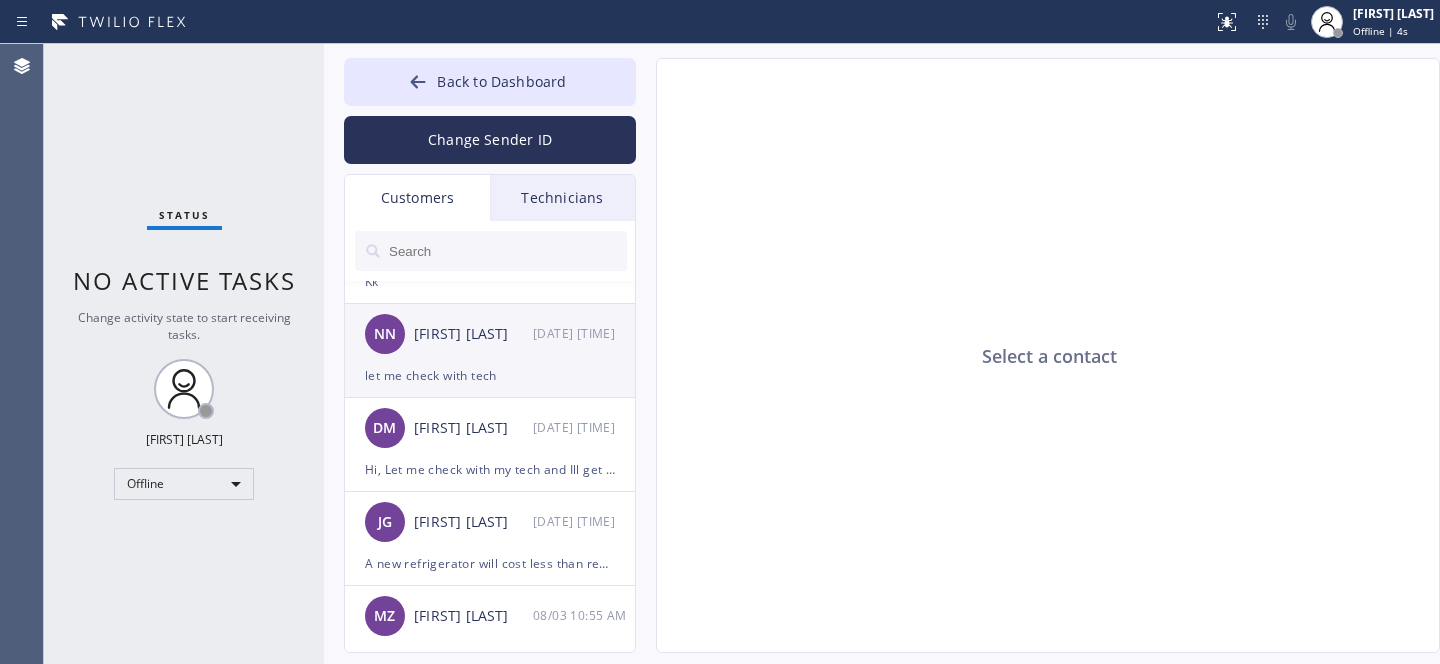 click on "NN [FIRST] [LAST] [DATE]" at bounding box center [491, 334] 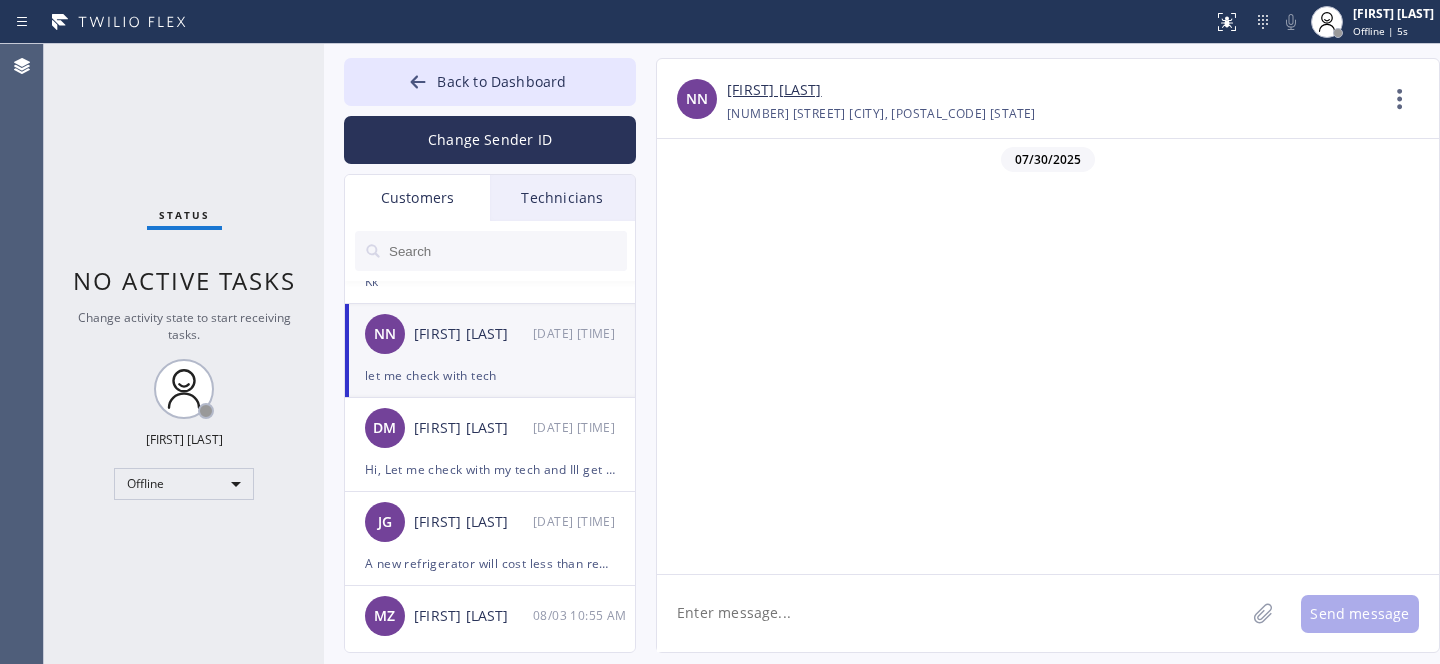 scroll, scrollTop: 1157, scrollLeft: 0, axis: vertical 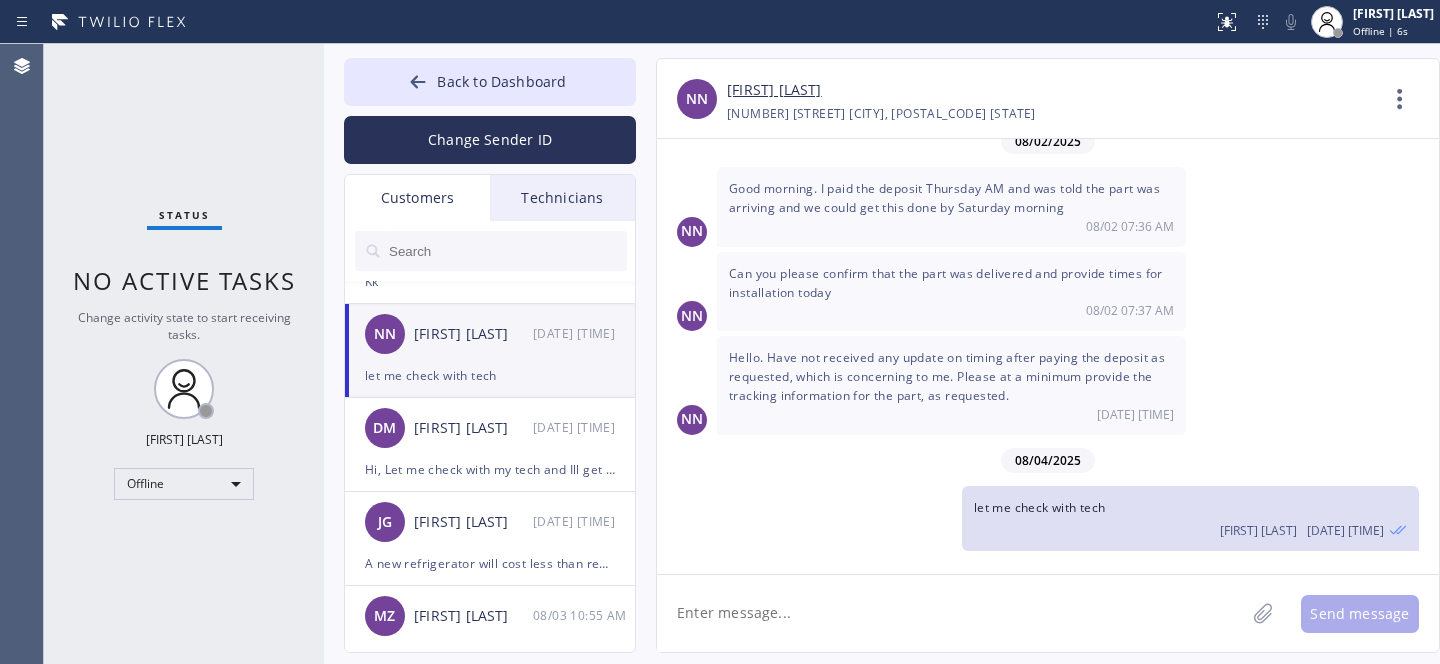 click 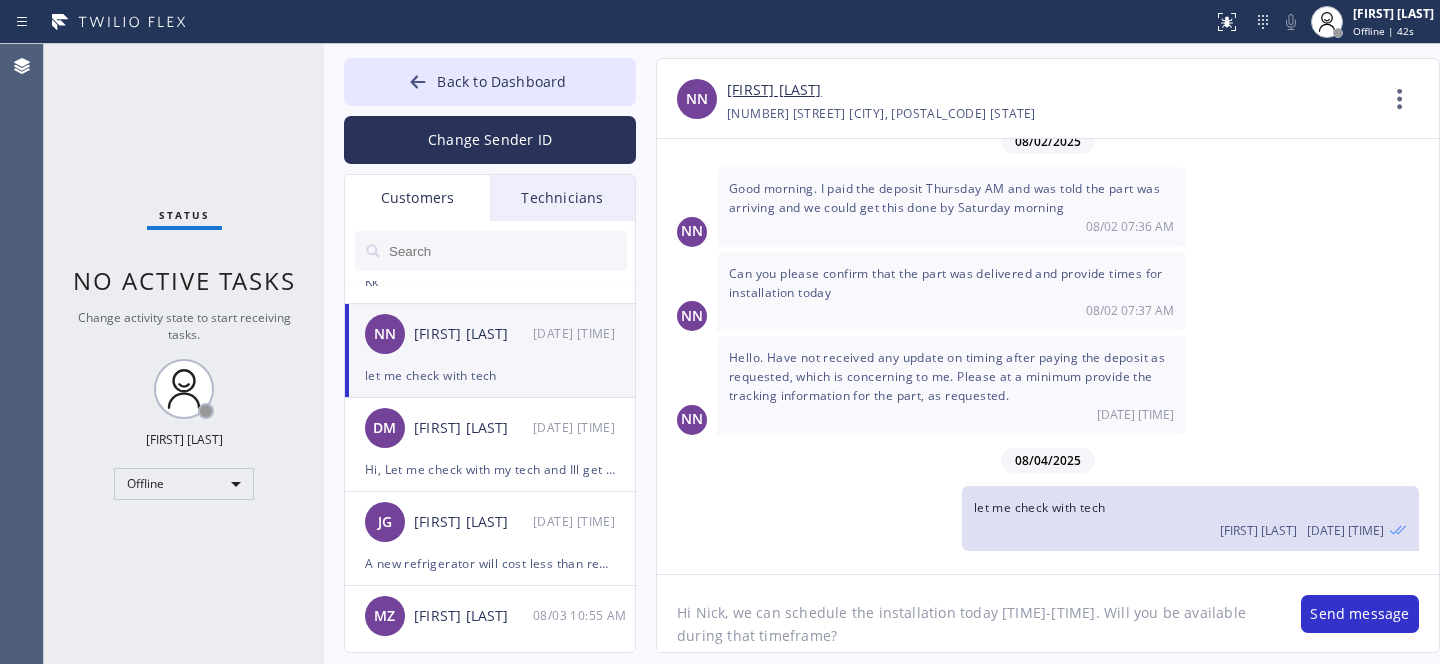 type on "Hi Nick, we can schedule the installation today [TIME]-[TIME]. Will you be available during that timeframe?" 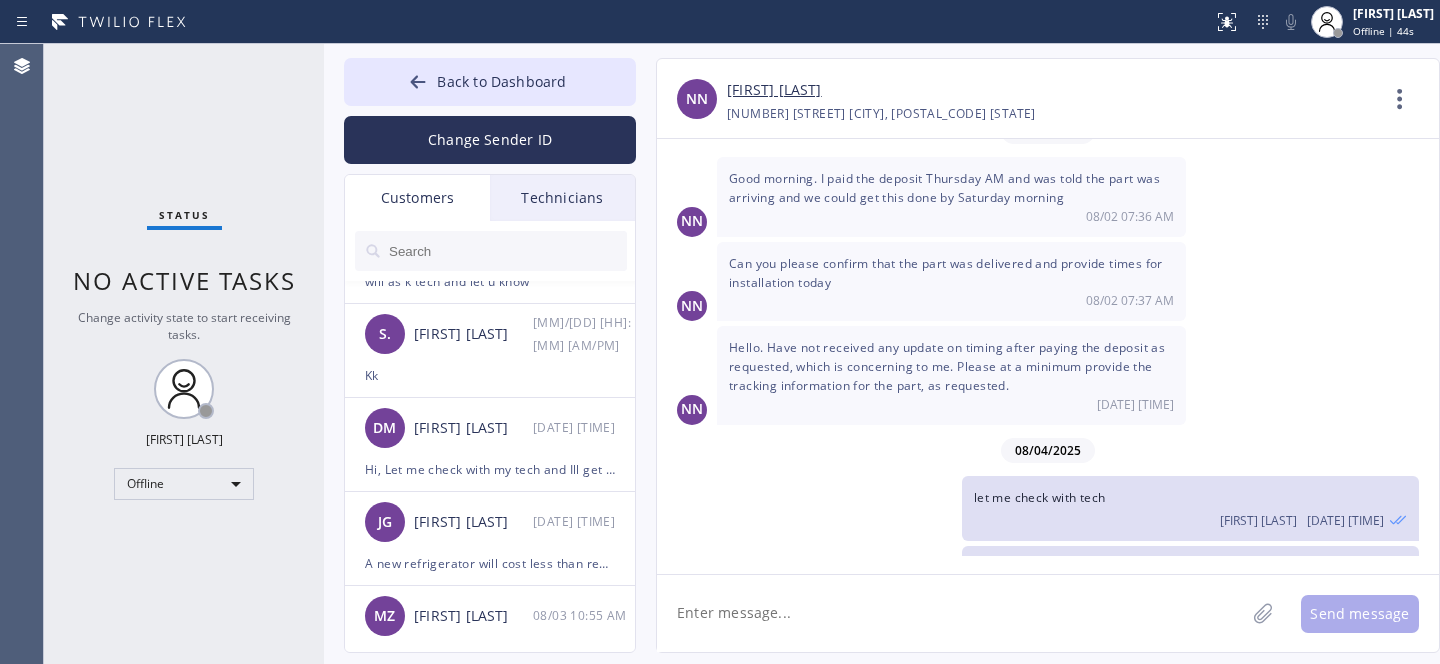 scroll, scrollTop: 1246, scrollLeft: 0, axis: vertical 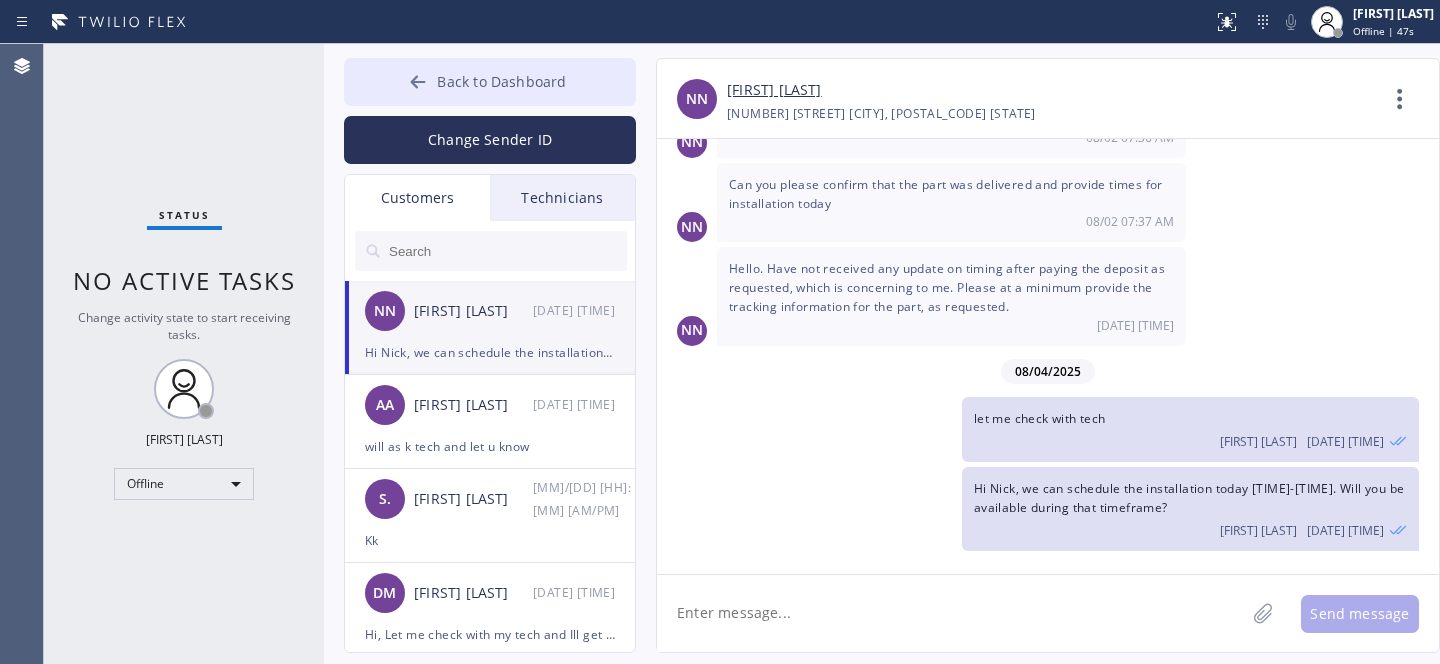 click on "Back to Dashboard" at bounding box center (490, 82) 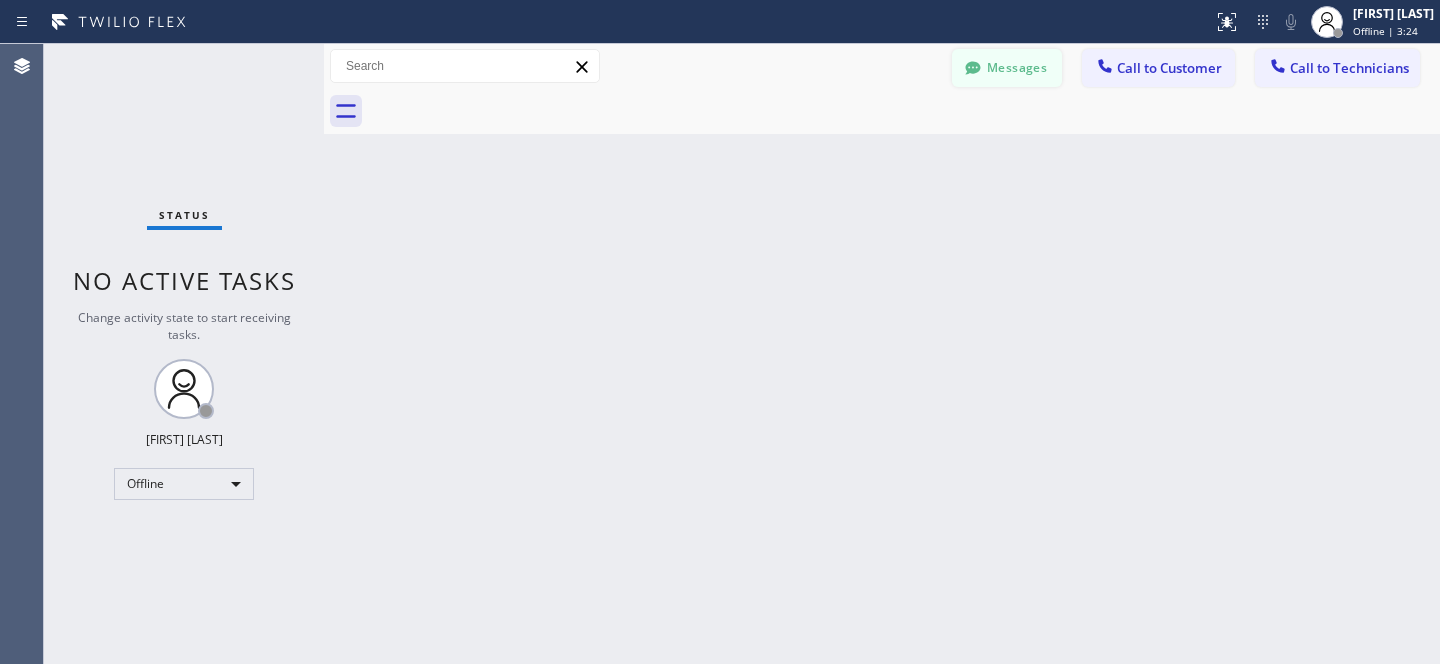click on "Messages" at bounding box center [1007, 68] 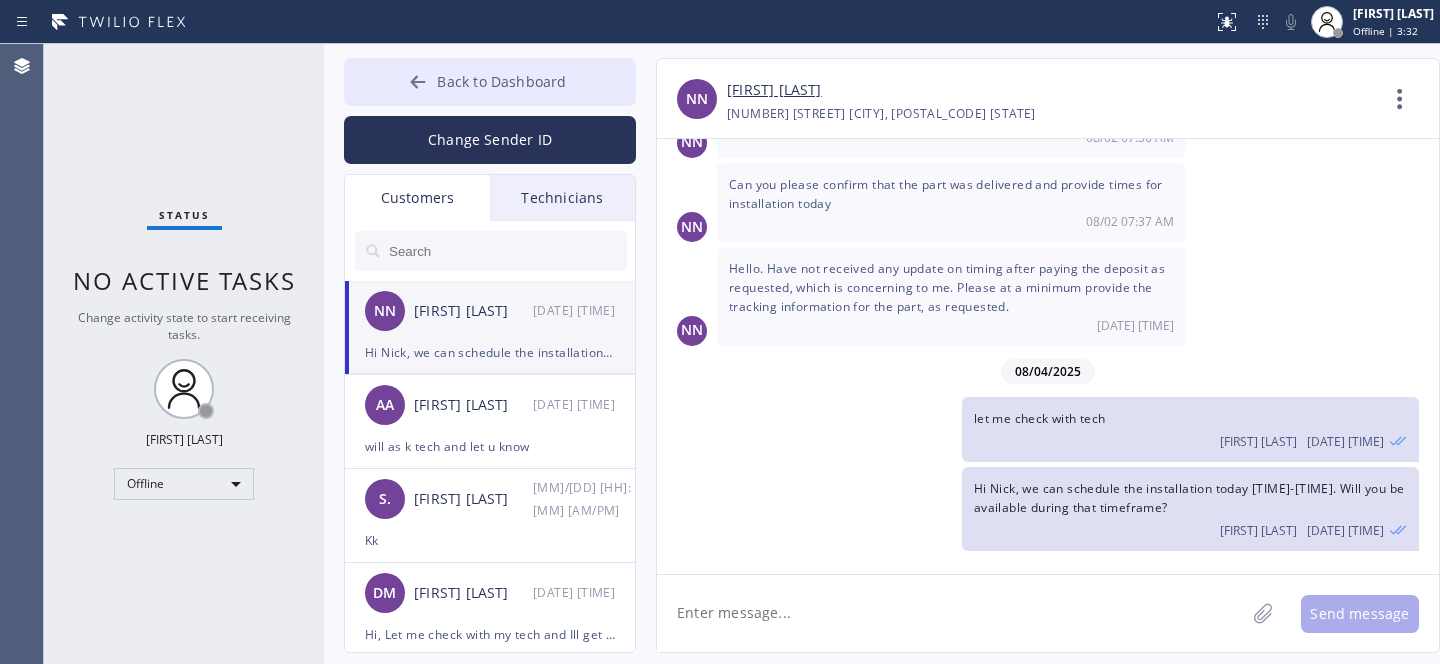 click on "Back to Dashboard" at bounding box center [501, 81] 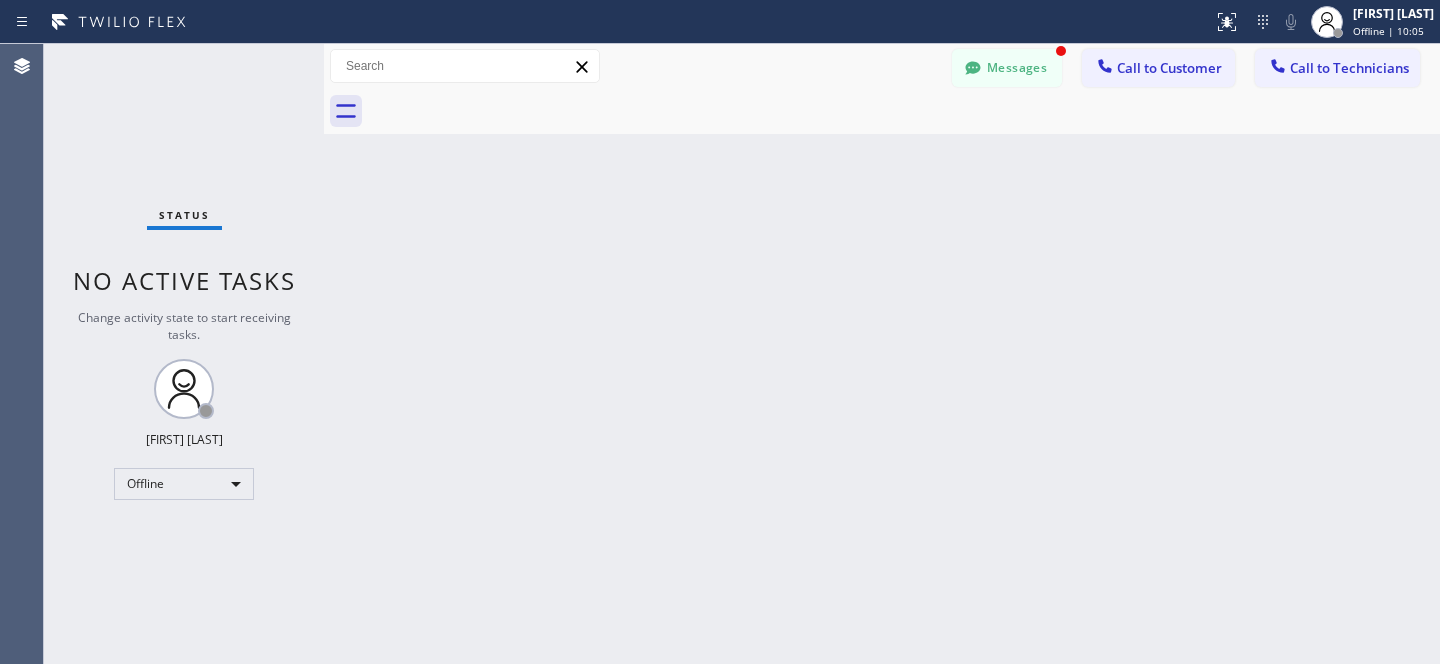 scroll, scrollTop: 1310, scrollLeft: 0, axis: vertical 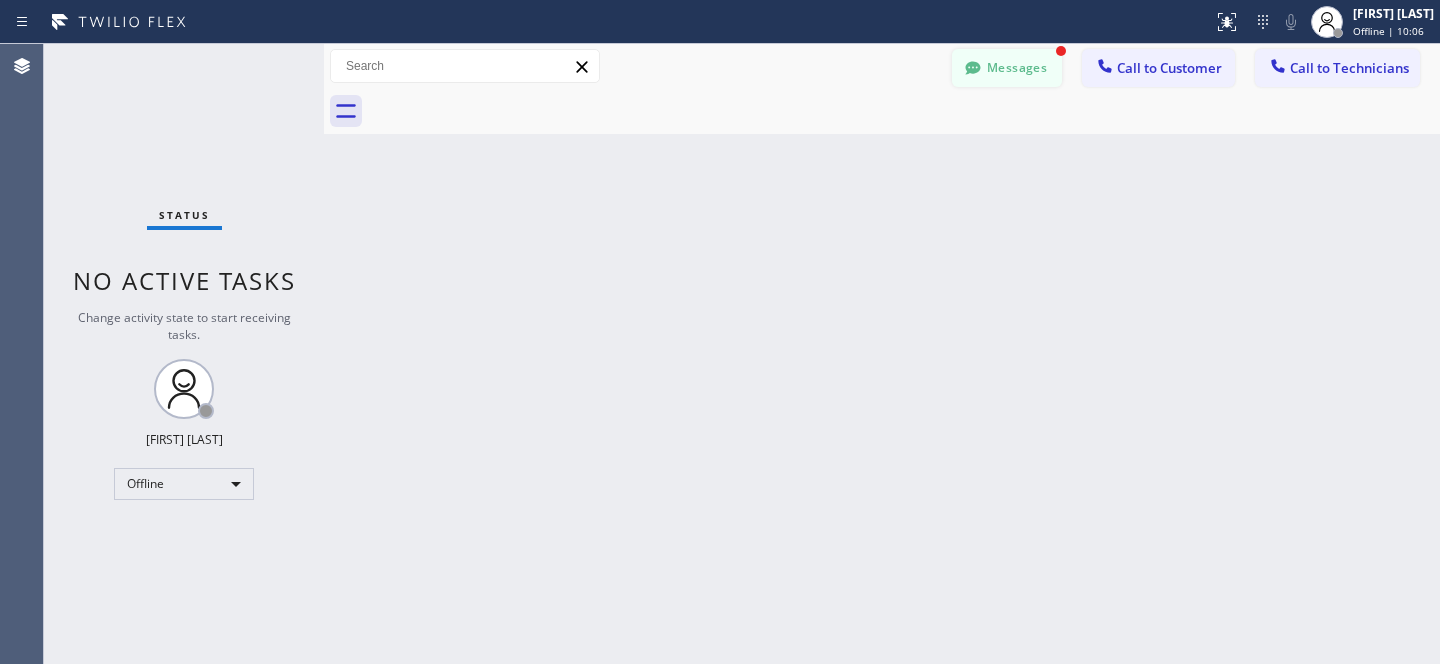click on "Messages" at bounding box center [1007, 68] 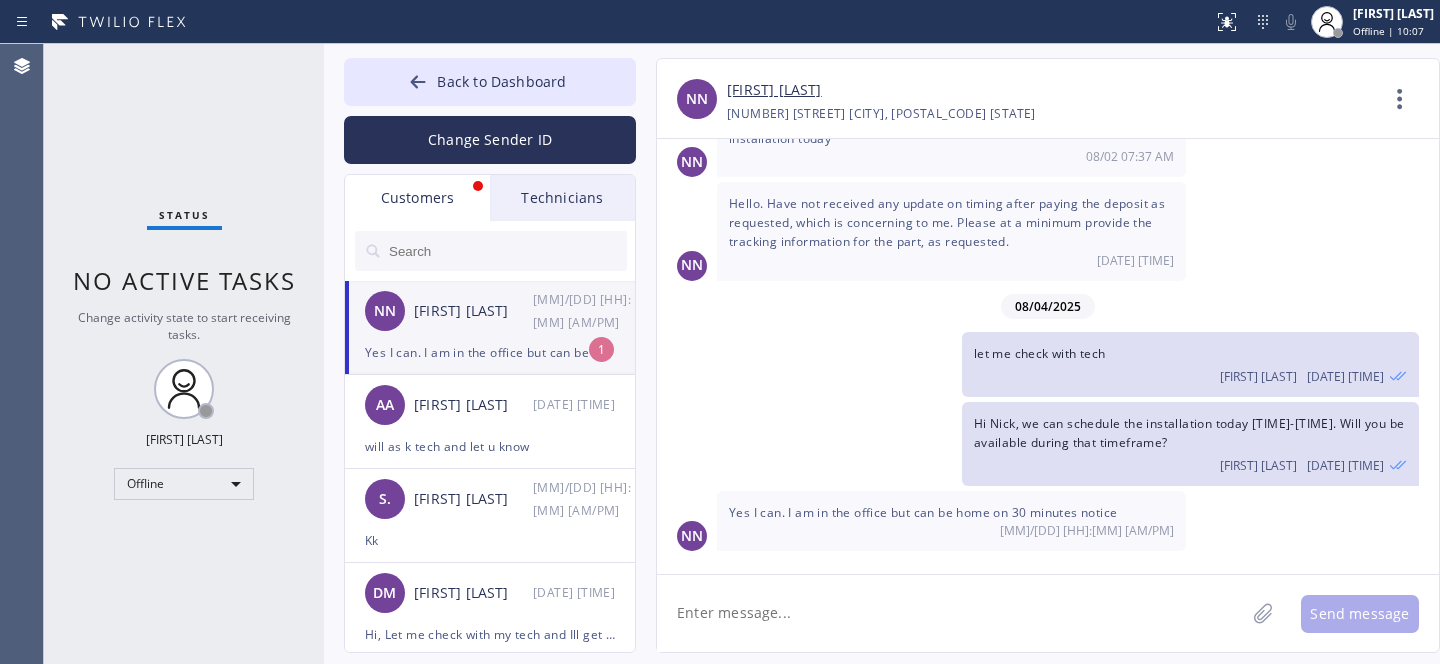 click on "Yes I can. I am in the office but can be home on 30 minutes notice" at bounding box center (490, 352) 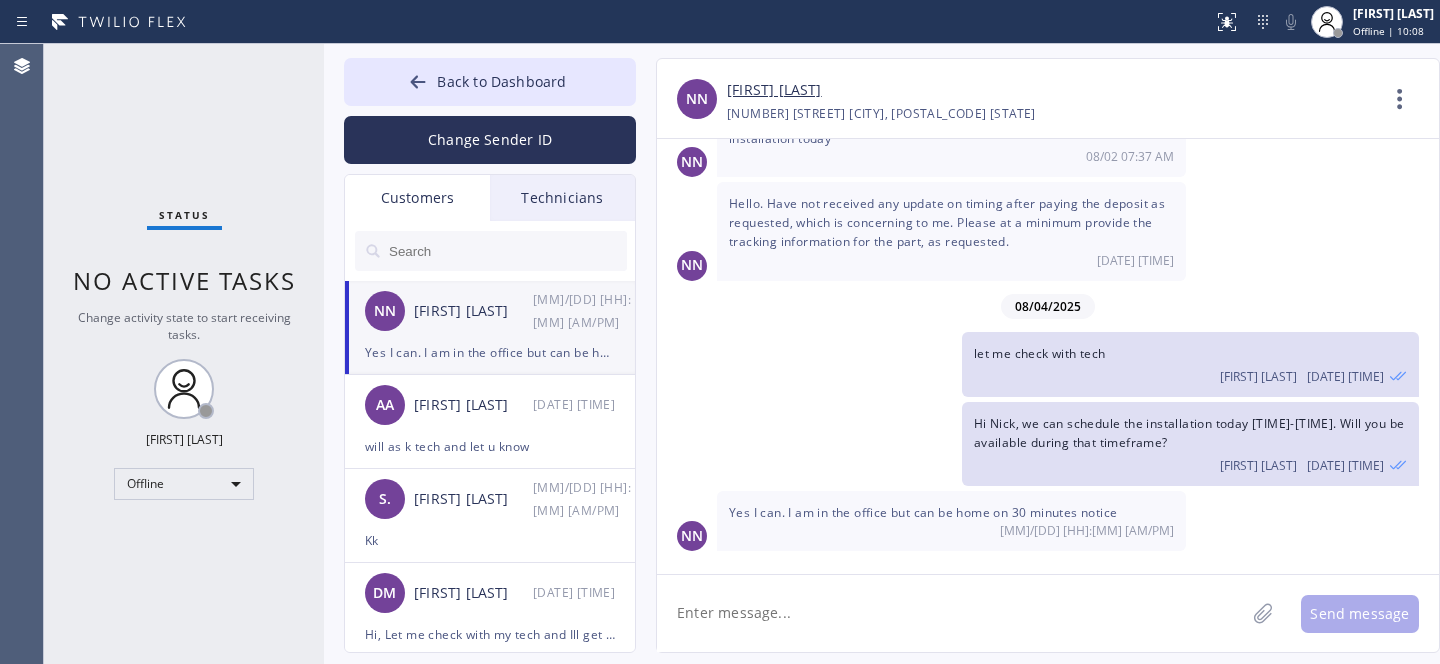 click 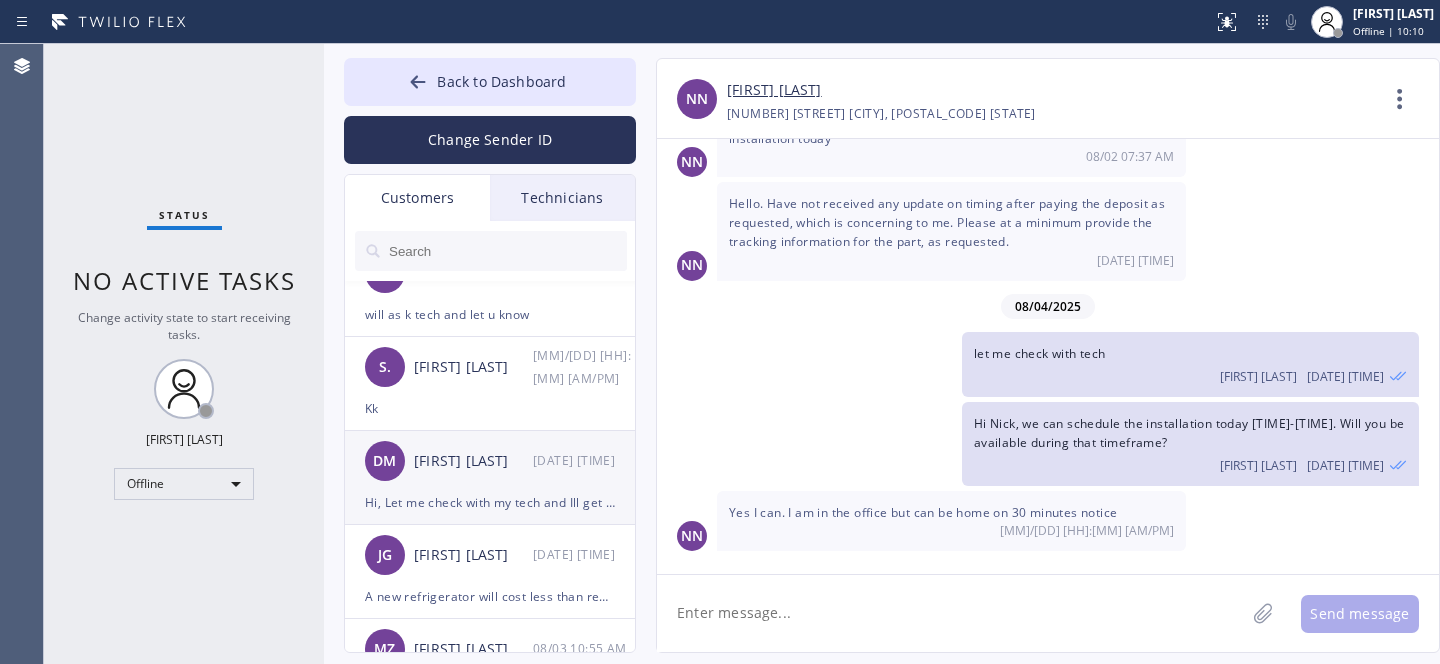 scroll, scrollTop: 135, scrollLeft: 0, axis: vertical 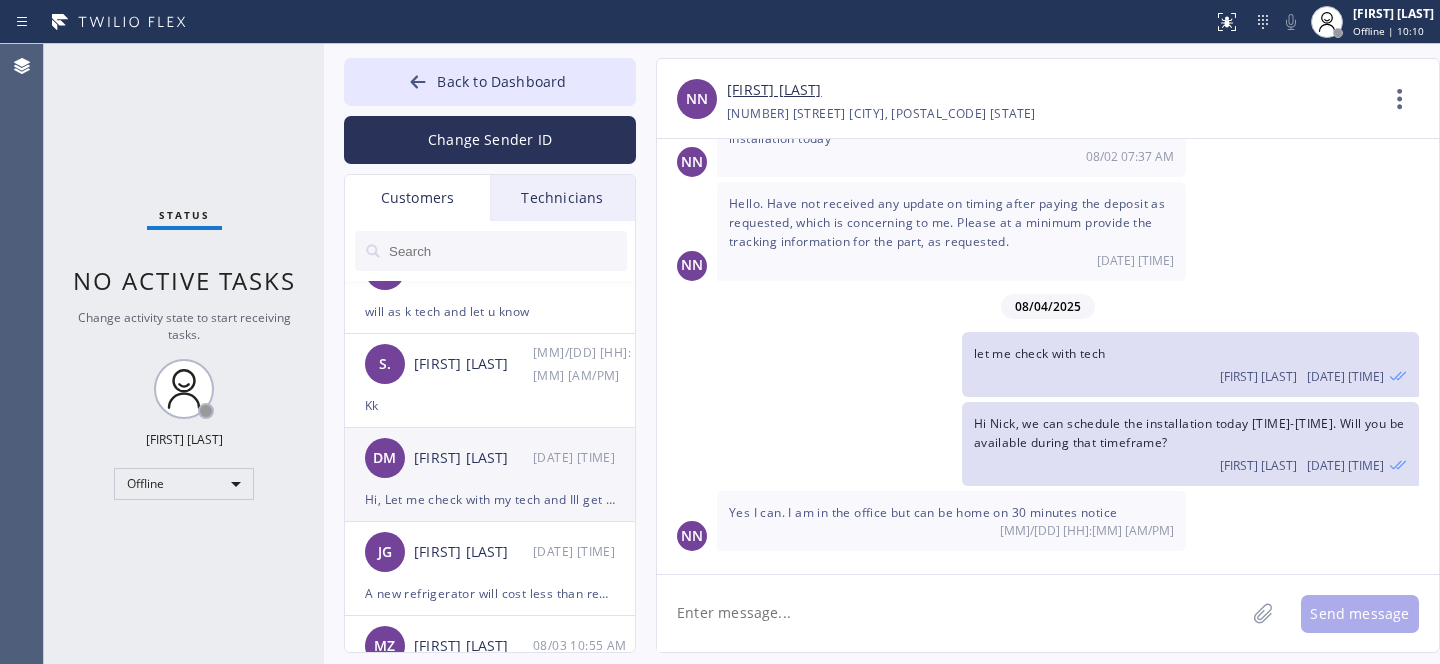 click on "[FIRST] [LAST]" at bounding box center [473, 458] 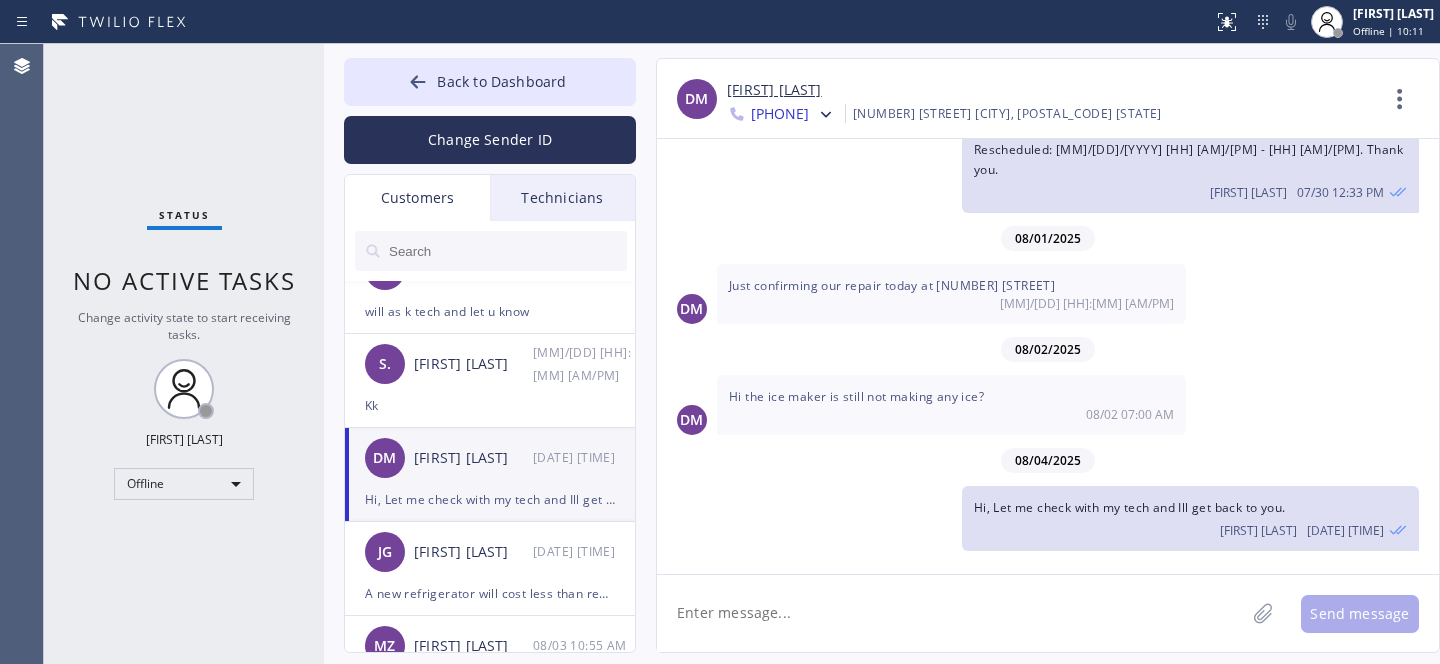 scroll, scrollTop: 648, scrollLeft: 0, axis: vertical 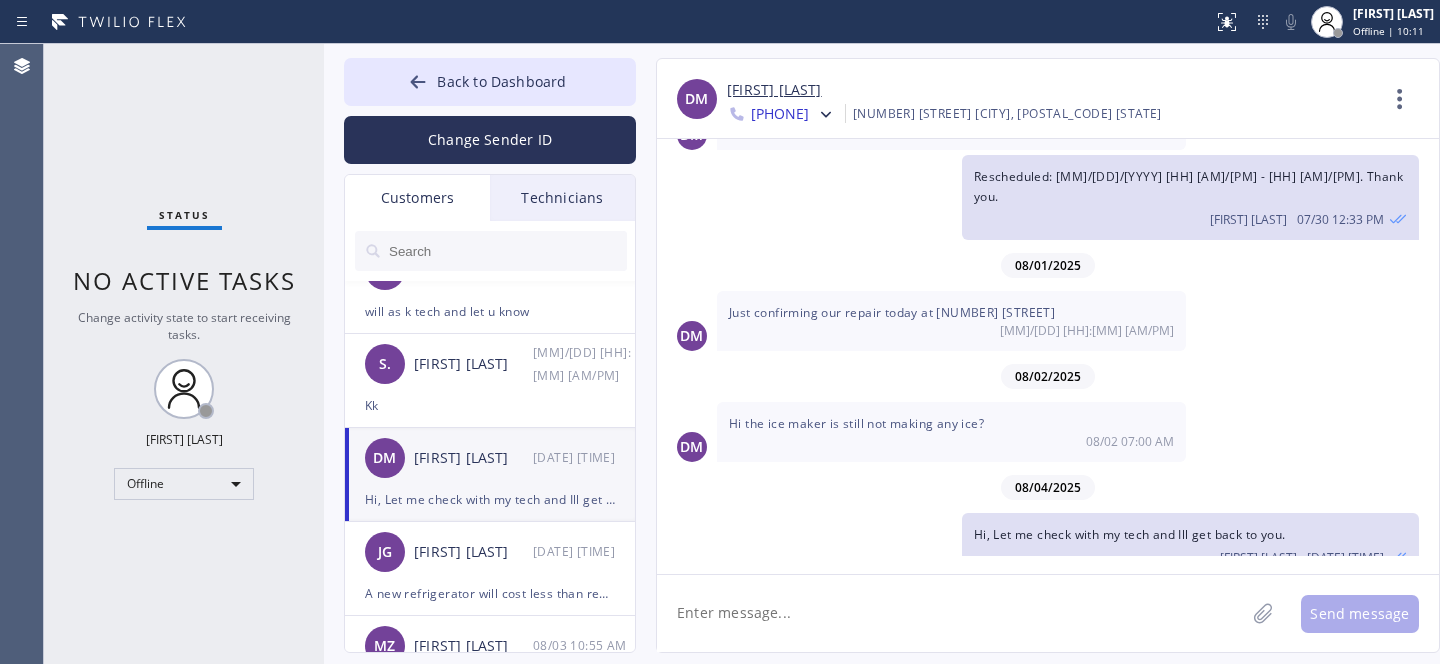 click 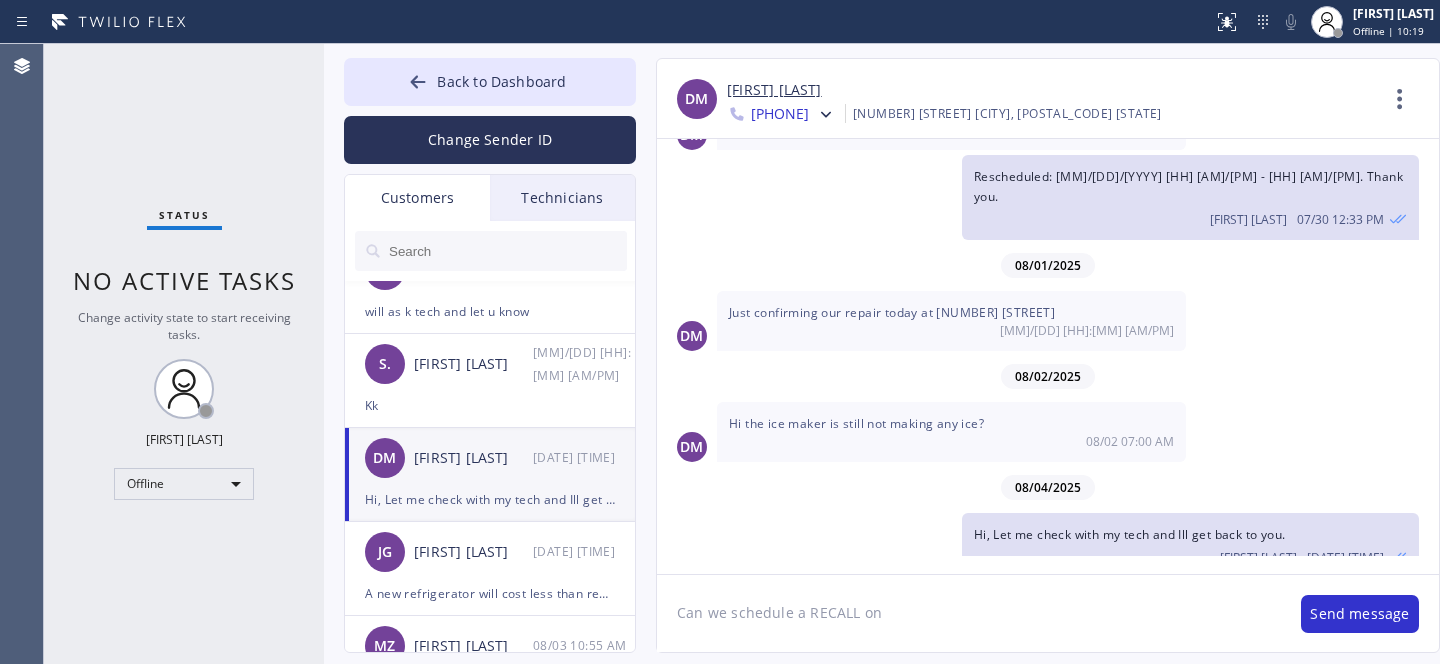 paste on "Wed [DATE]" 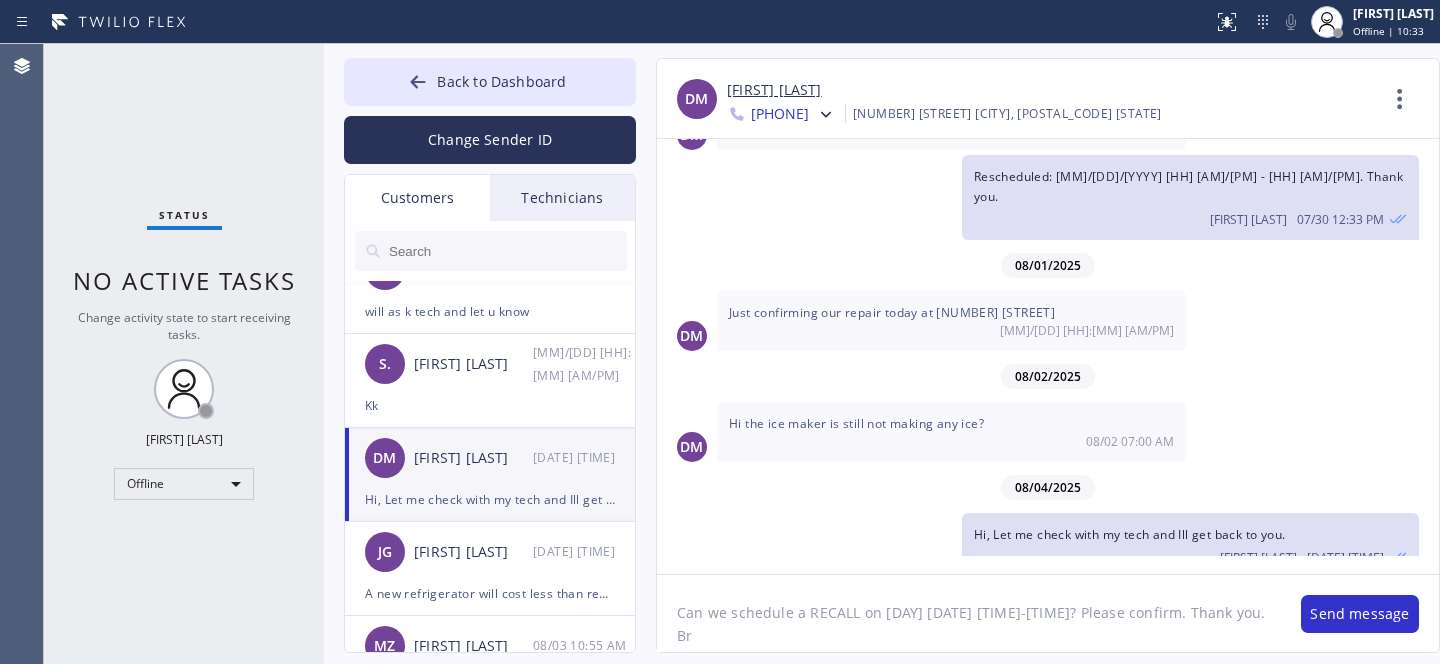 type on "Can we schedule a RECALL on Wed 8/6 9-12? Please confirm. Thank you. Br," 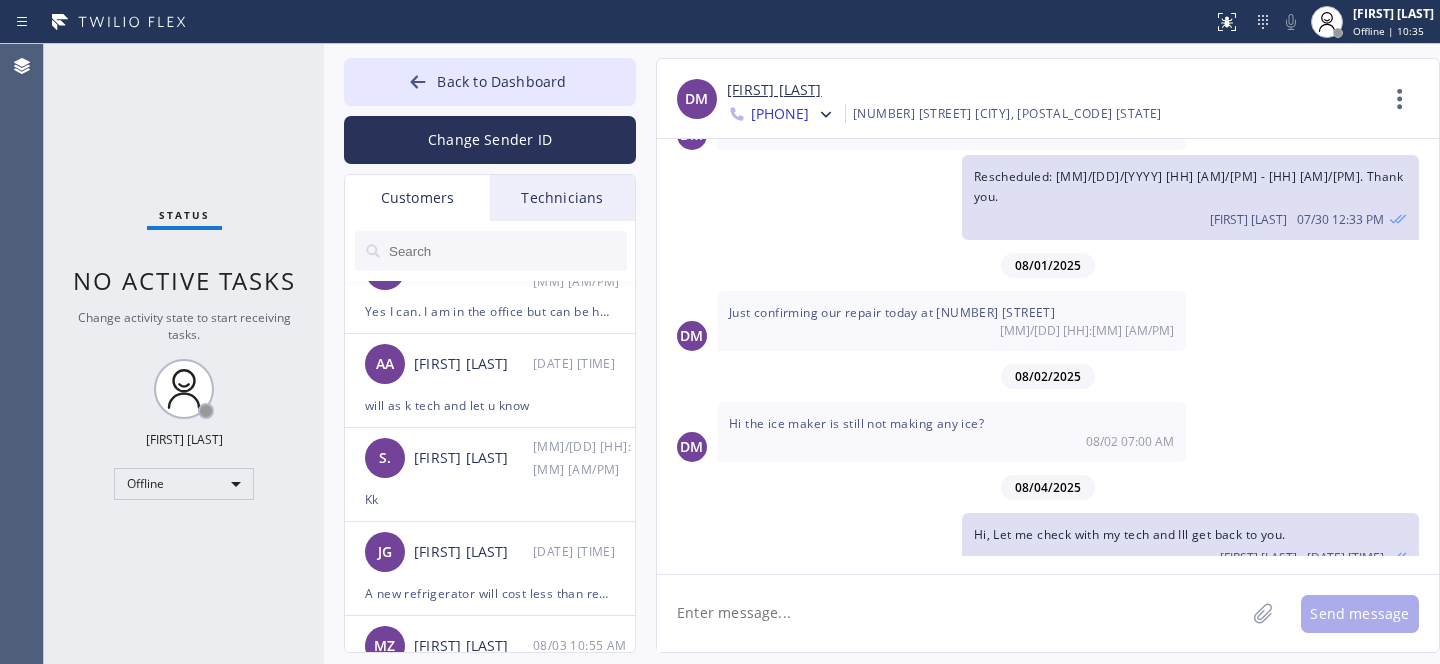 scroll, scrollTop: 737, scrollLeft: 0, axis: vertical 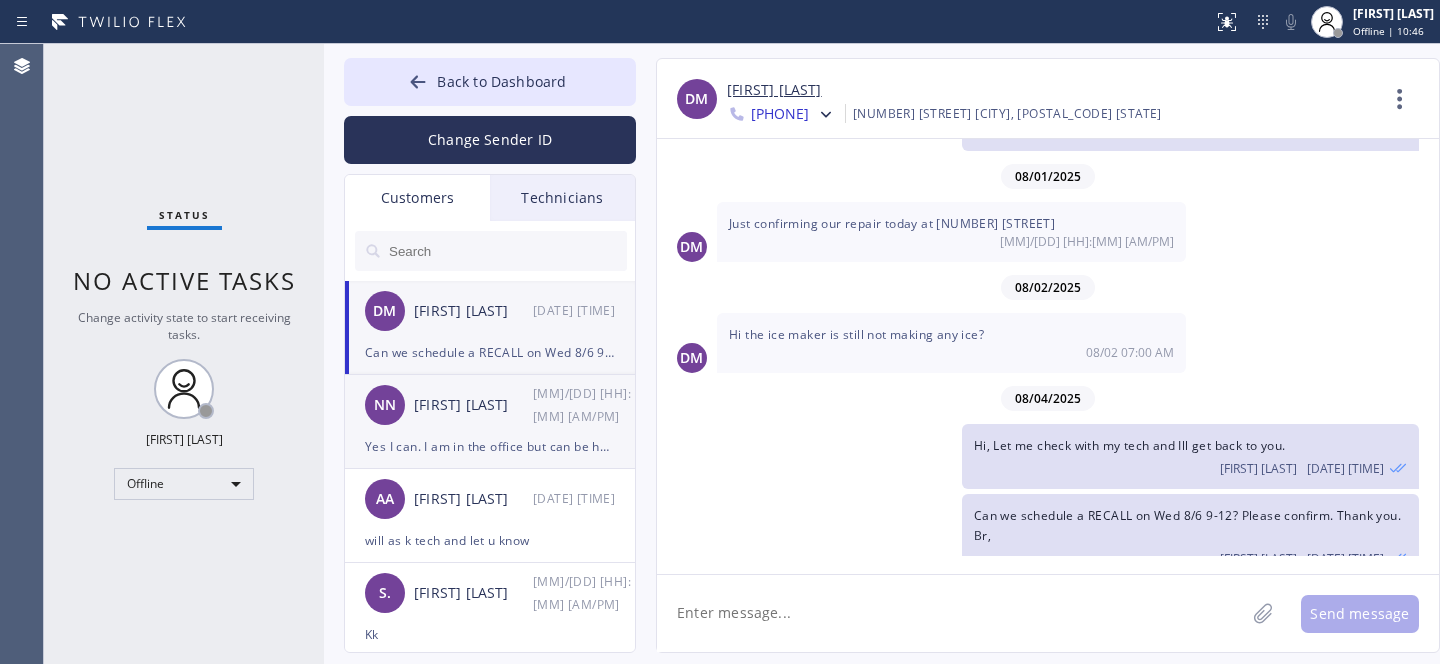 click on "Yes I can. I am in the office but can be home on 30 minutes notice" at bounding box center (490, 446) 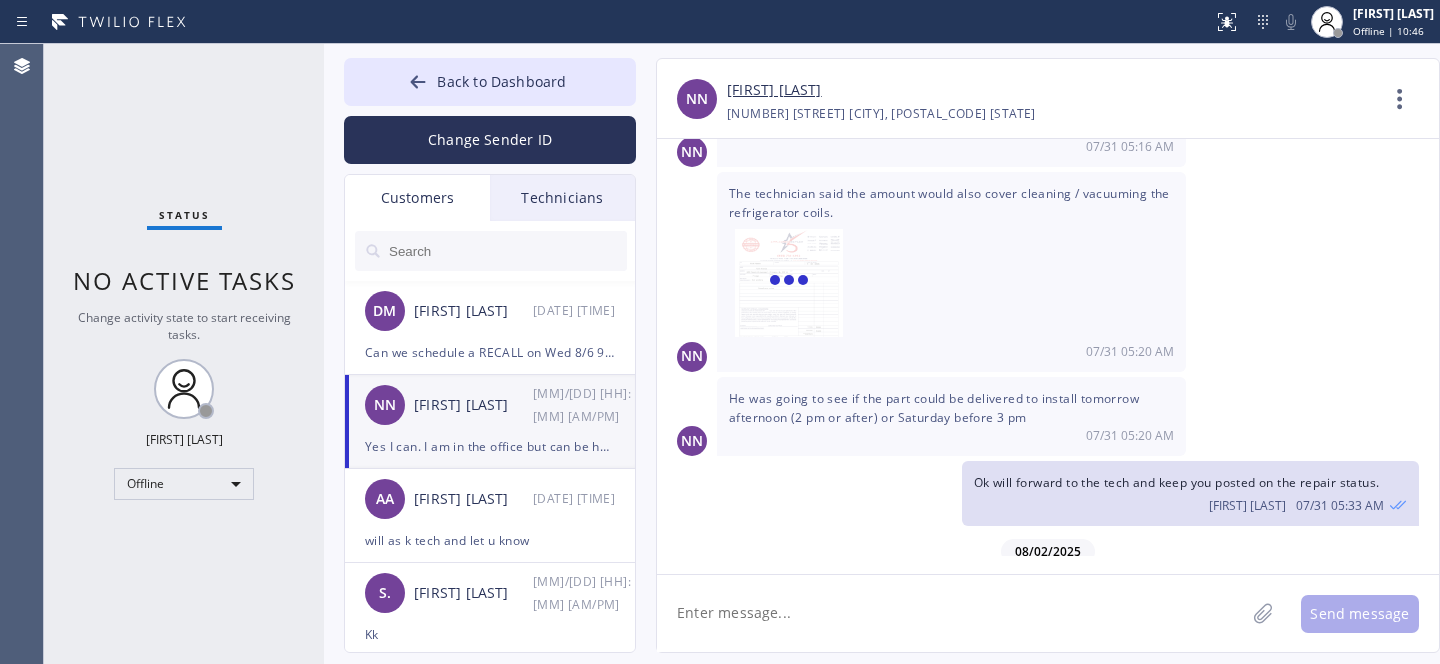 scroll, scrollTop: 1310, scrollLeft: 0, axis: vertical 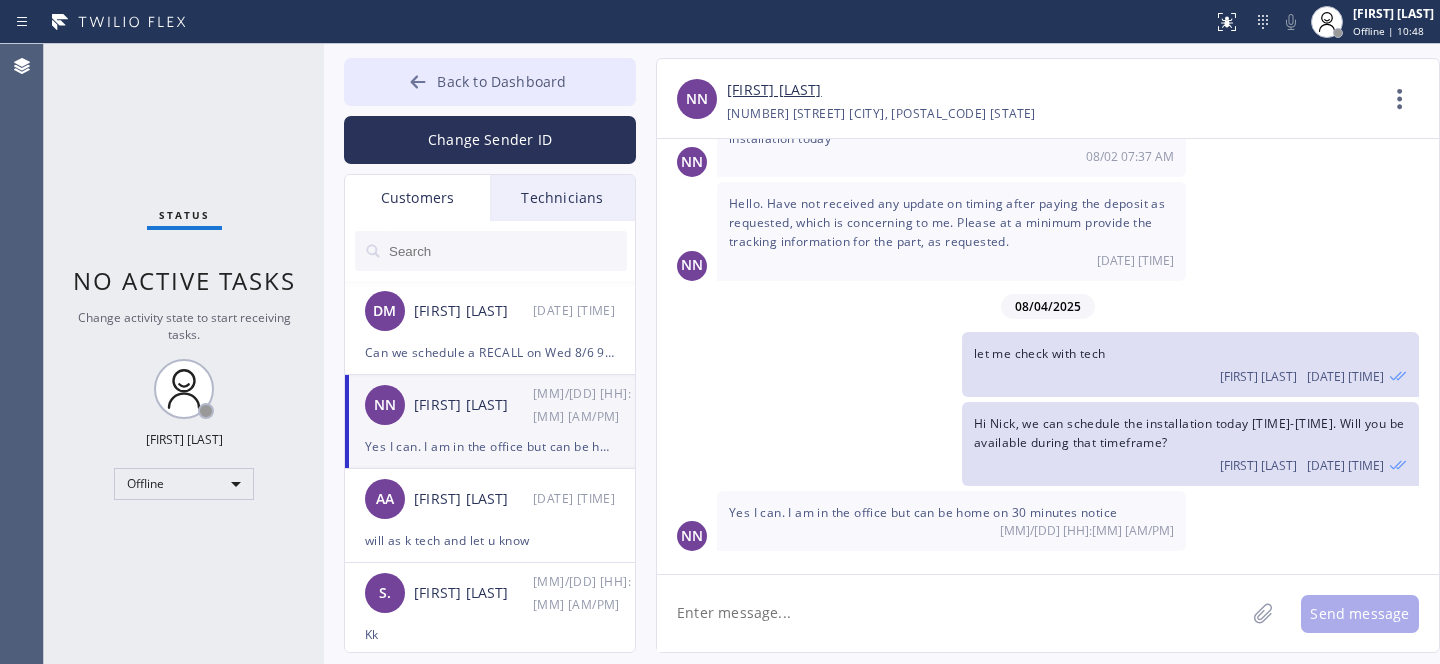 drag, startPoint x: 475, startPoint y: 89, endPoint x: 459, endPoint y: 57, distance: 35.77709 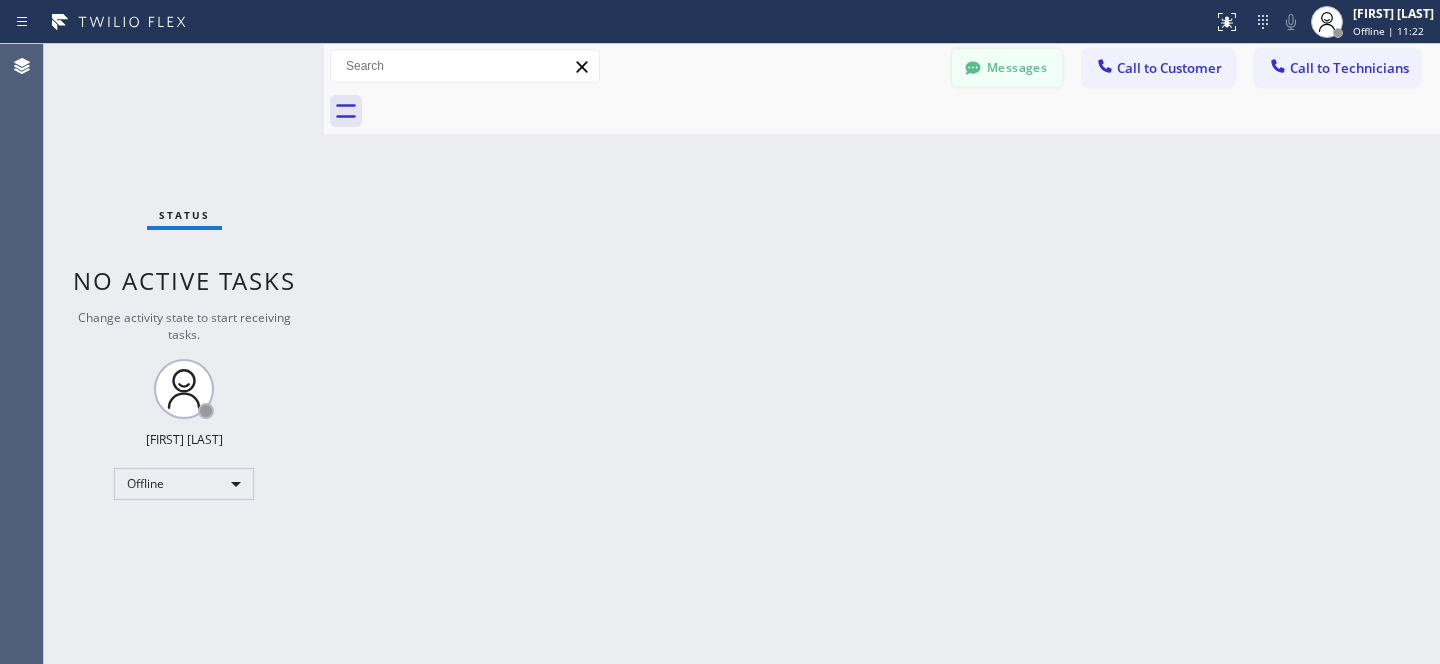 click on "Messages" at bounding box center (1007, 68) 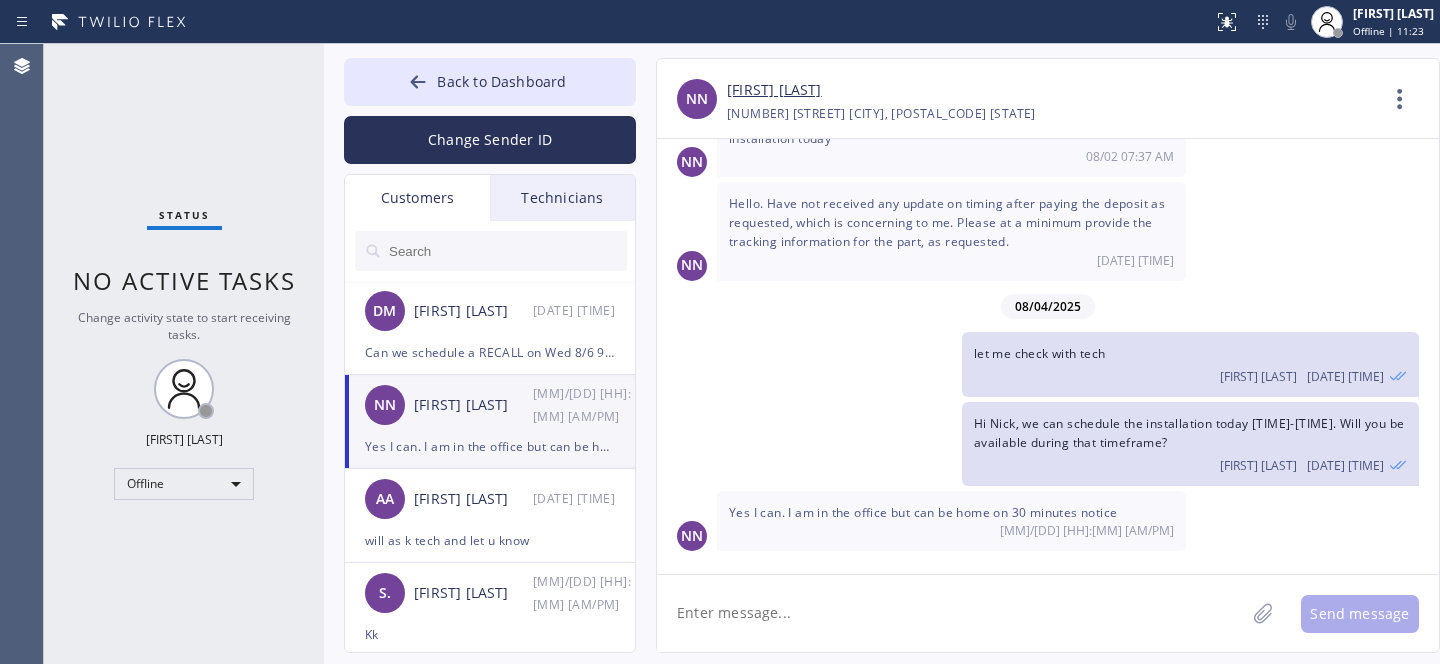 click on "NN [FIRST]  [LAST] [DATE] [TIME]" at bounding box center (491, 405) 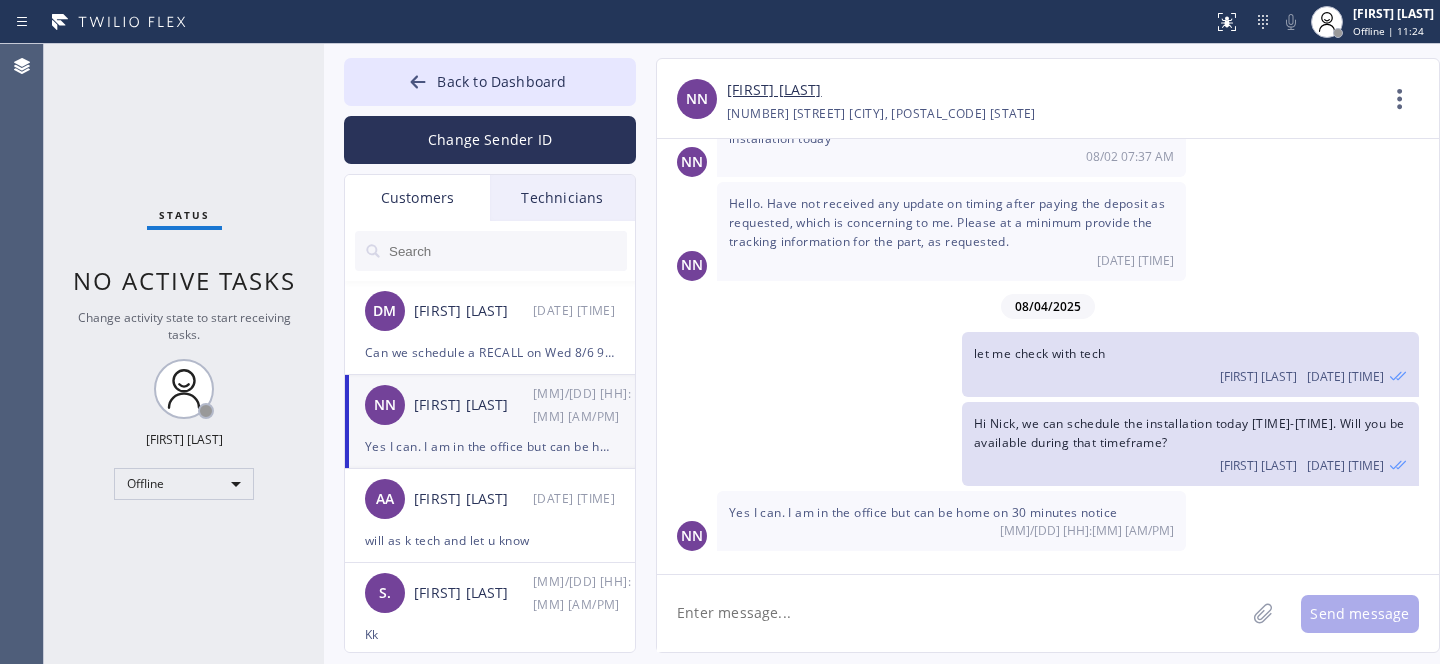 click 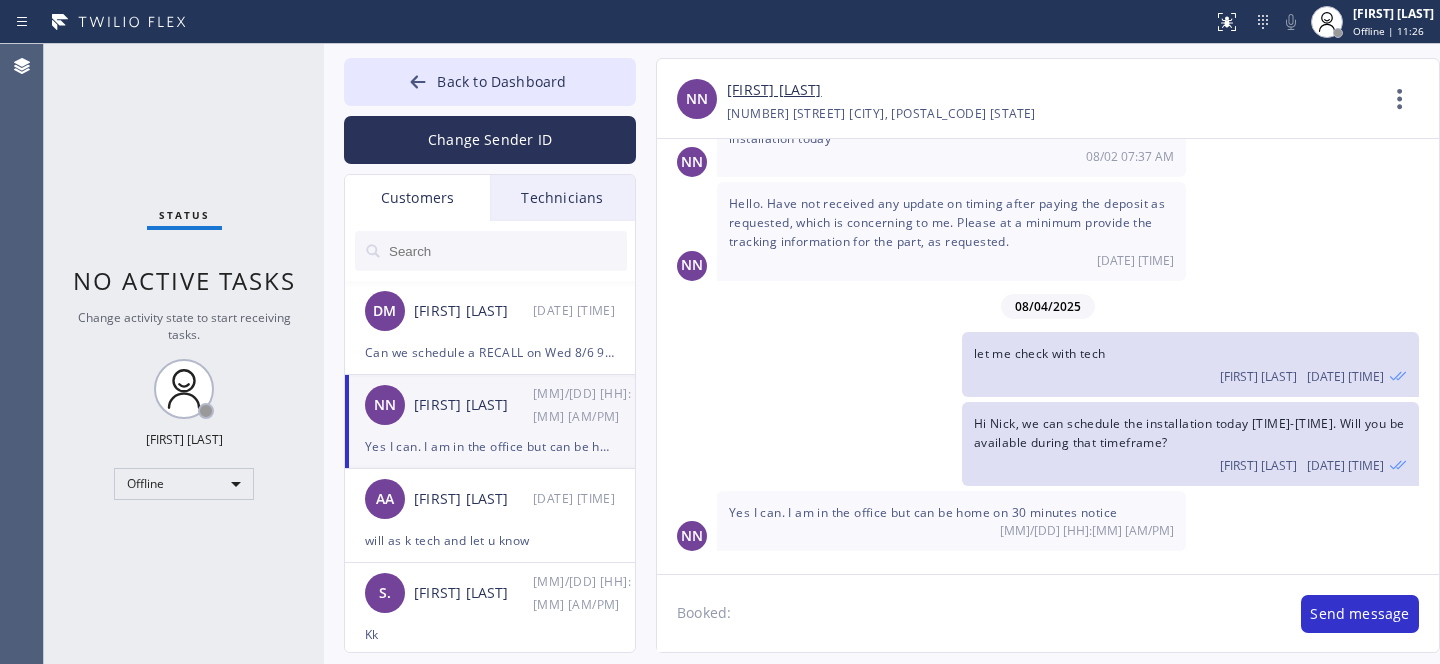 paste on "[MM]/[DD]/[YYYY]	[HH]pm - [HH]pm" 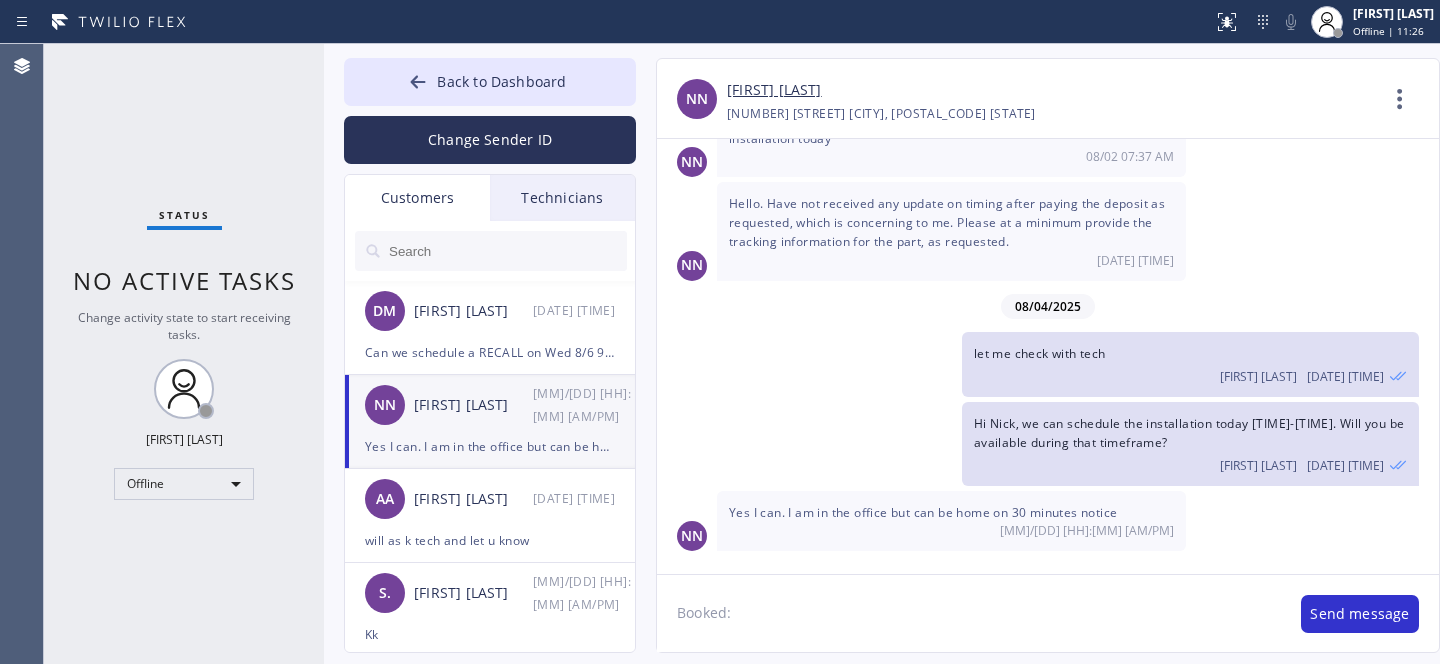 type on "Booked: [DATE]	1pm - 4pm" 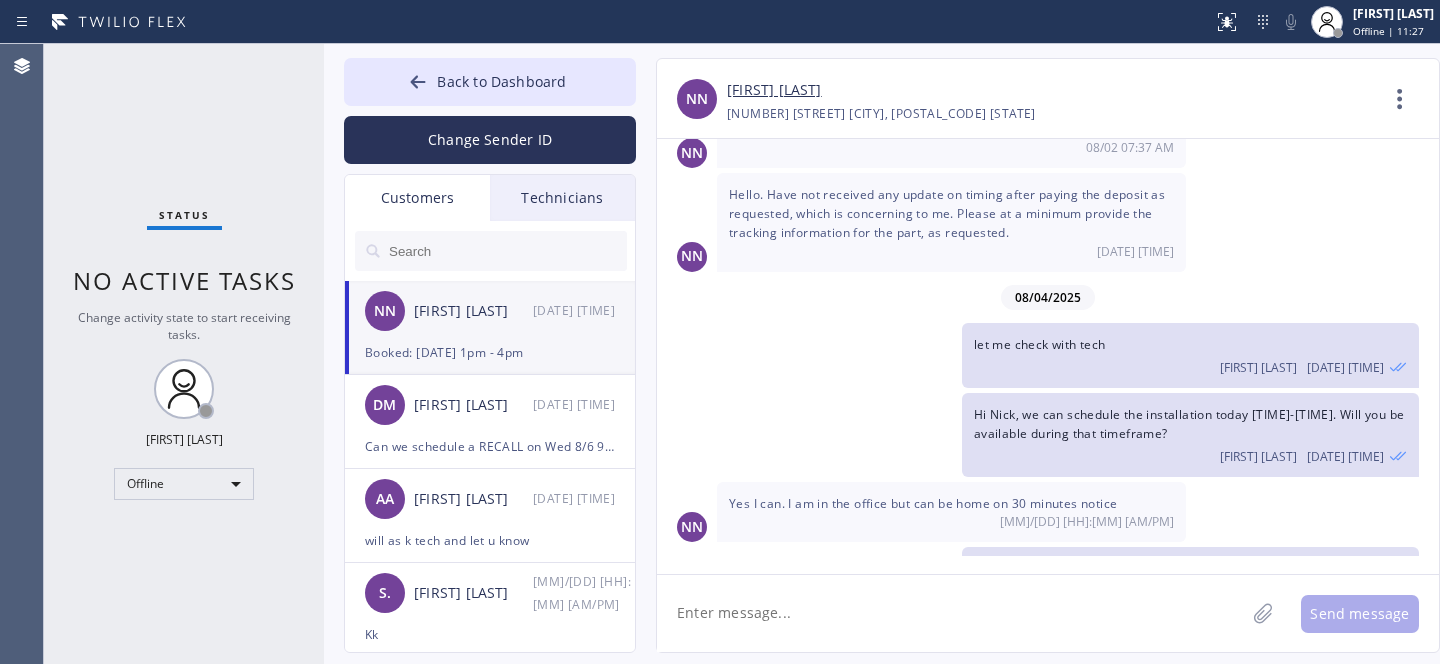 scroll, scrollTop: 1380, scrollLeft: 0, axis: vertical 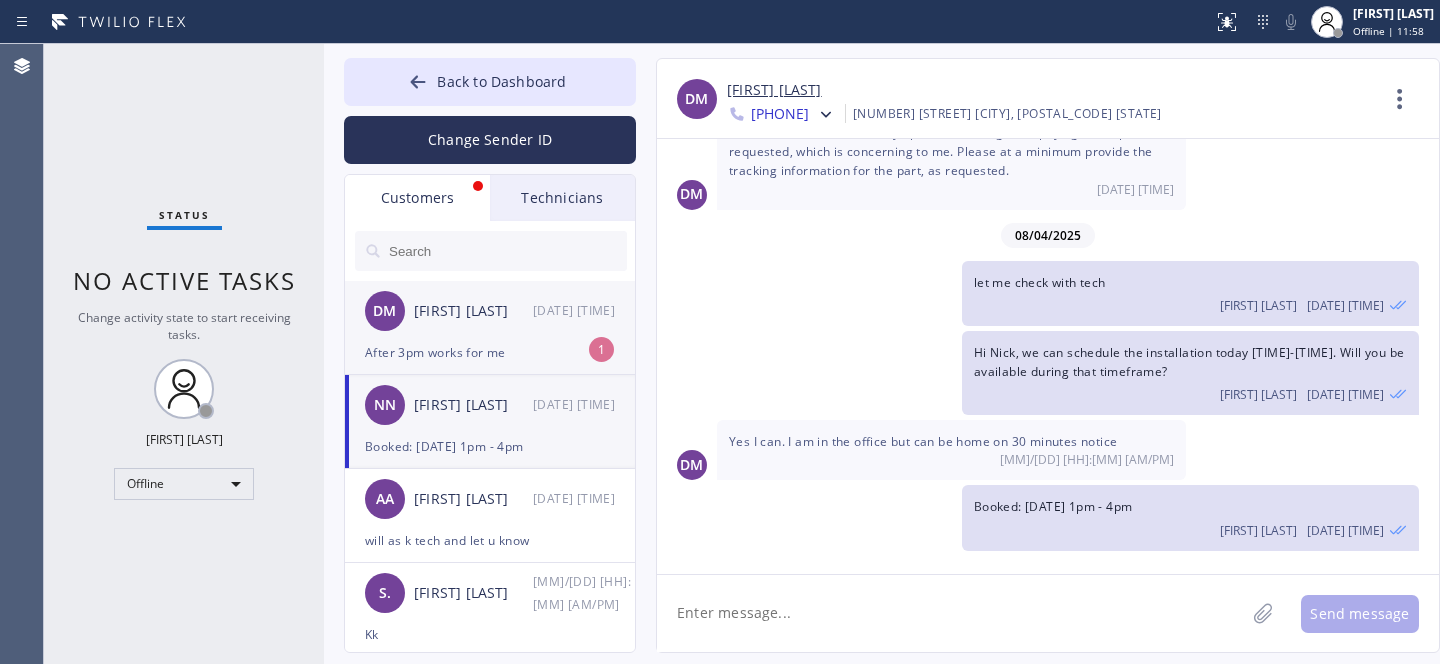 click on "[FIRST] [LAST] [DATE] [TIME]" at bounding box center (491, 311) 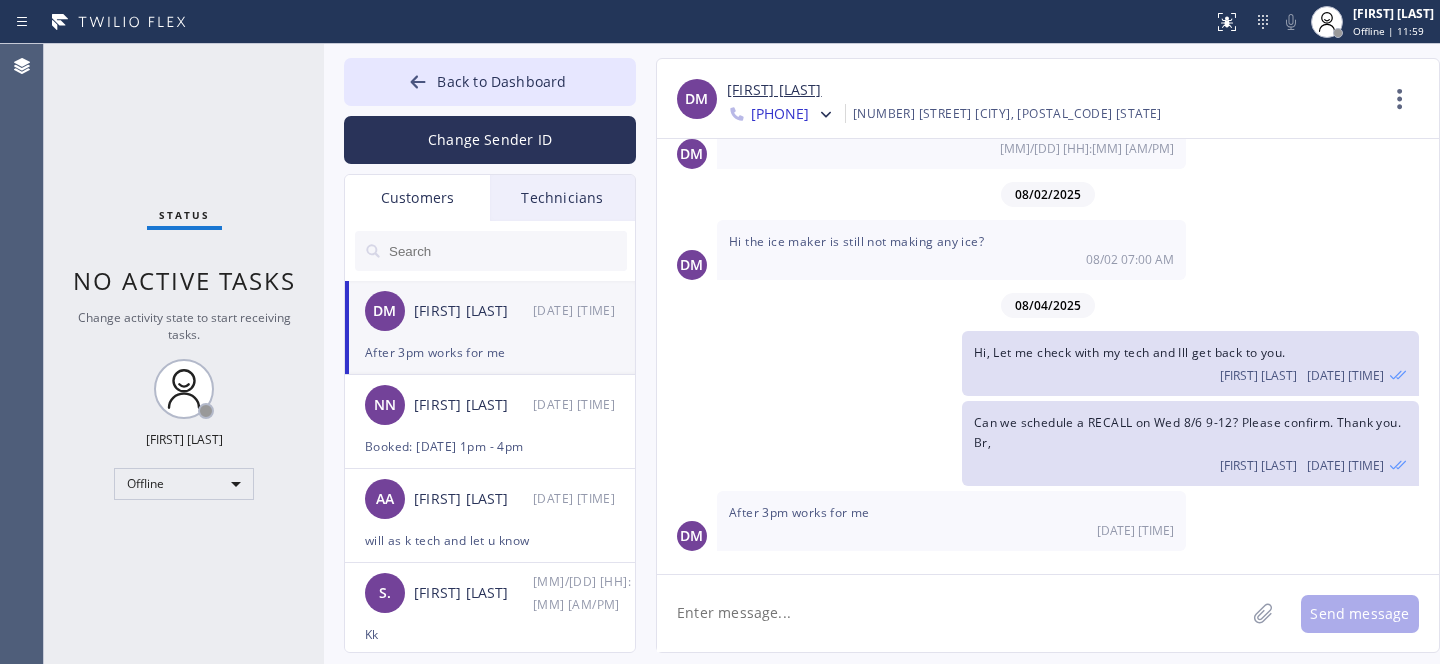 scroll, scrollTop: 802, scrollLeft: 0, axis: vertical 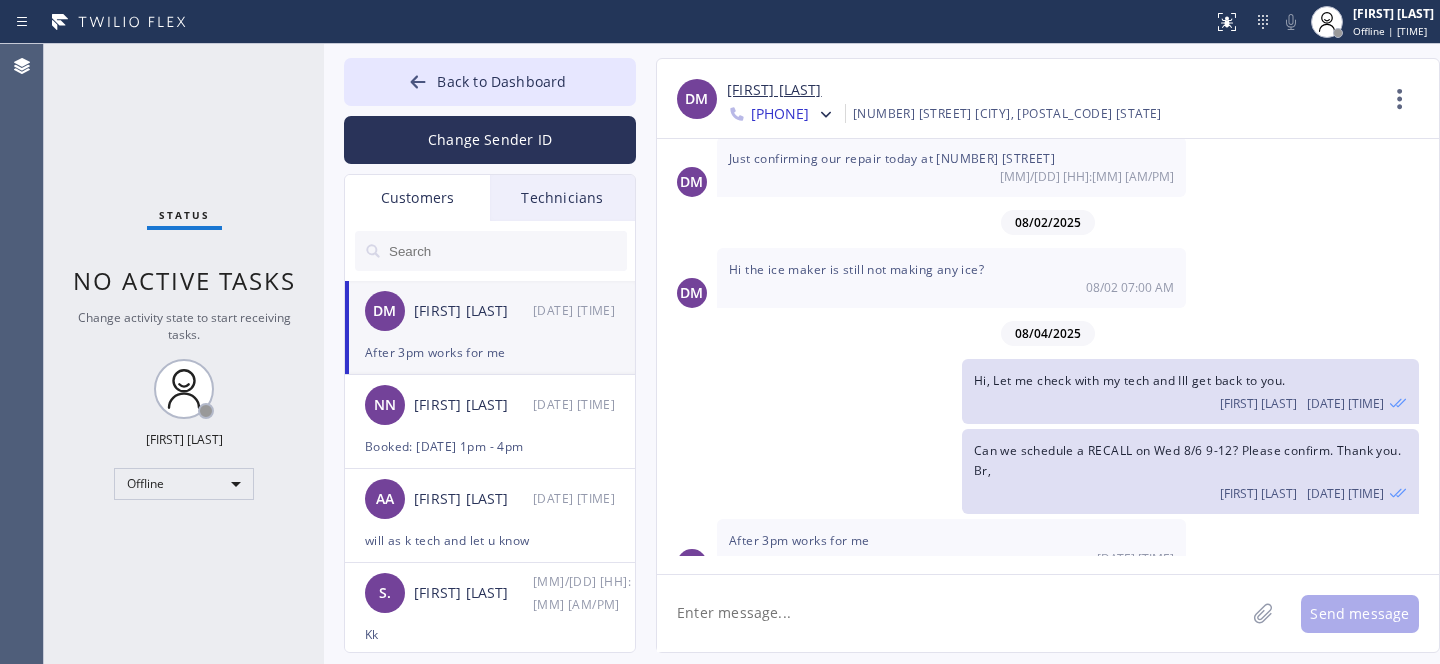 click 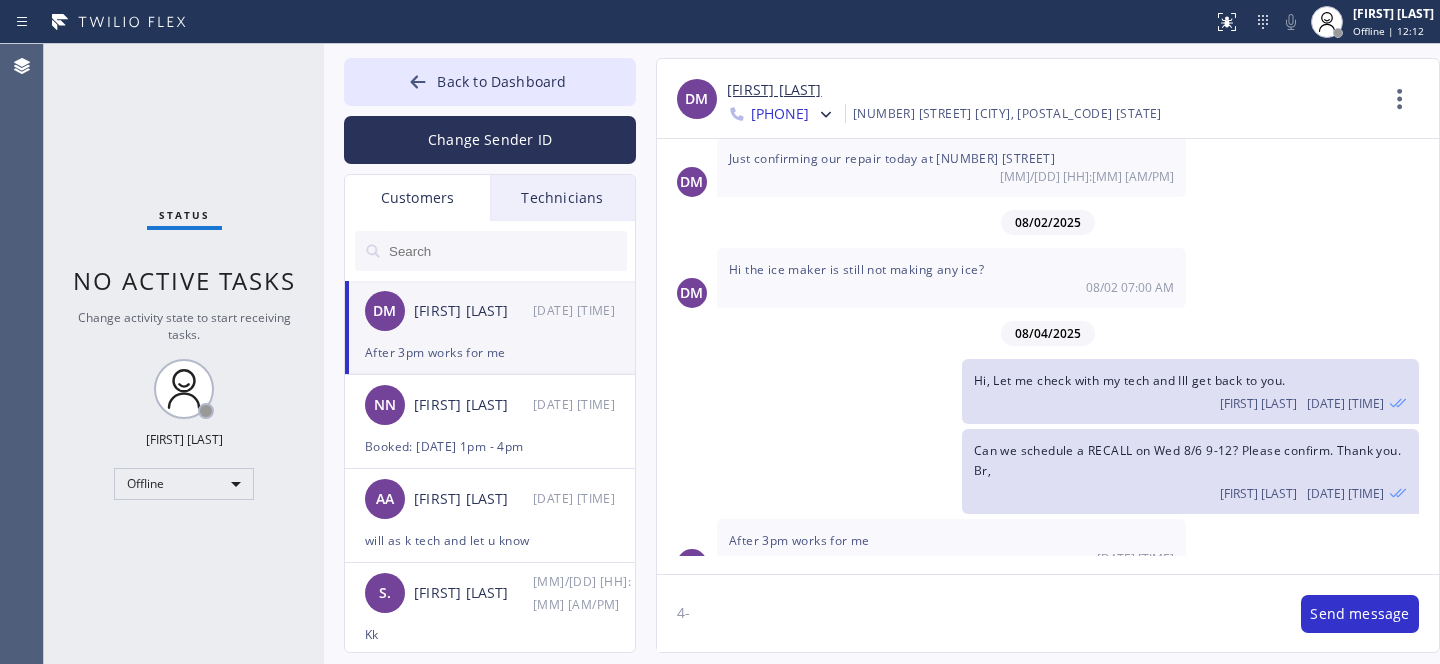 type on "4" 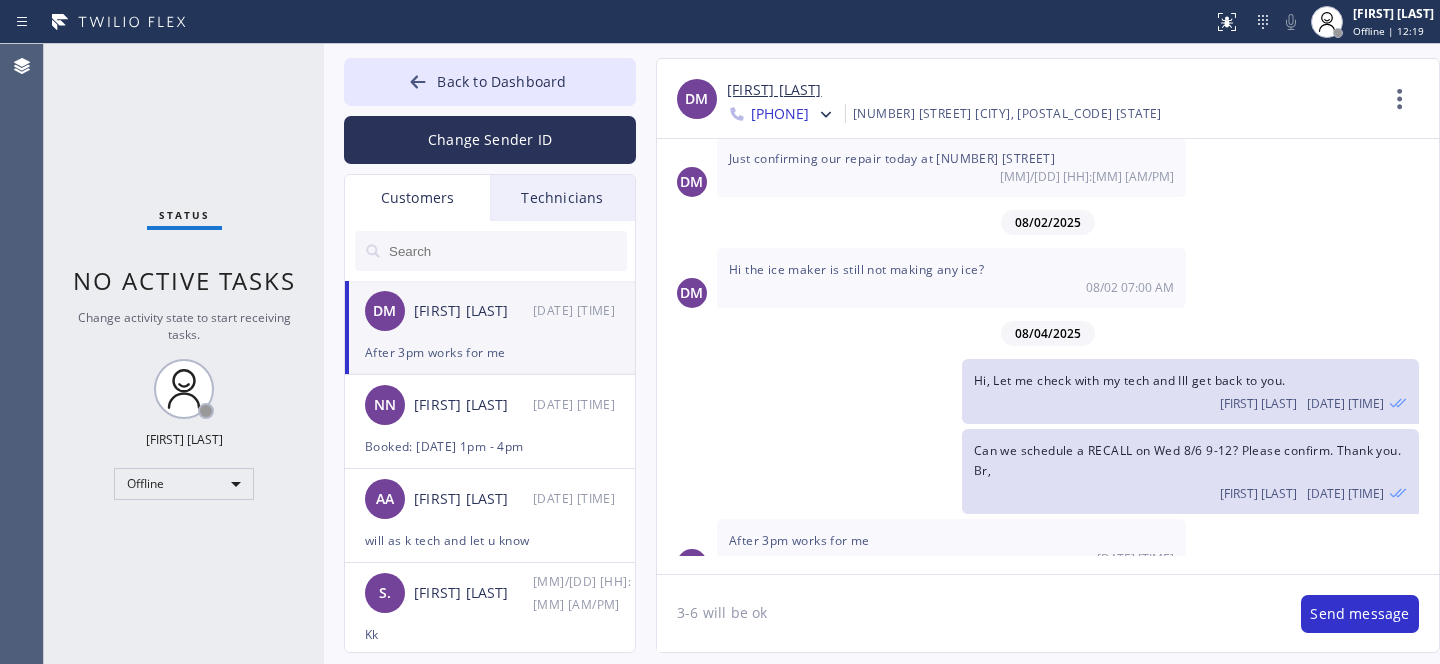 type on "3-6 will be ok?" 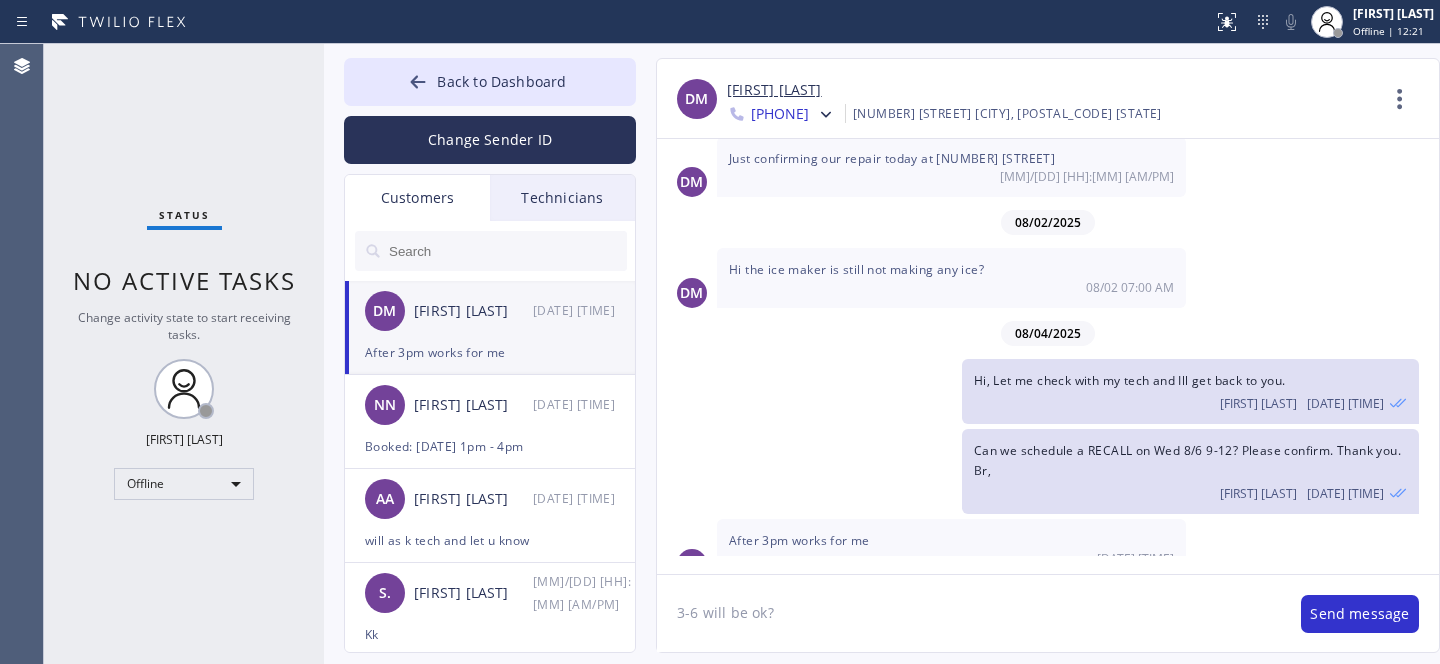 type 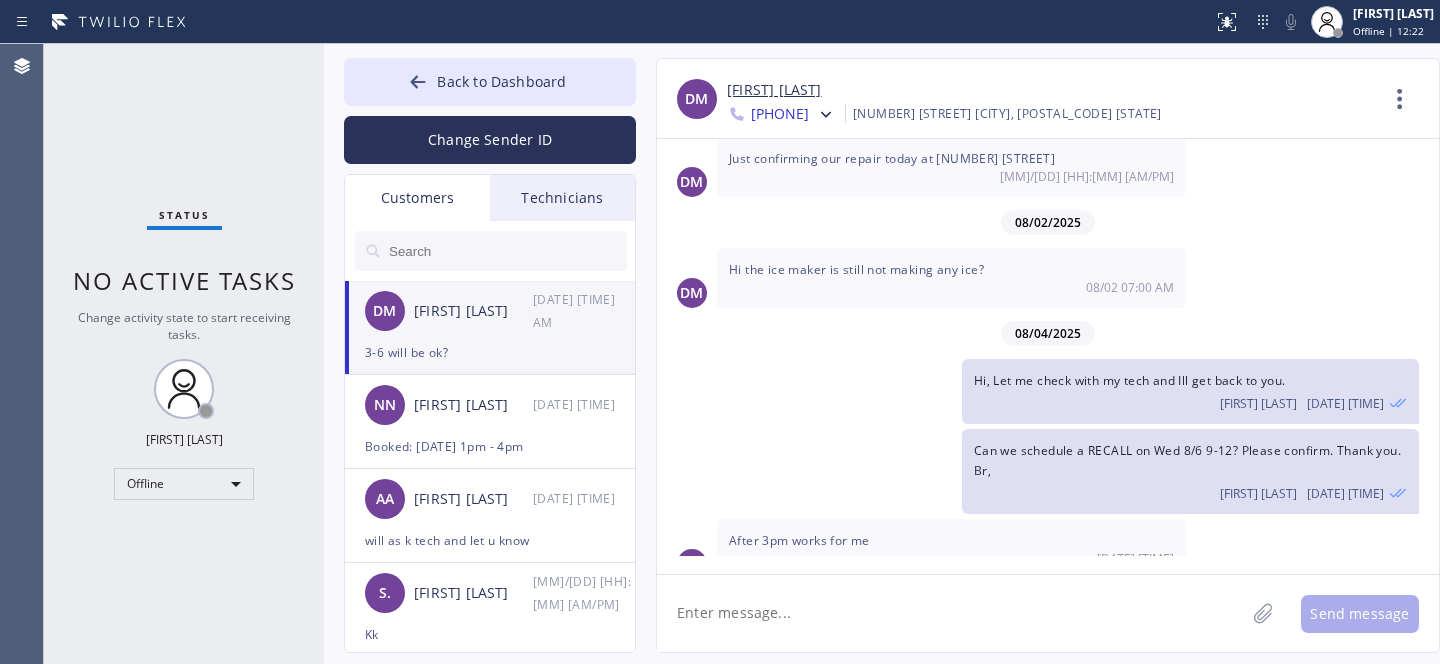 scroll, scrollTop: 871, scrollLeft: 0, axis: vertical 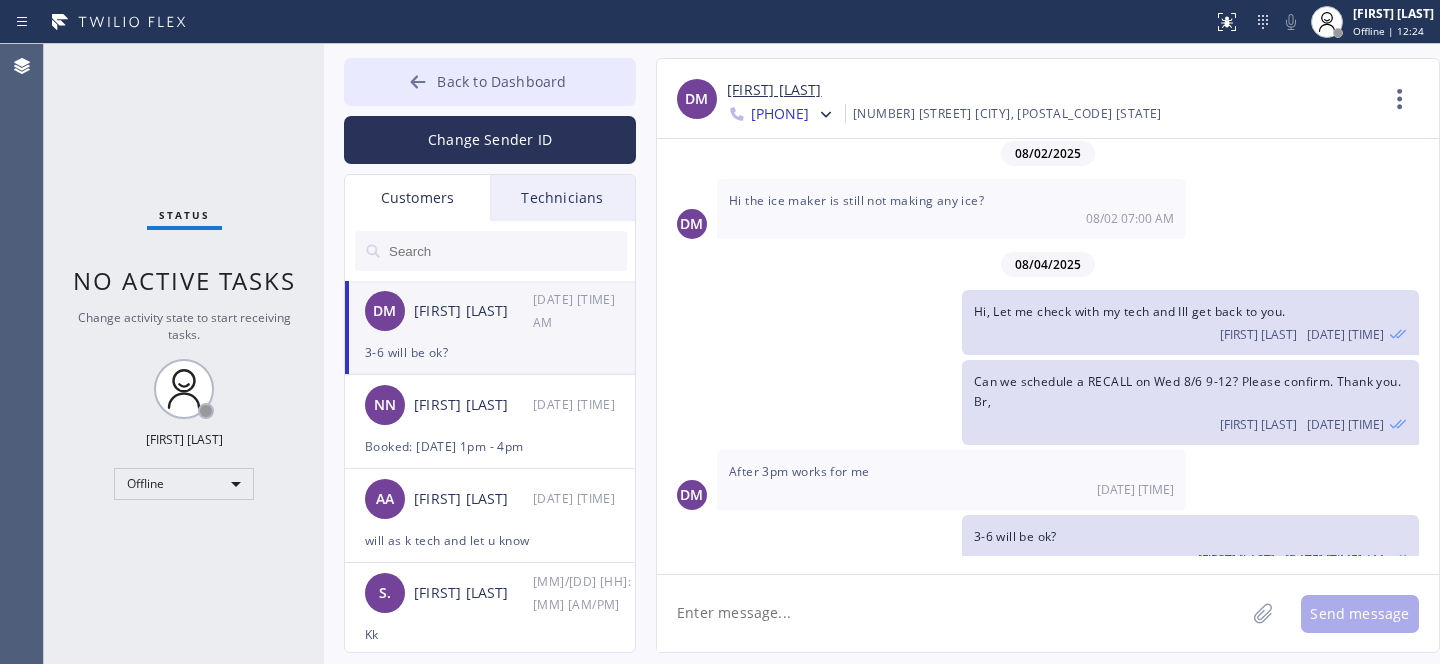 click on "Back to Dashboard" at bounding box center (490, 82) 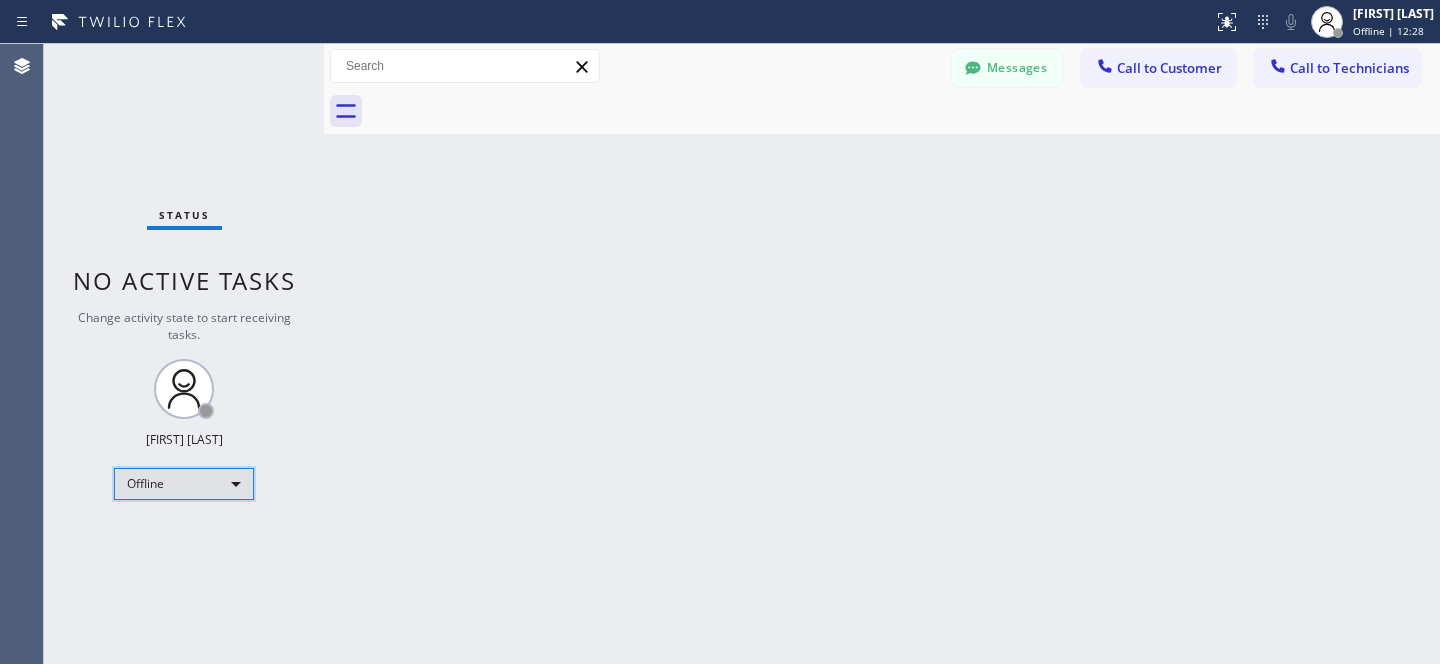 click on "Offline" at bounding box center [184, 484] 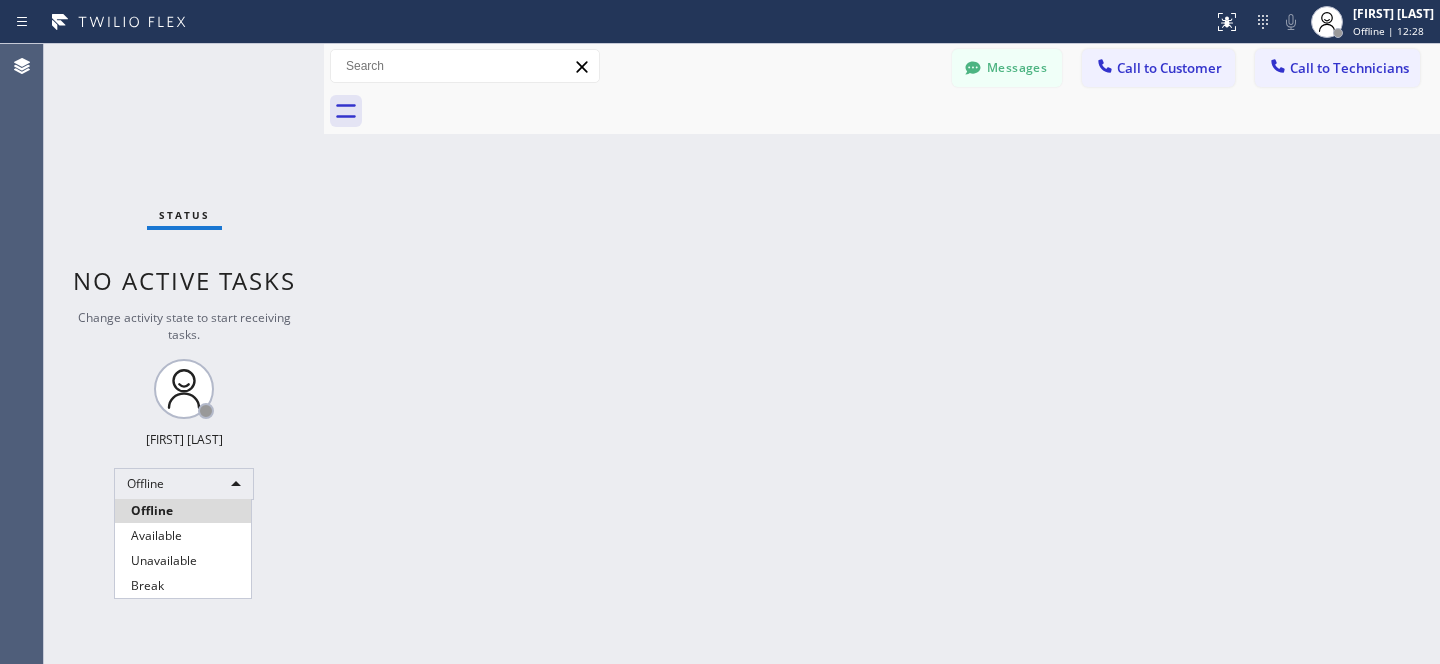 drag, startPoint x: 175, startPoint y: 536, endPoint x: 221, endPoint y: 508, distance: 53.851646 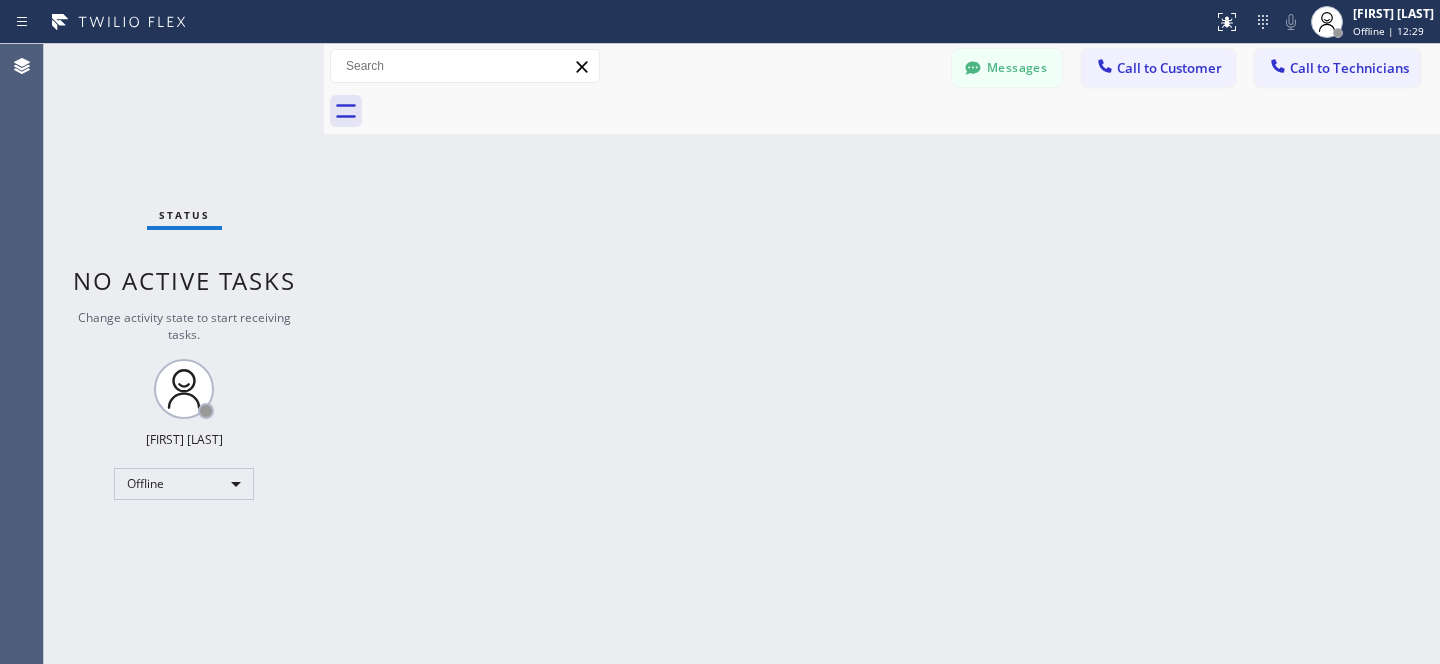 click on "Call to Technicians" at bounding box center (1349, 68) 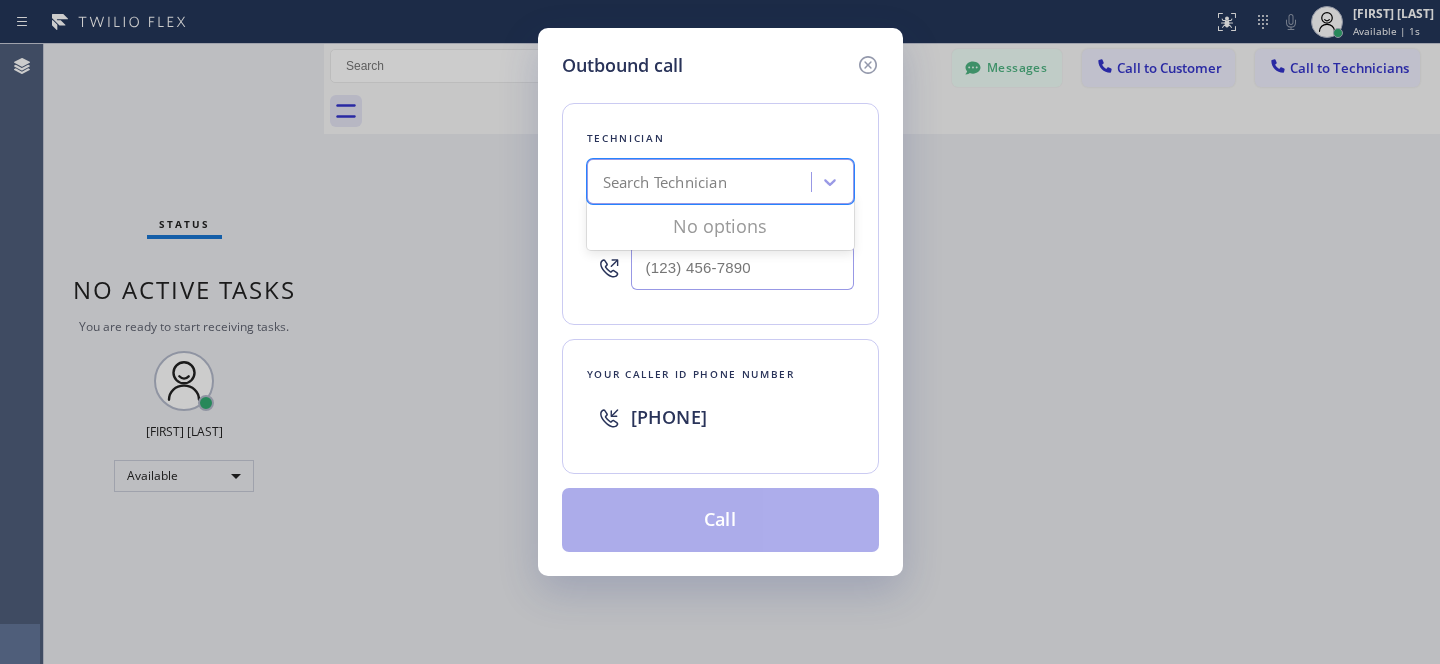 click on "Search Technician" at bounding box center [665, 182] 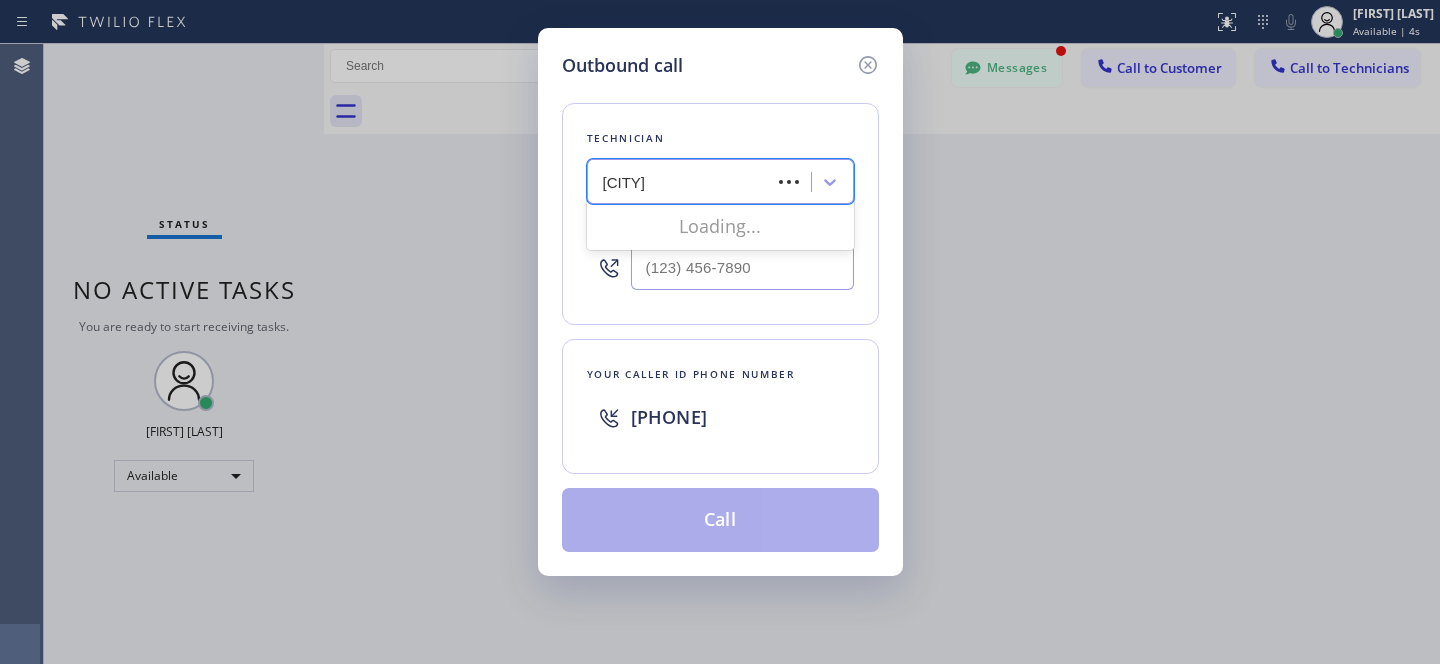 scroll, scrollTop: 936, scrollLeft: 0, axis: vertical 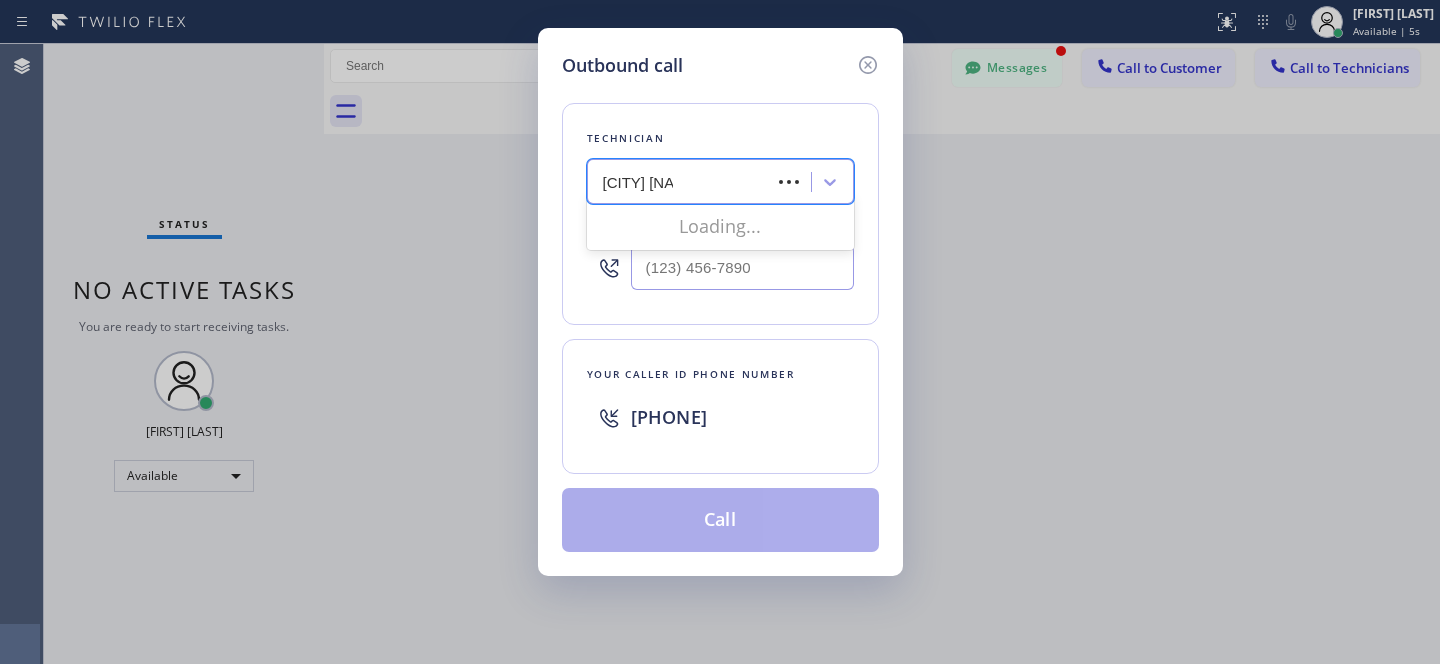 type on "[CITY] [FIRST]" 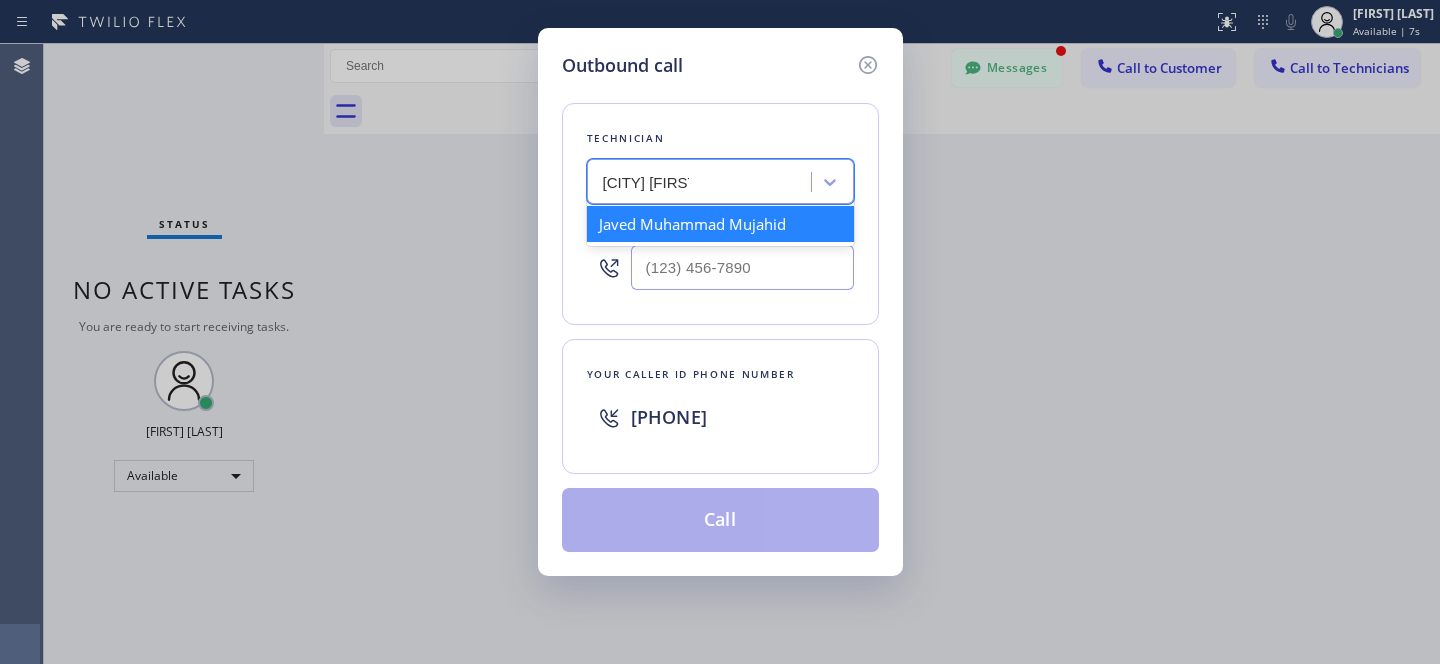click on "Javed Muhammad Mujahid" at bounding box center [720, 224] 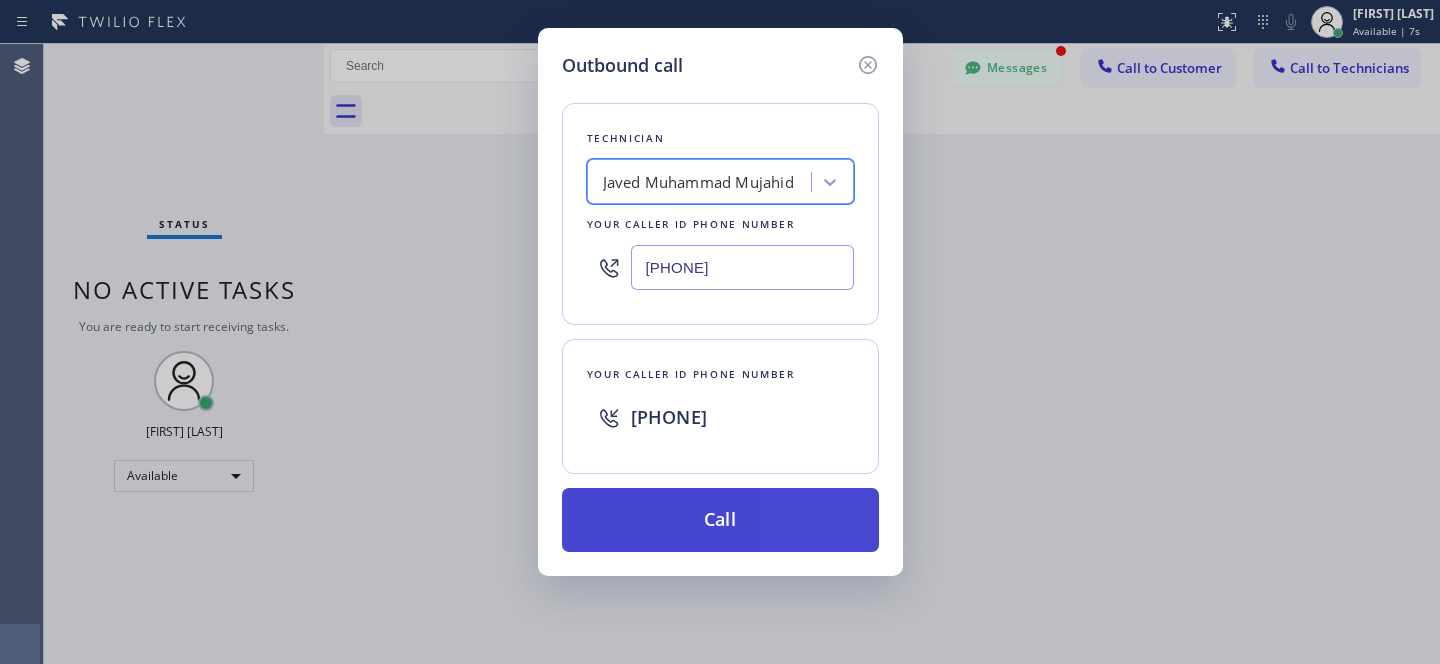 click on "Call" at bounding box center (720, 520) 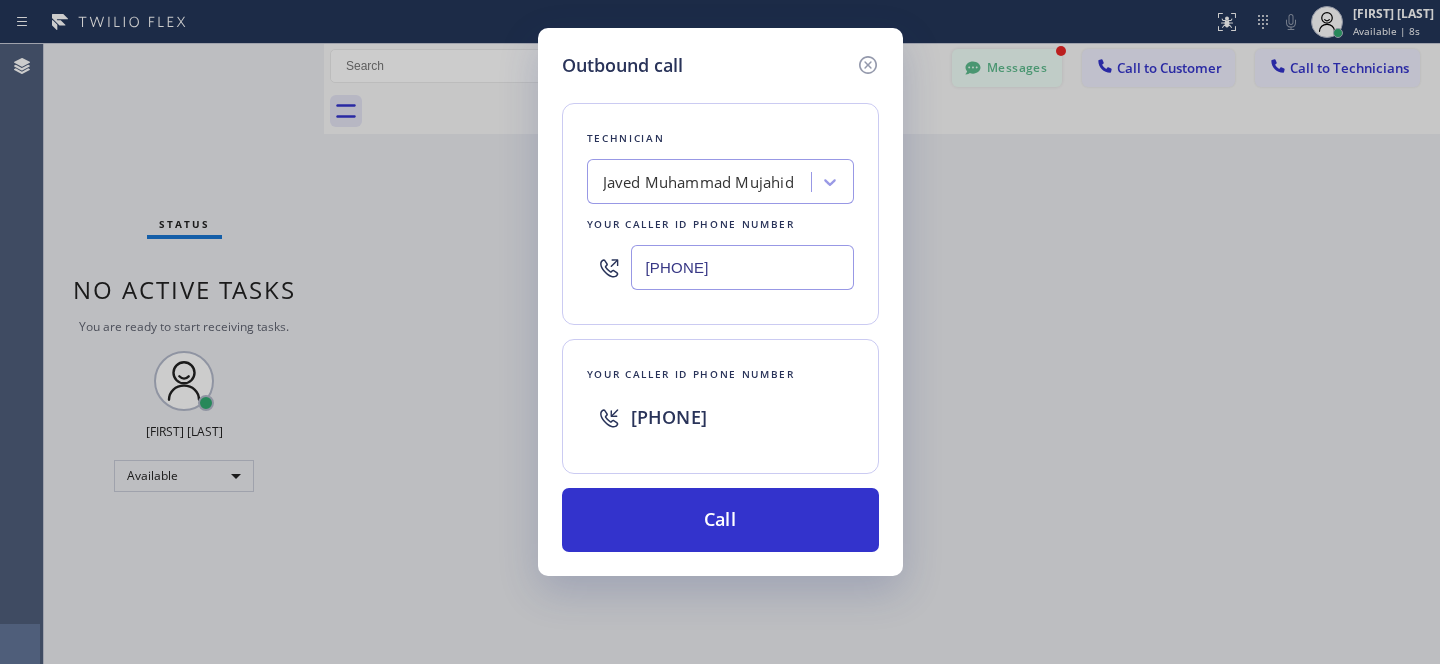 click on "Messages" at bounding box center [1007, 68] 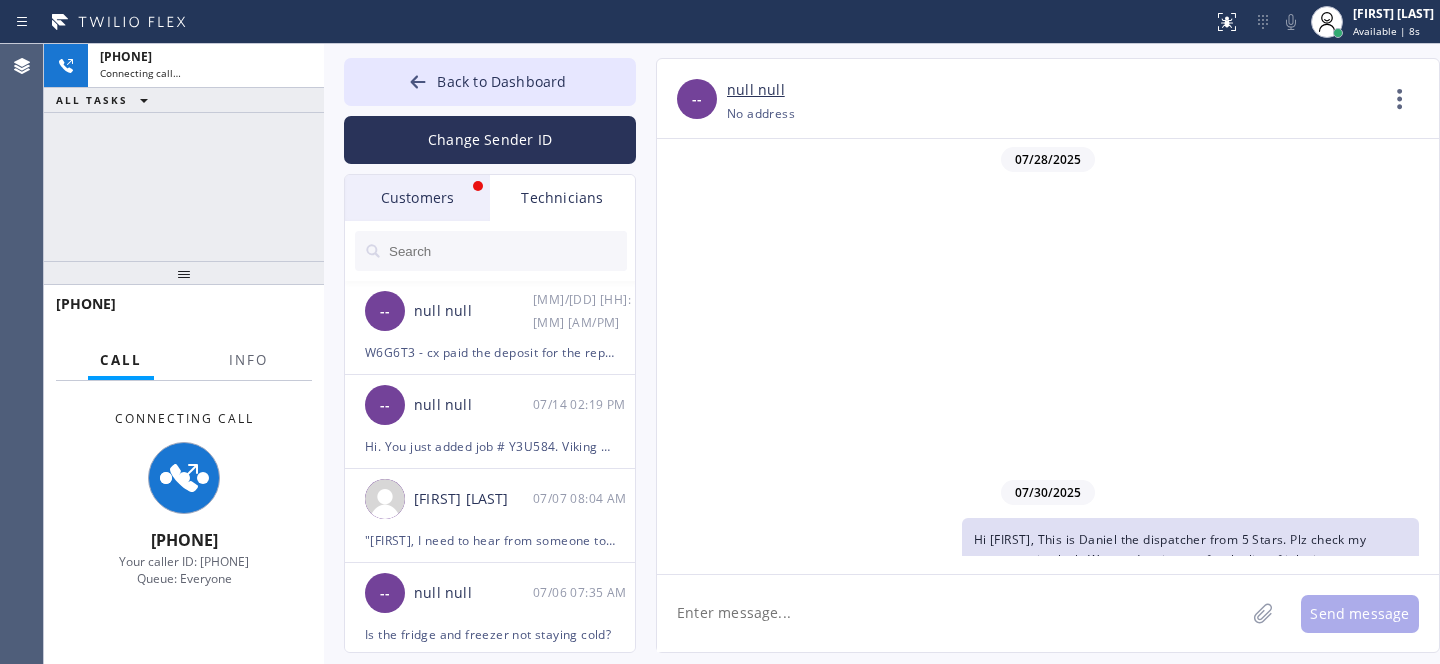click on "-- null null [PHONE] Choose phone number [PHONE] No address Contact Full Information Call to Technician" at bounding box center [1048, 99] 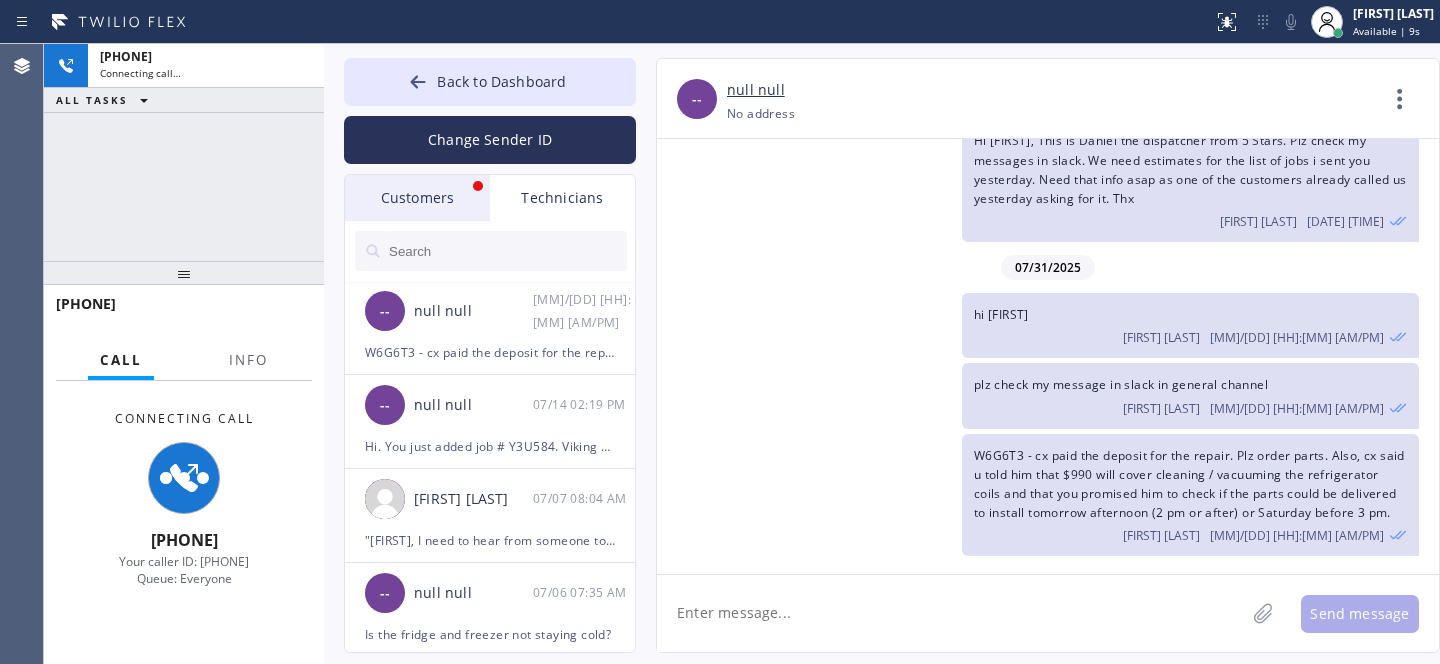 click on "Customers" at bounding box center (417, 198) 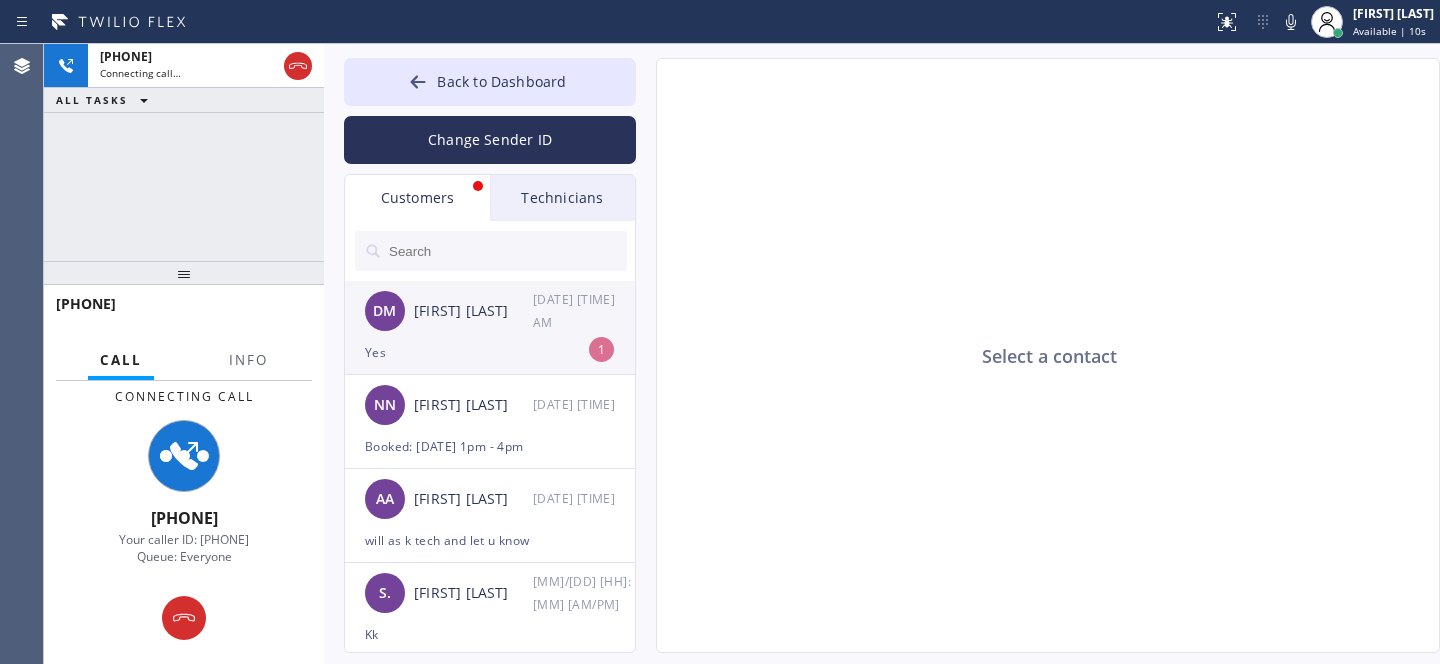 click on "Yes" at bounding box center [490, 352] 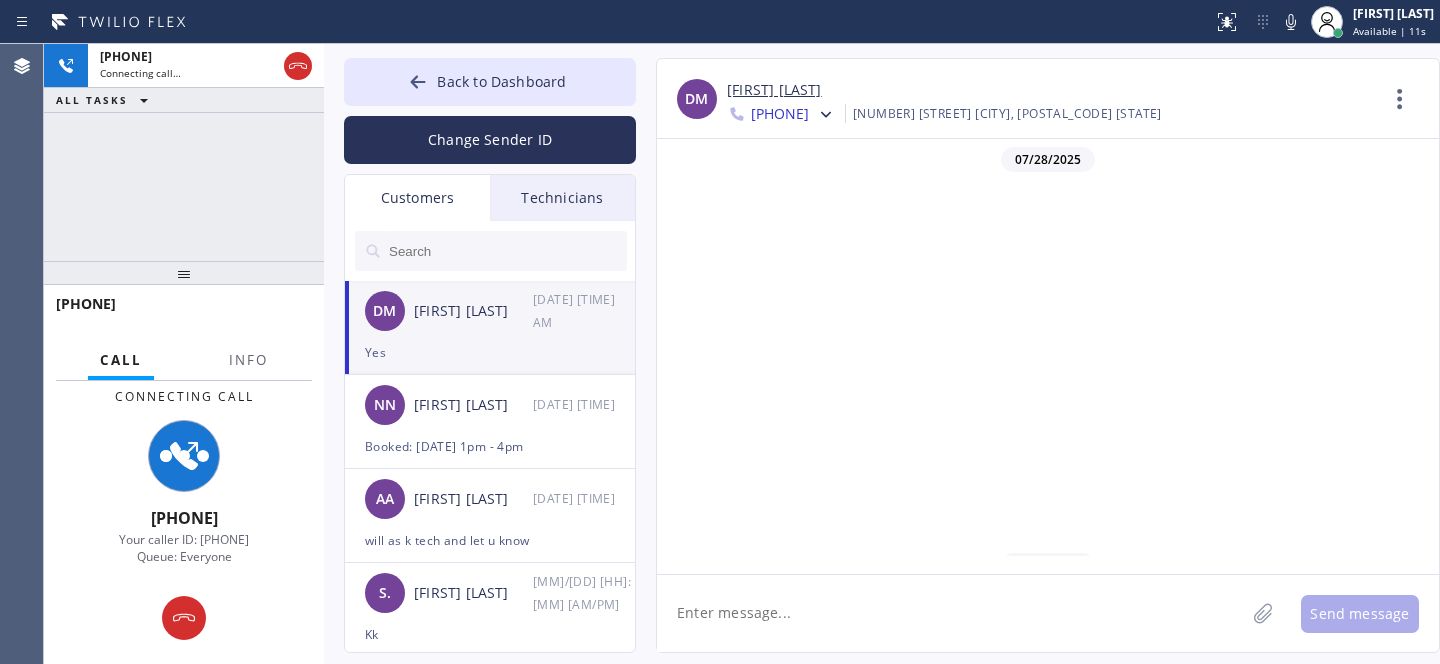 scroll, scrollTop: 936, scrollLeft: 0, axis: vertical 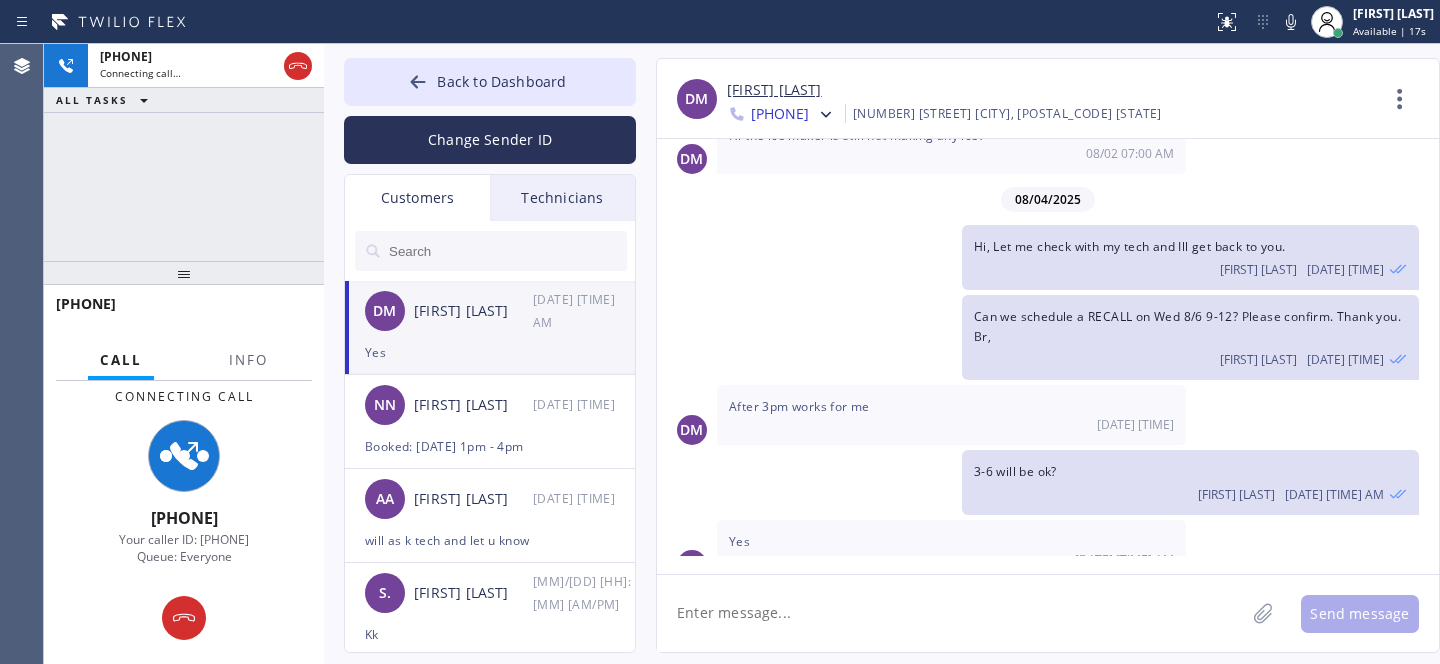 click on "[FIRST] [LAST]" at bounding box center (774, 90) 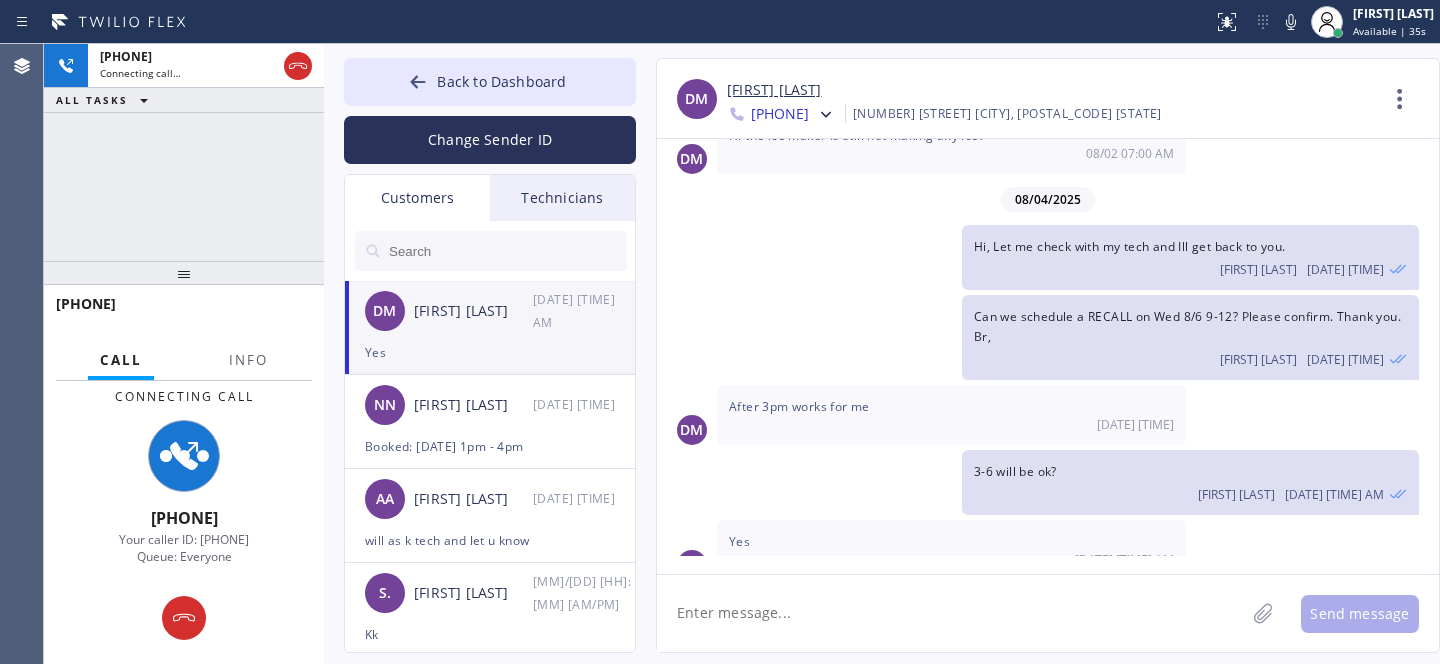 click 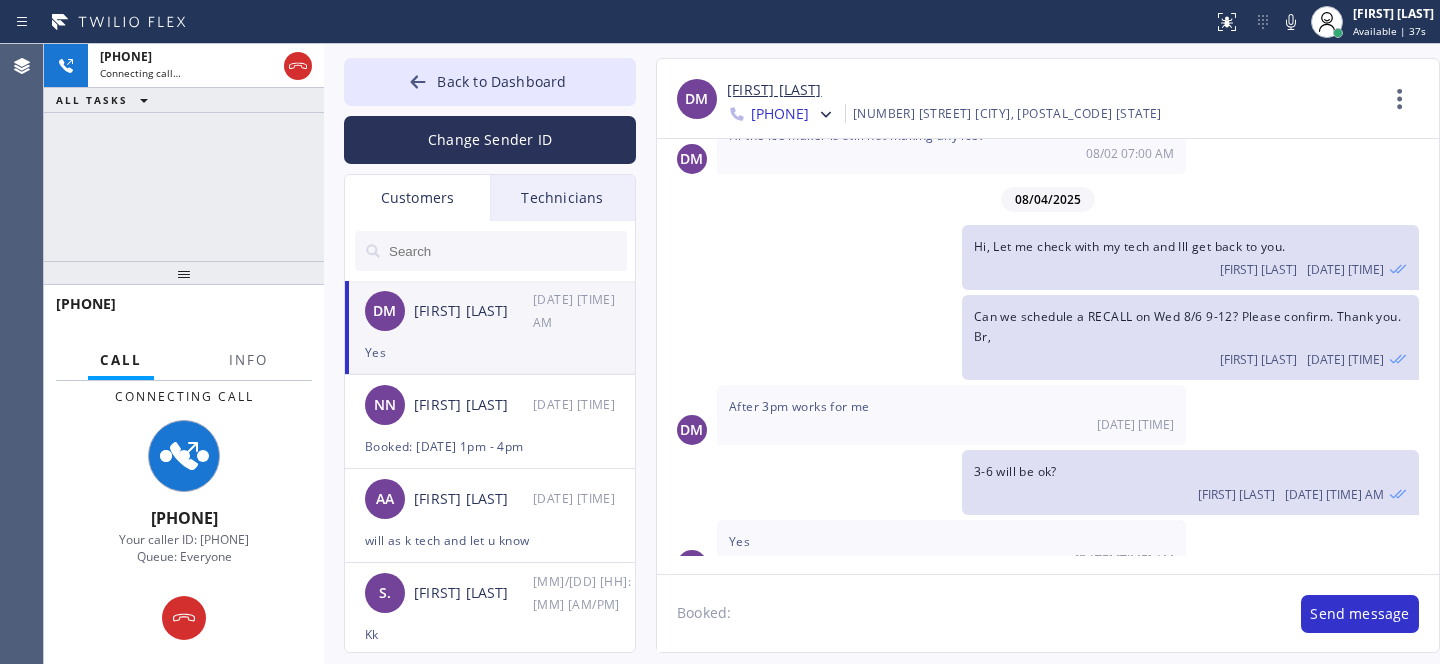 paste on "([MM]/[DD]/[YYYY])	[HH]pm - [HH]pm" 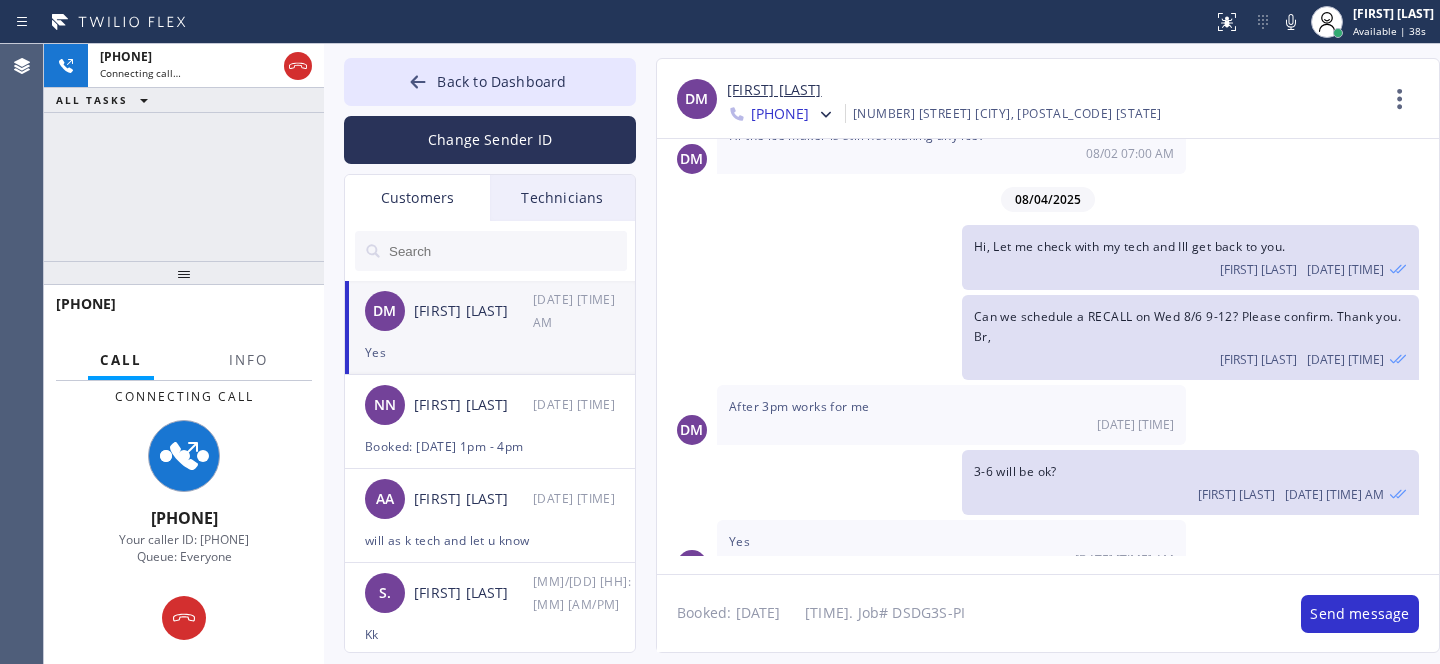 type 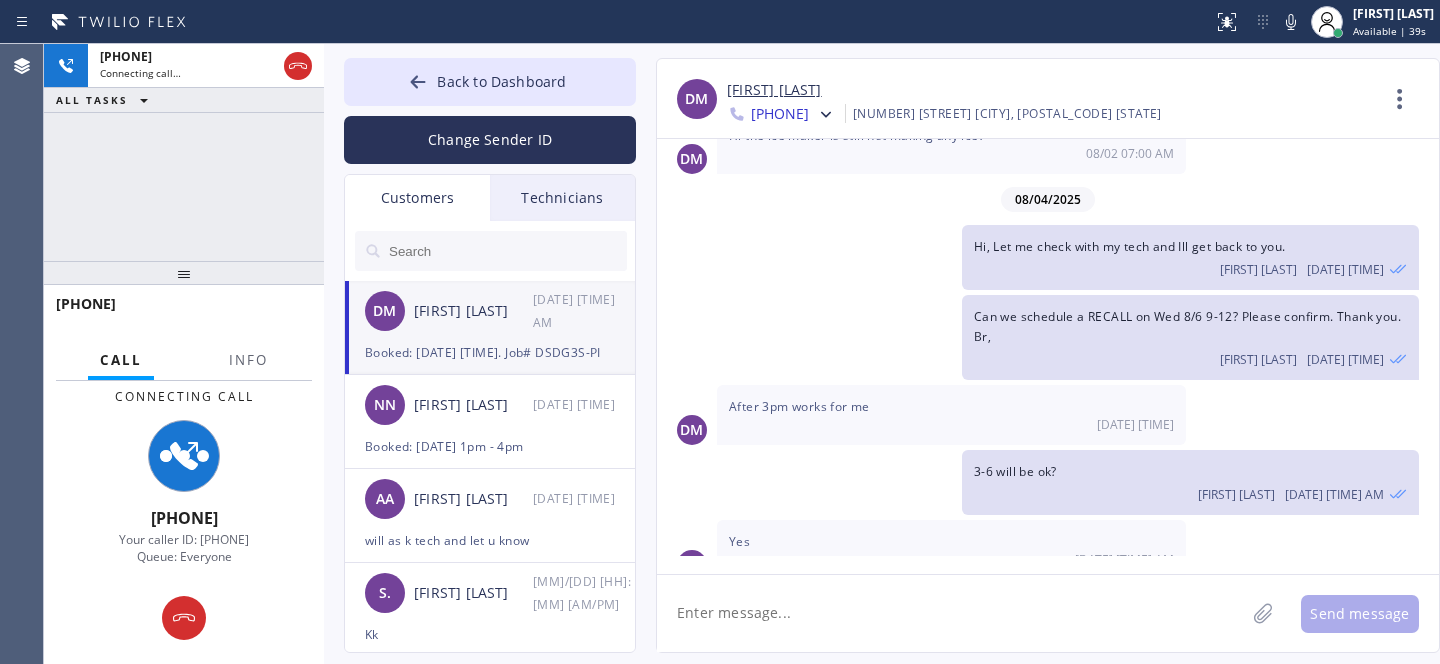 scroll, scrollTop: 1006, scrollLeft: 0, axis: vertical 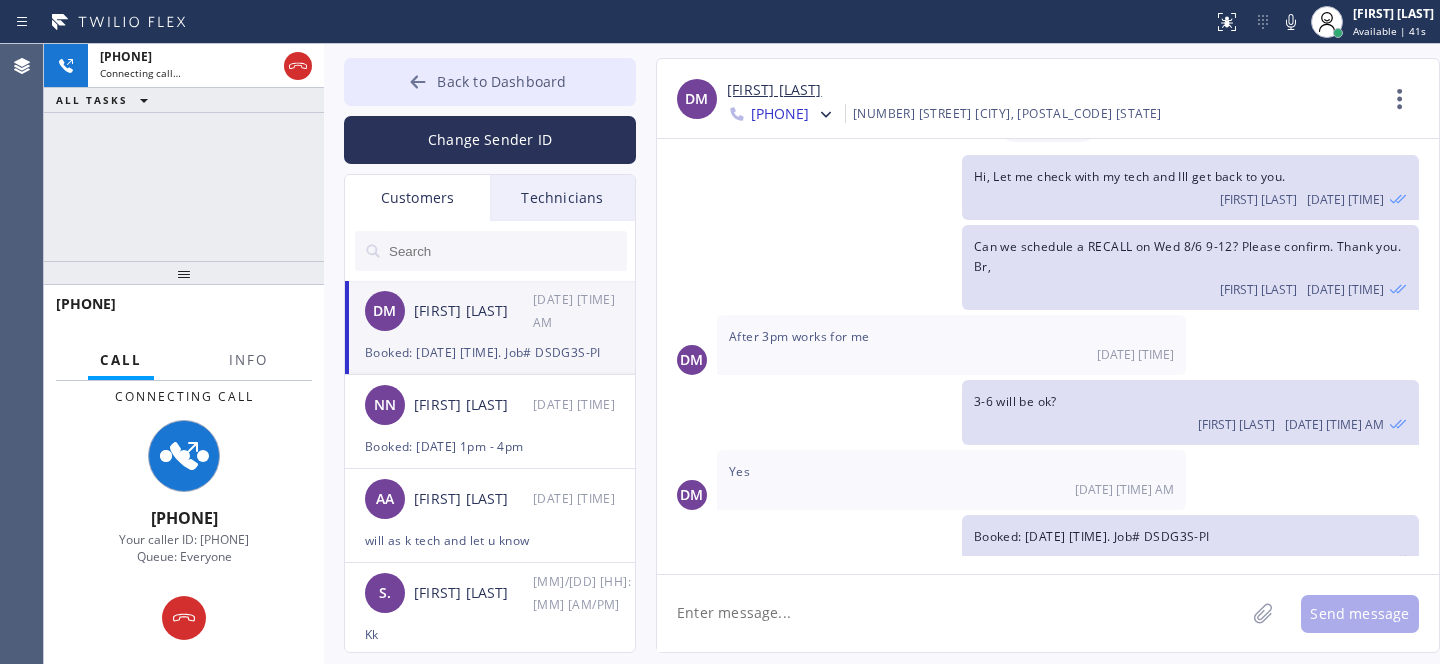 click 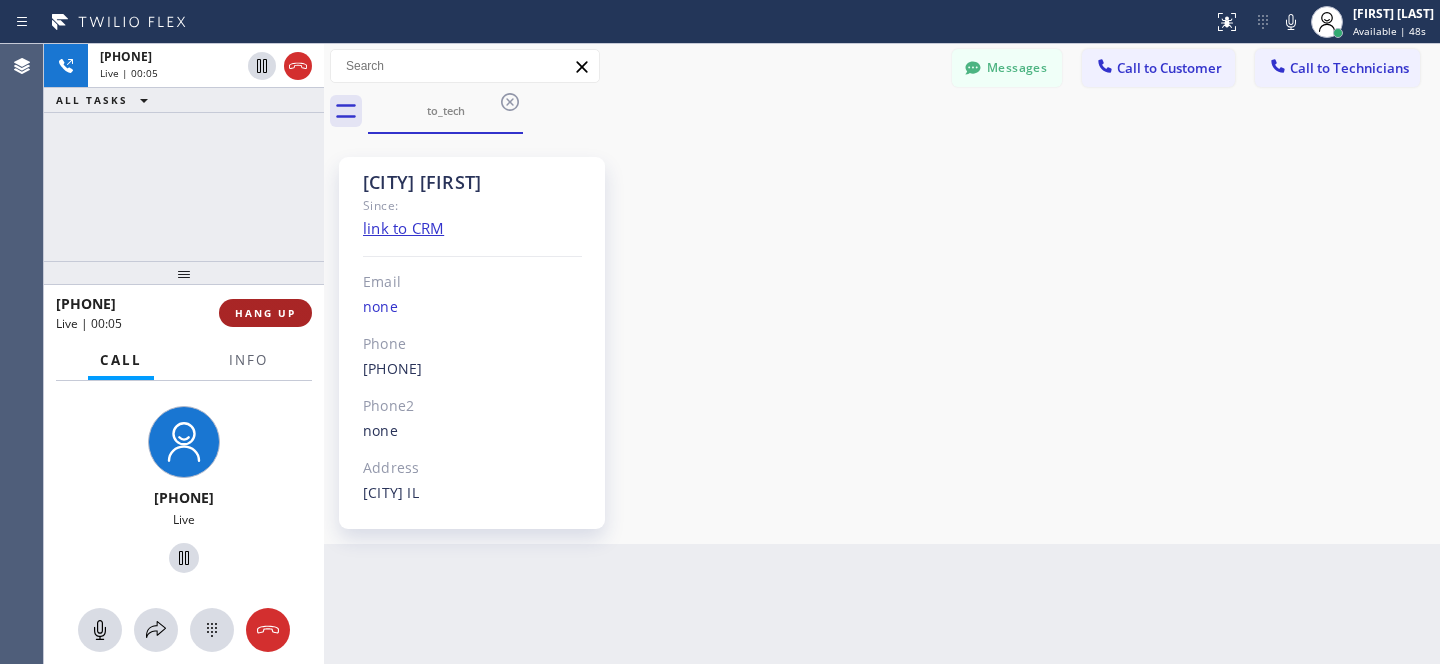 click on "HANG UP" at bounding box center [265, 313] 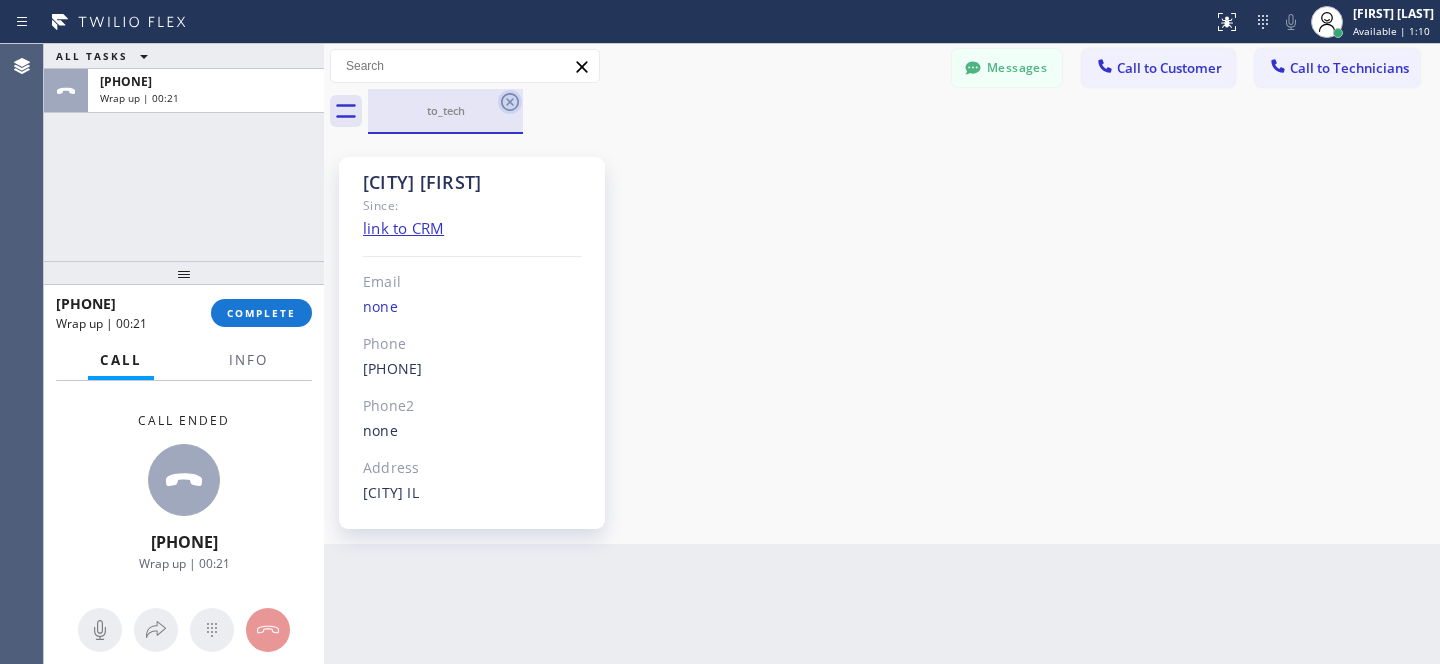 click 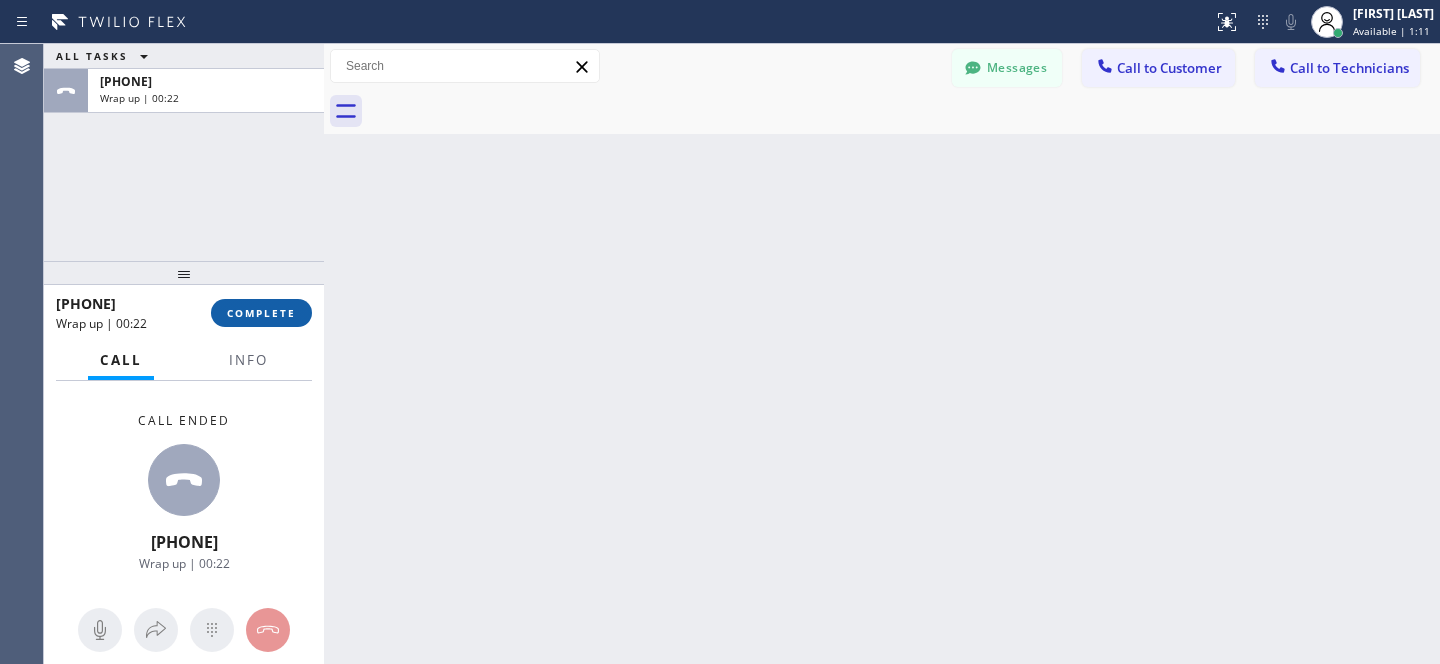 click on "COMPLETE" at bounding box center (261, 313) 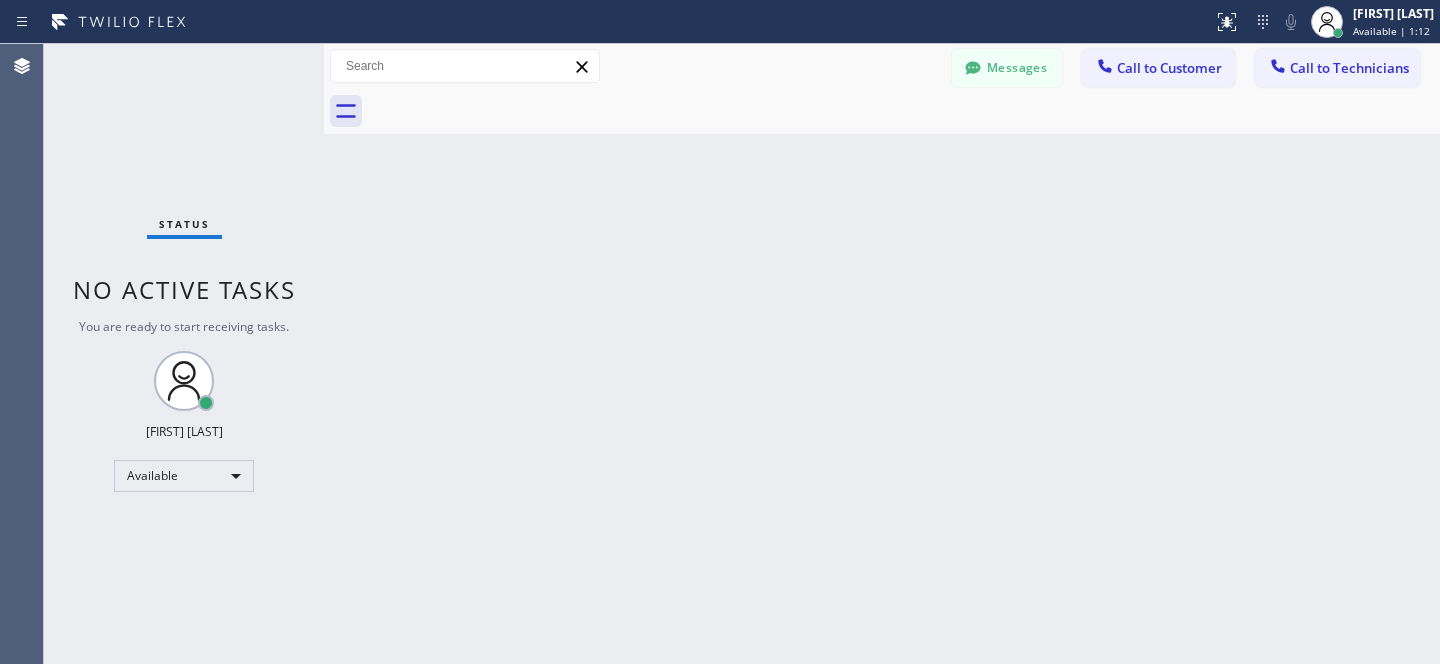 click on "Status   No active tasks     You are ready to start receiving tasks.   [FIRST]  [LAST] Available" at bounding box center (184, 354) 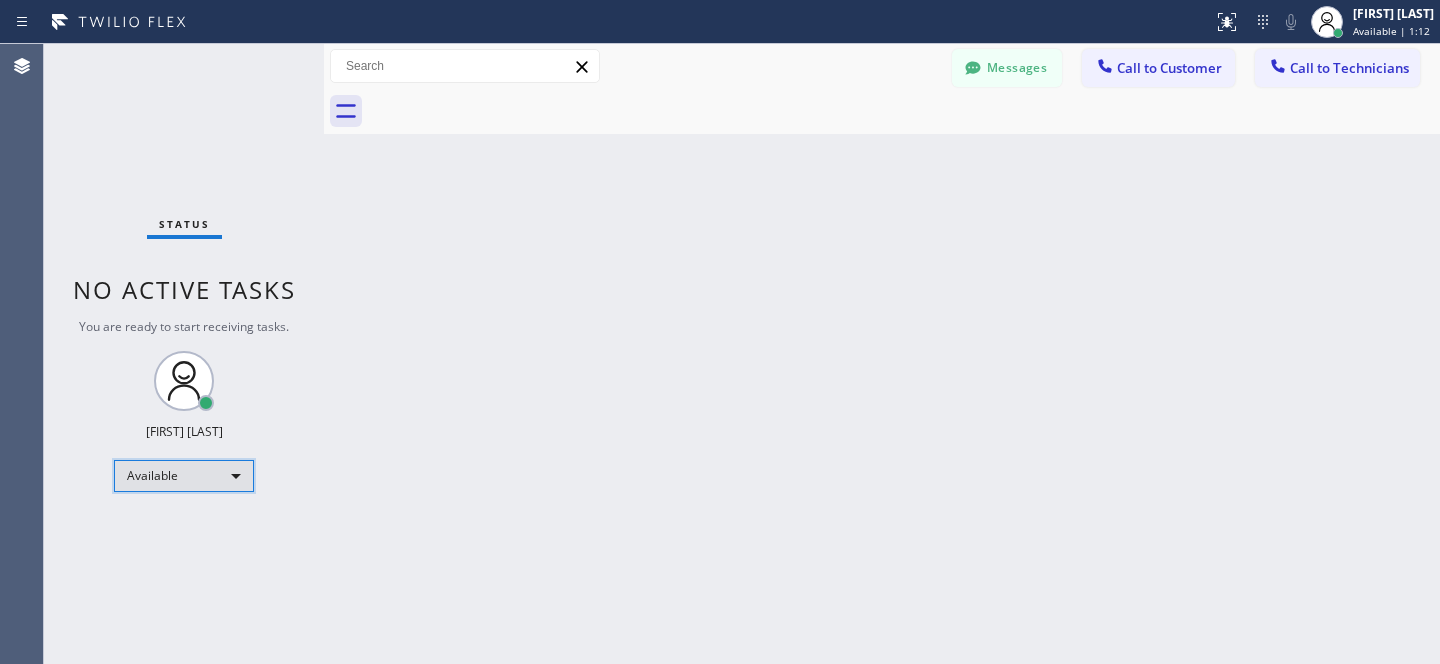 click on "Available" at bounding box center [184, 476] 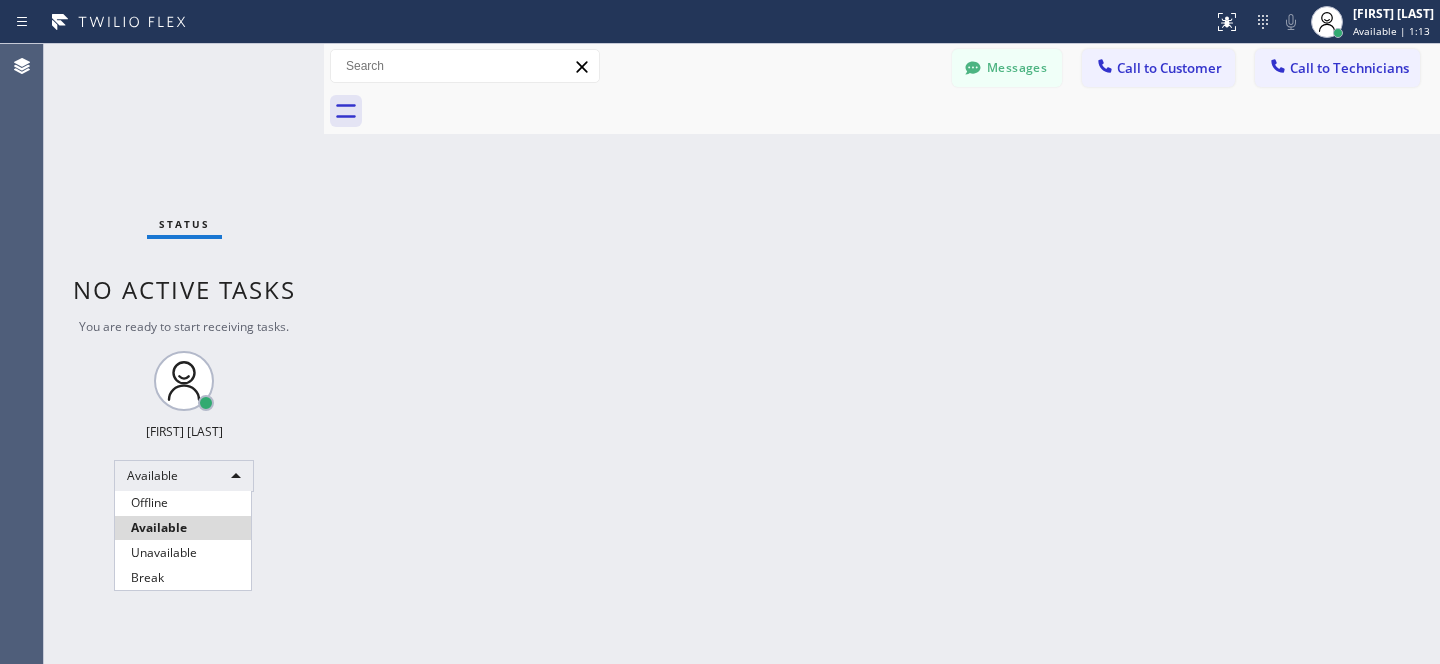 click on "Offline" at bounding box center (183, 503) 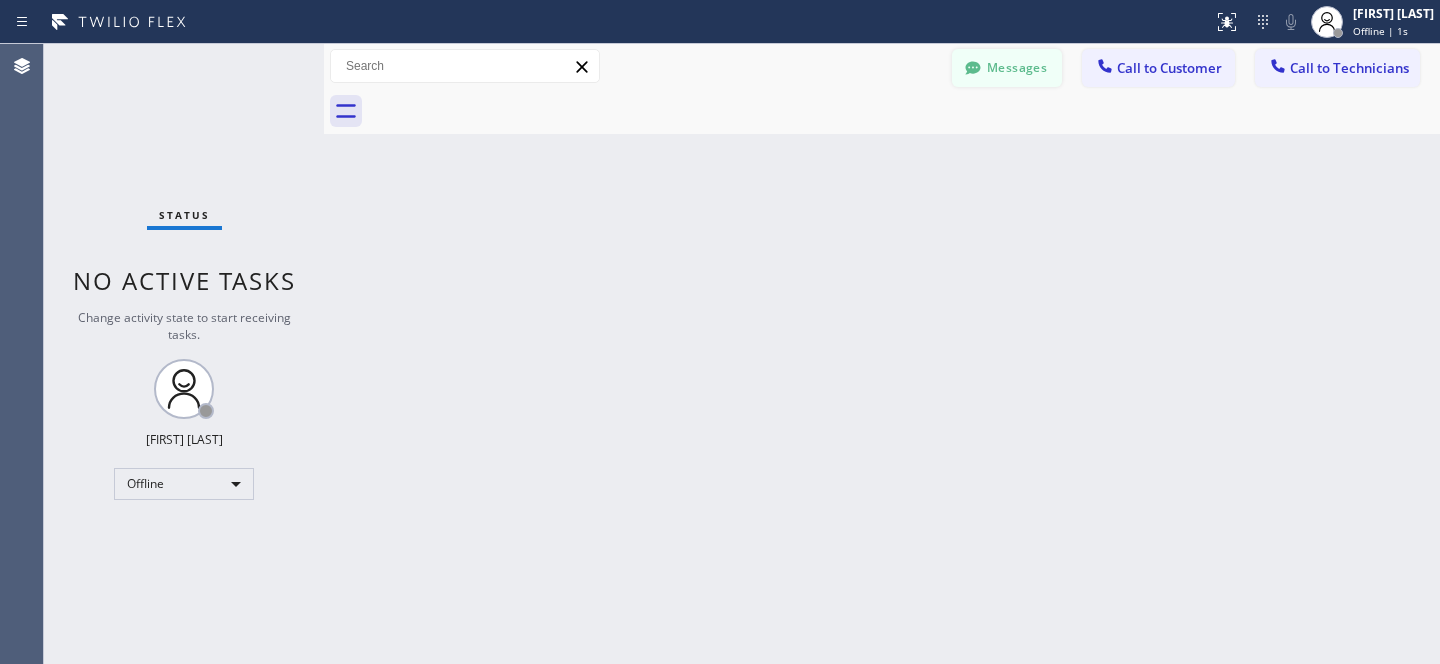 click on "Messages" at bounding box center [1007, 68] 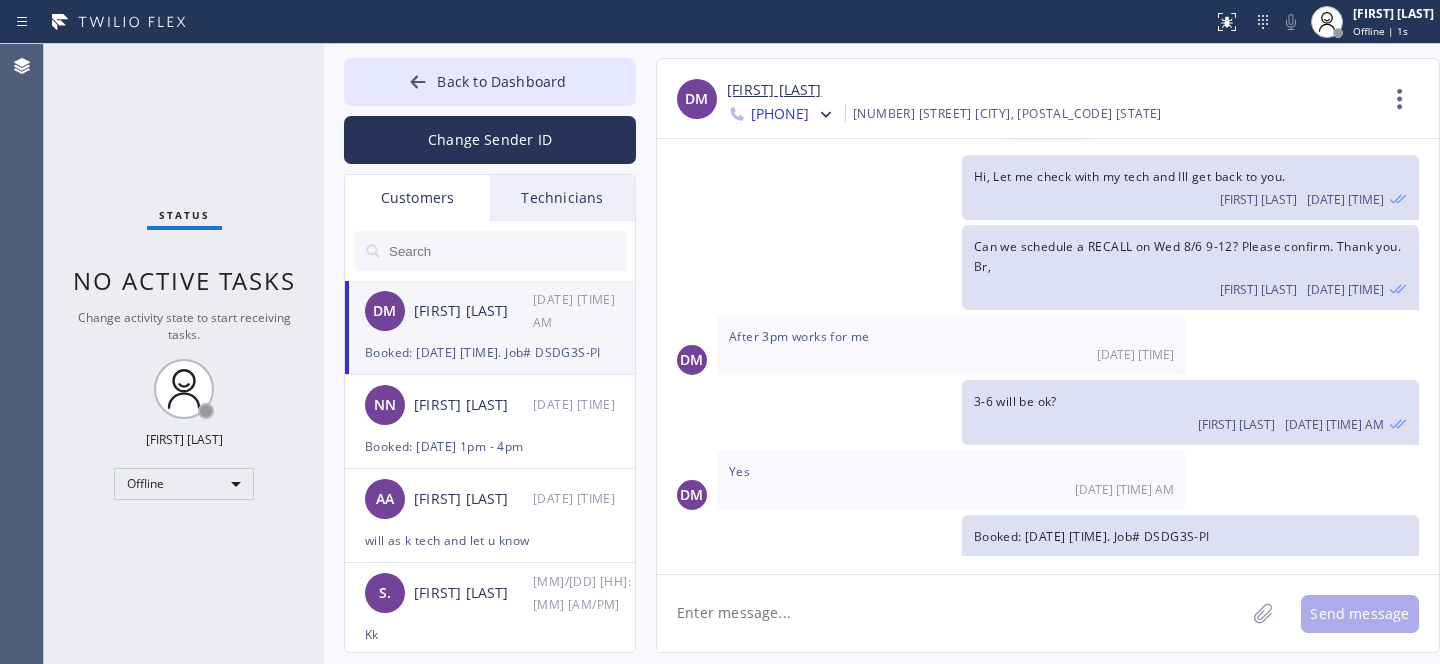 click on "Technicians" at bounding box center (562, 198) 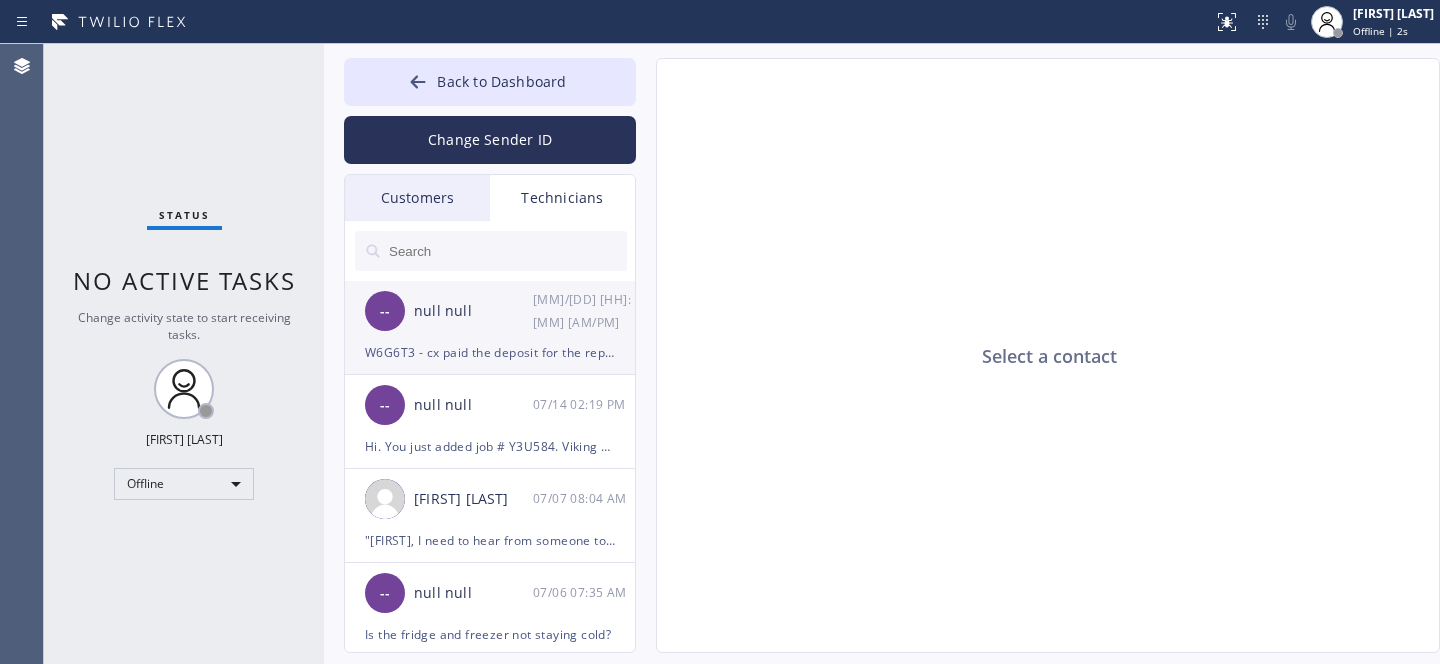 click on "-- null [LAST] [DATE] [TIME]" at bounding box center [491, 311] 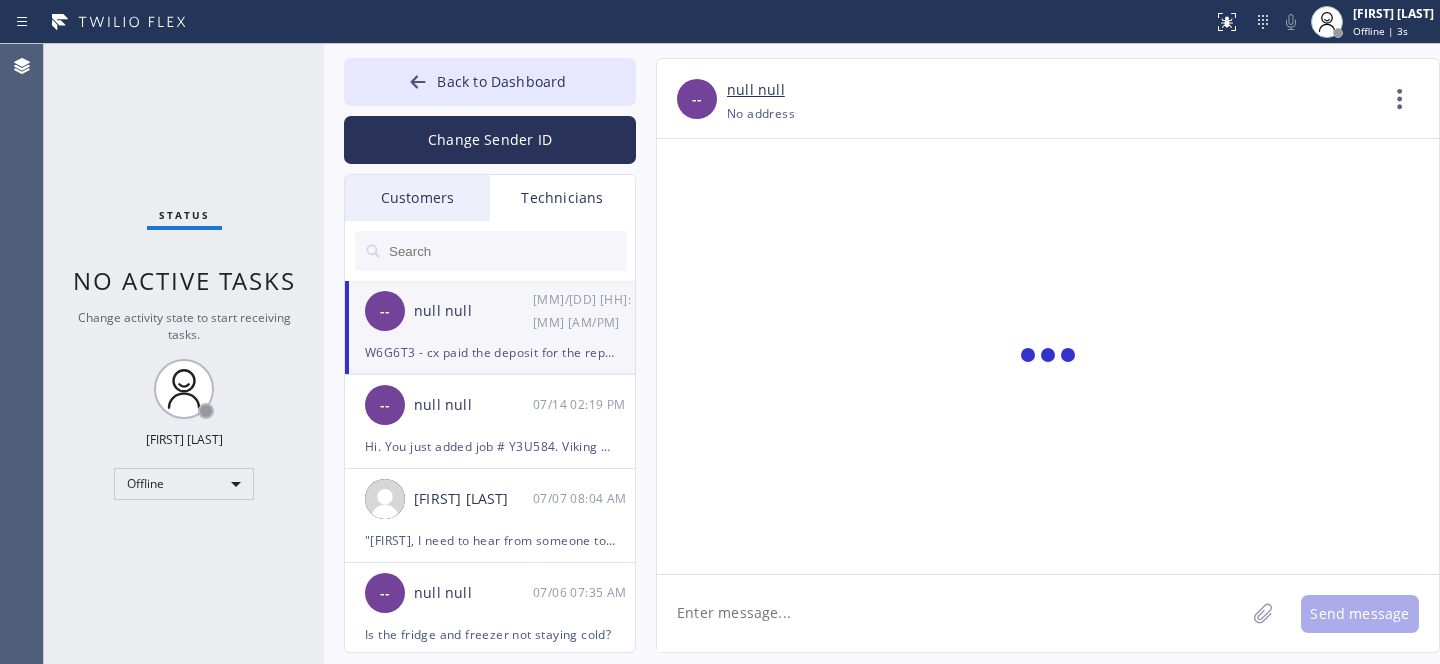 scroll, scrollTop: 399, scrollLeft: 0, axis: vertical 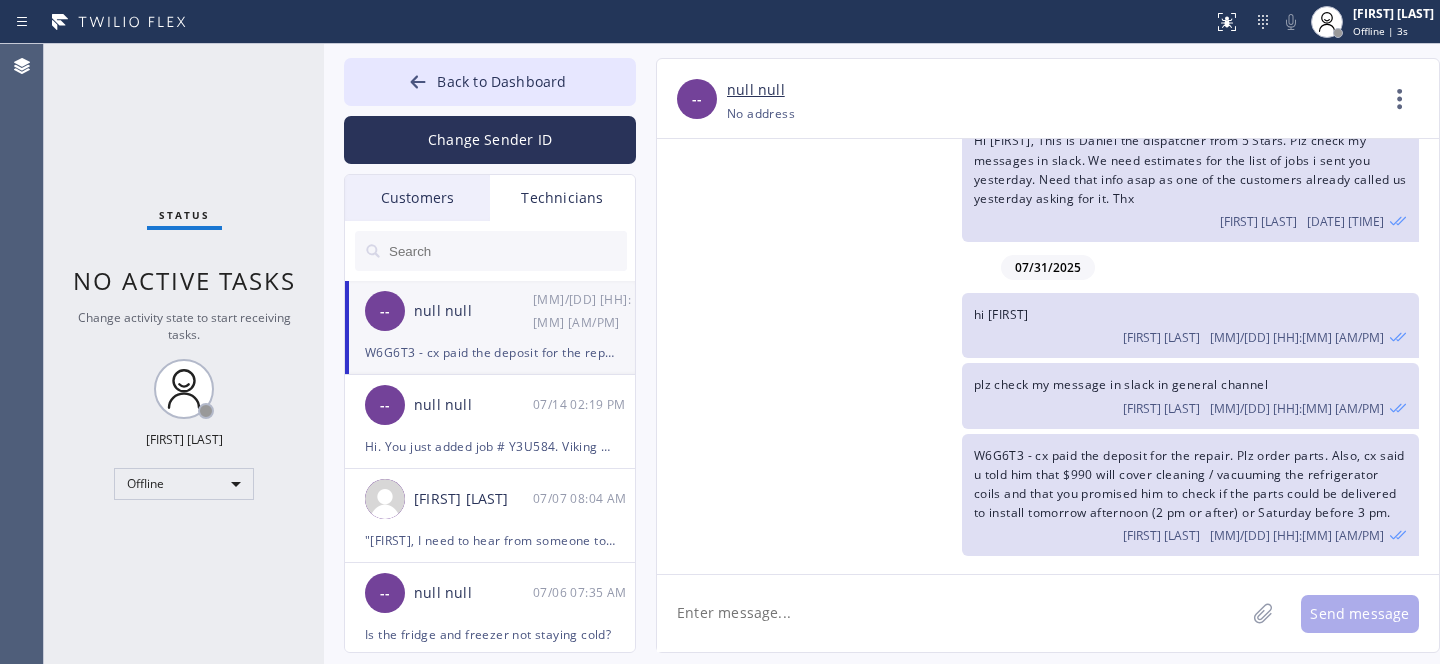click 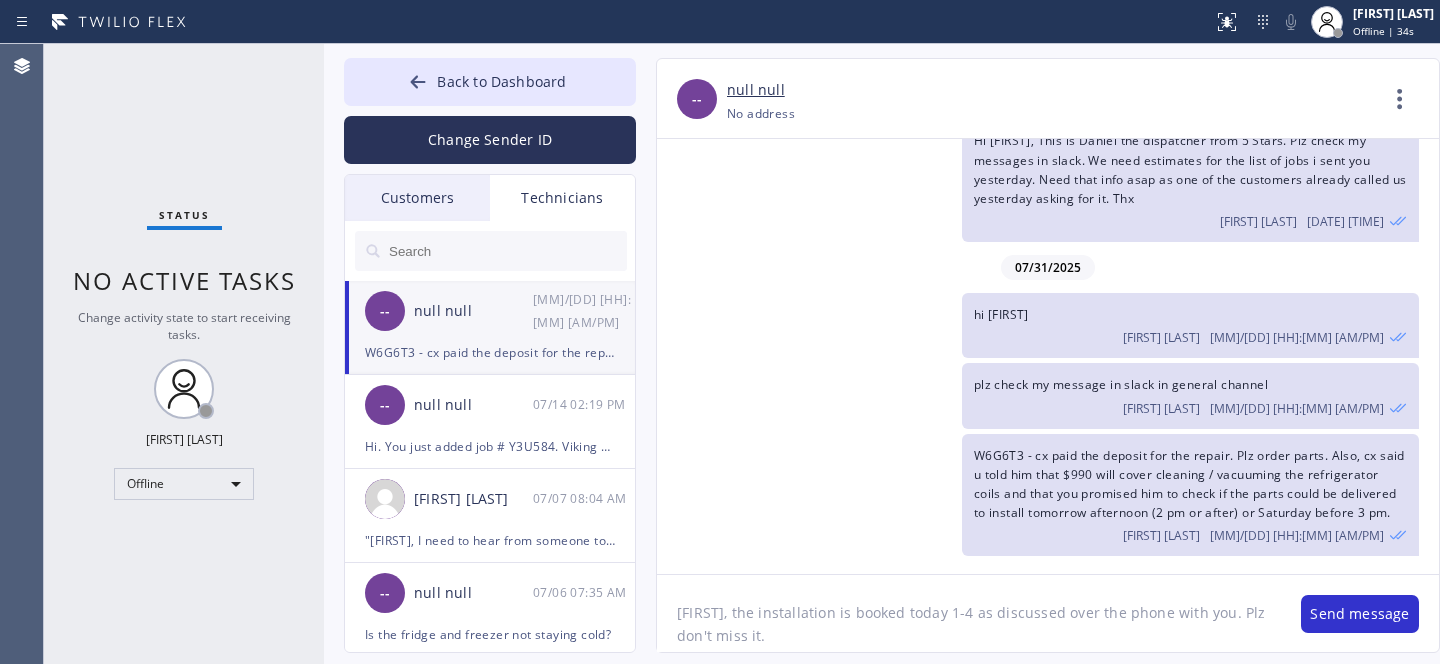 type on "[FIRST], the installation is booked today 1-4 as discussed over the phone with you. Plz don't miss it." 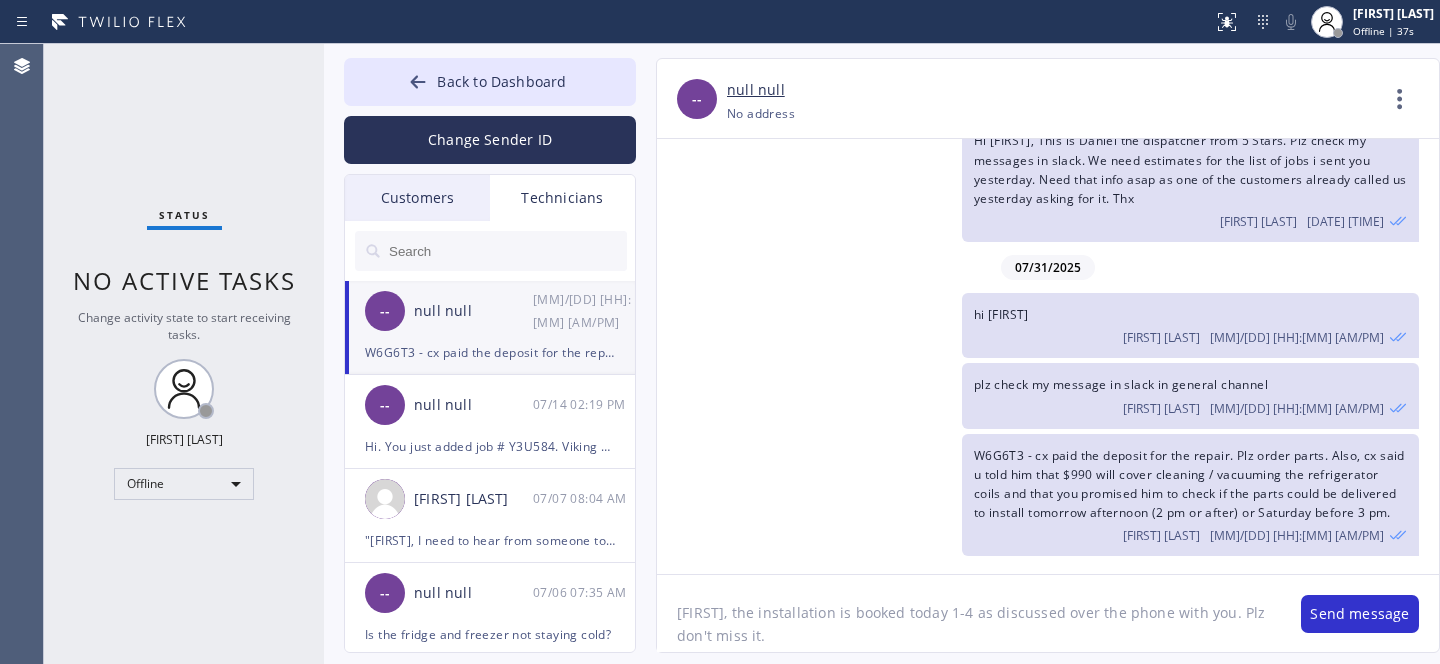 type 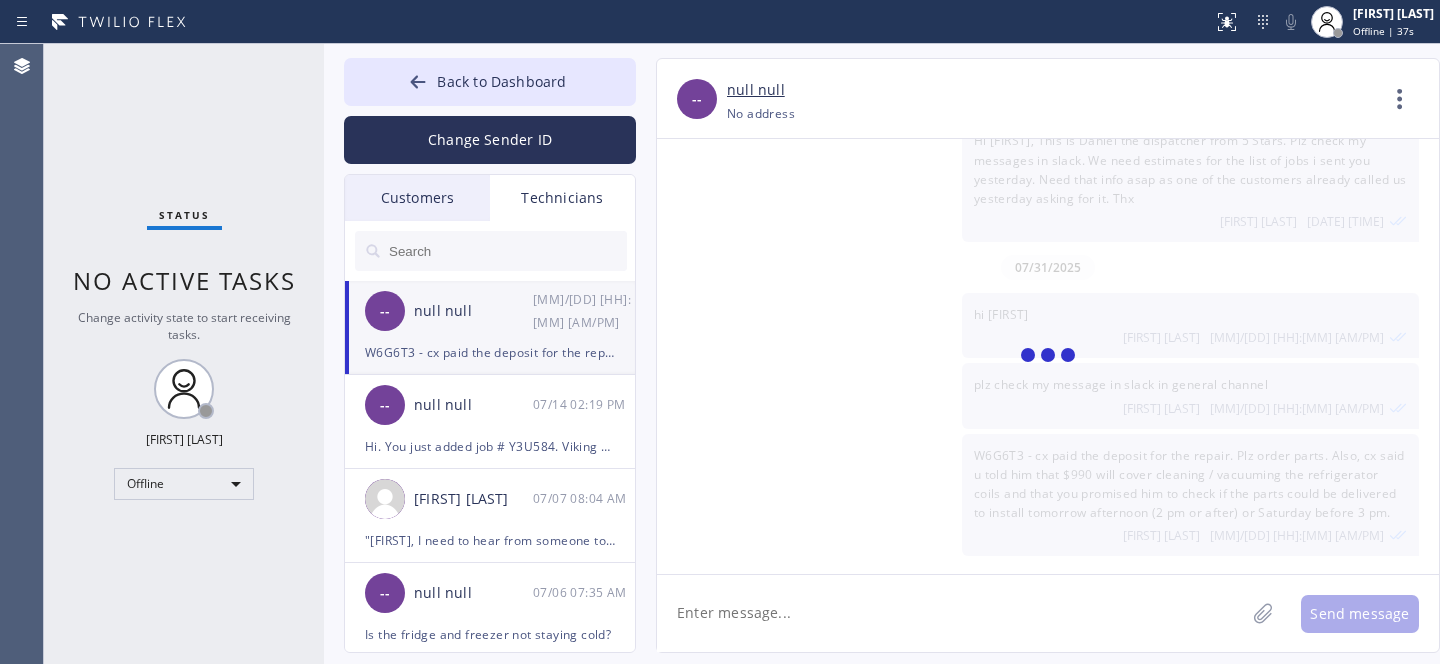 scroll, scrollTop: 534, scrollLeft: 0, axis: vertical 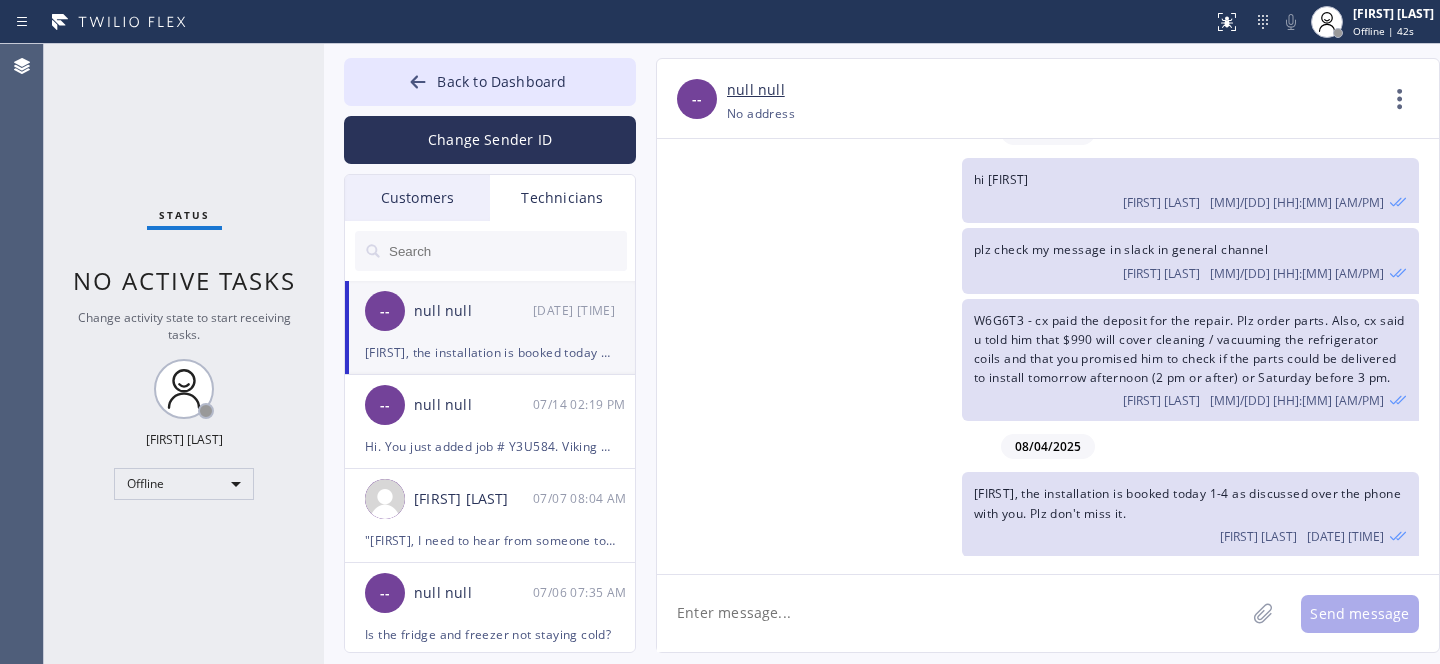 drag, startPoint x: 431, startPoint y: 195, endPoint x: 588, endPoint y: 375, distance: 238.84932 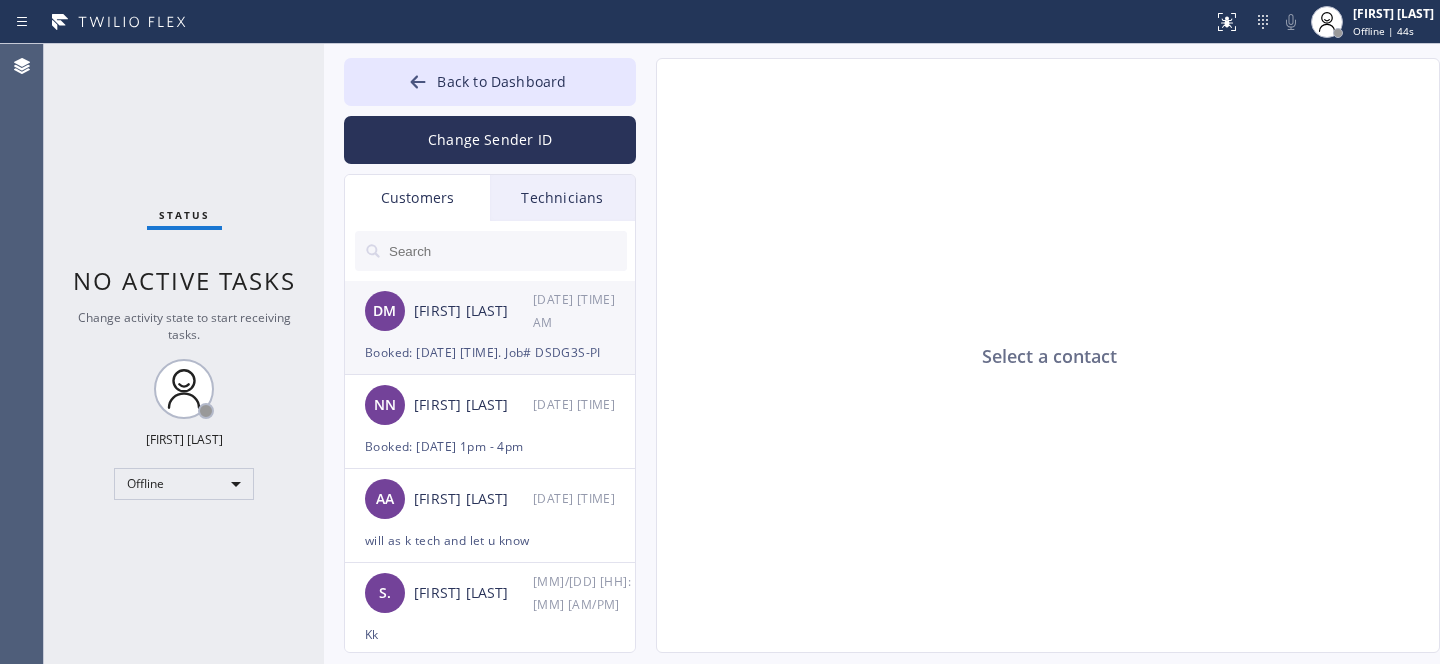 click on "[FIRST] [LAST] [DATE] [TIME]" at bounding box center [491, 311] 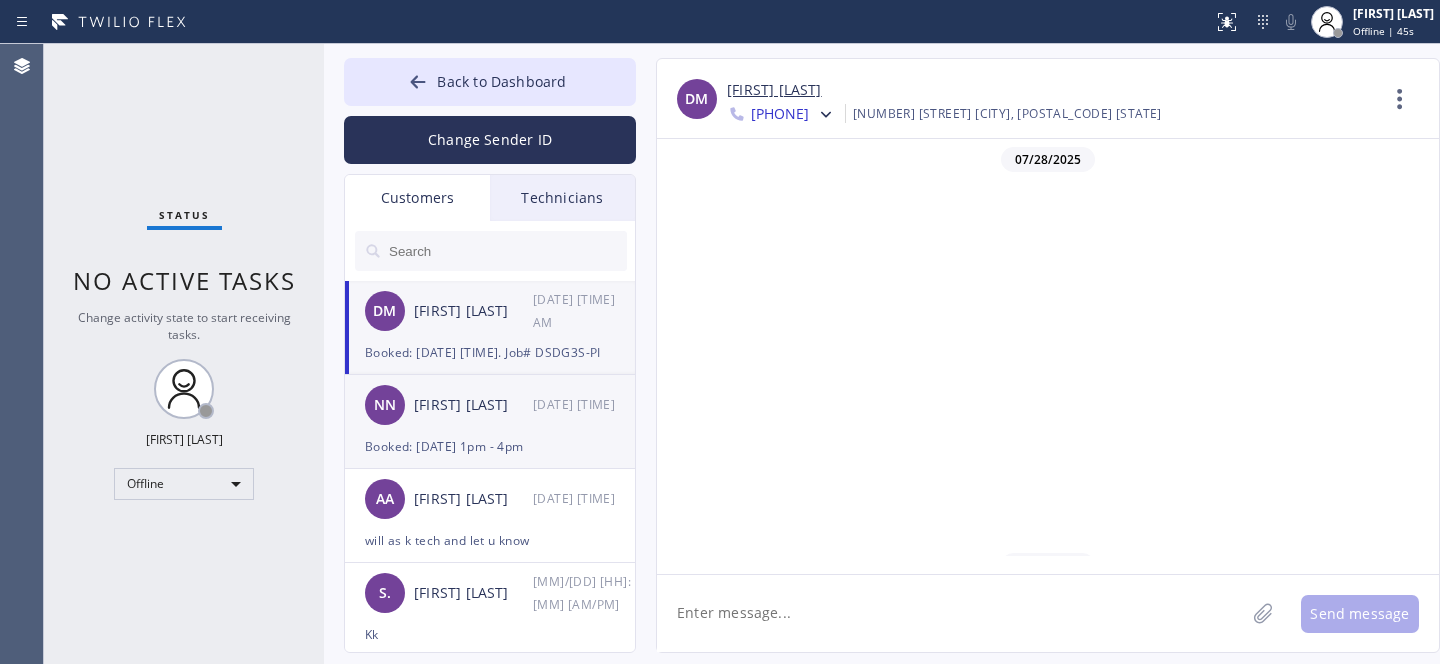 scroll, scrollTop: 1006, scrollLeft: 0, axis: vertical 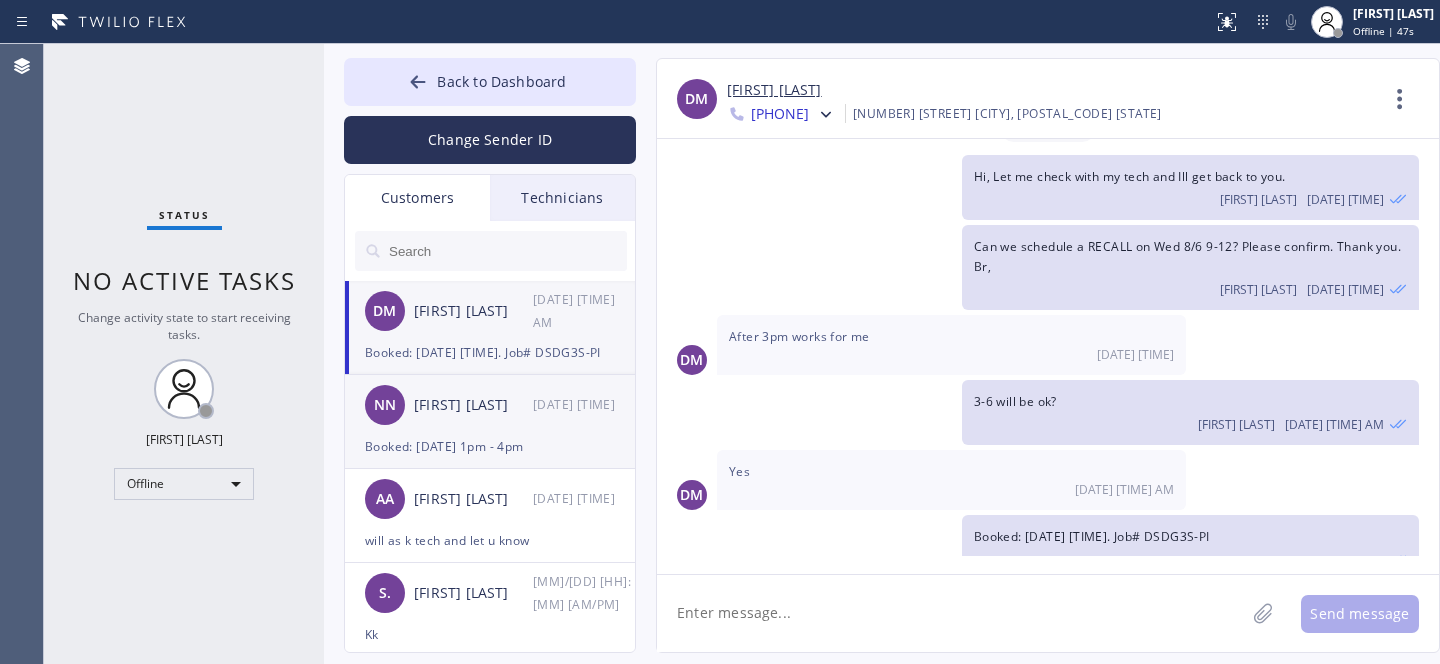click on "[FIRST] [FIRST] [LAST] [MM]/[DD] [HH]:[MM] [AM]/[PM]" at bounding box center [491, 405] 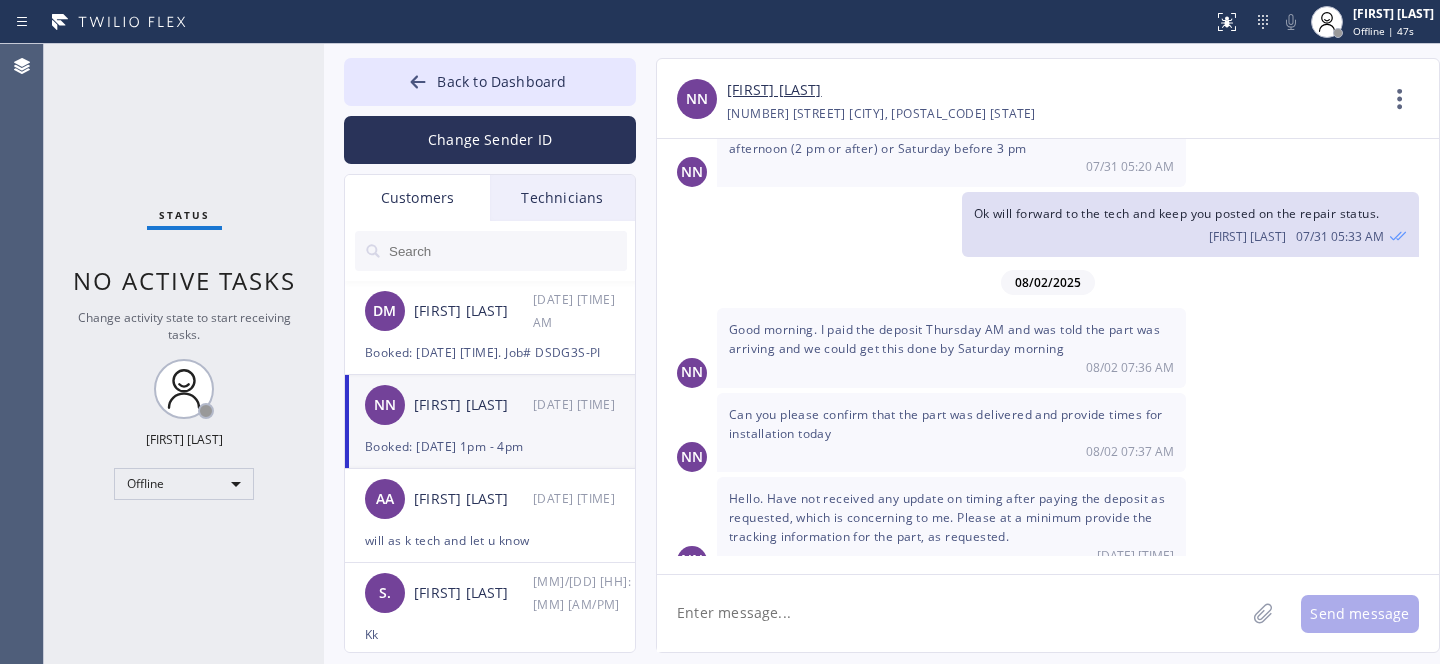 scroll, scrollTop: 1380, scrollLeft: 0, axis: vertical 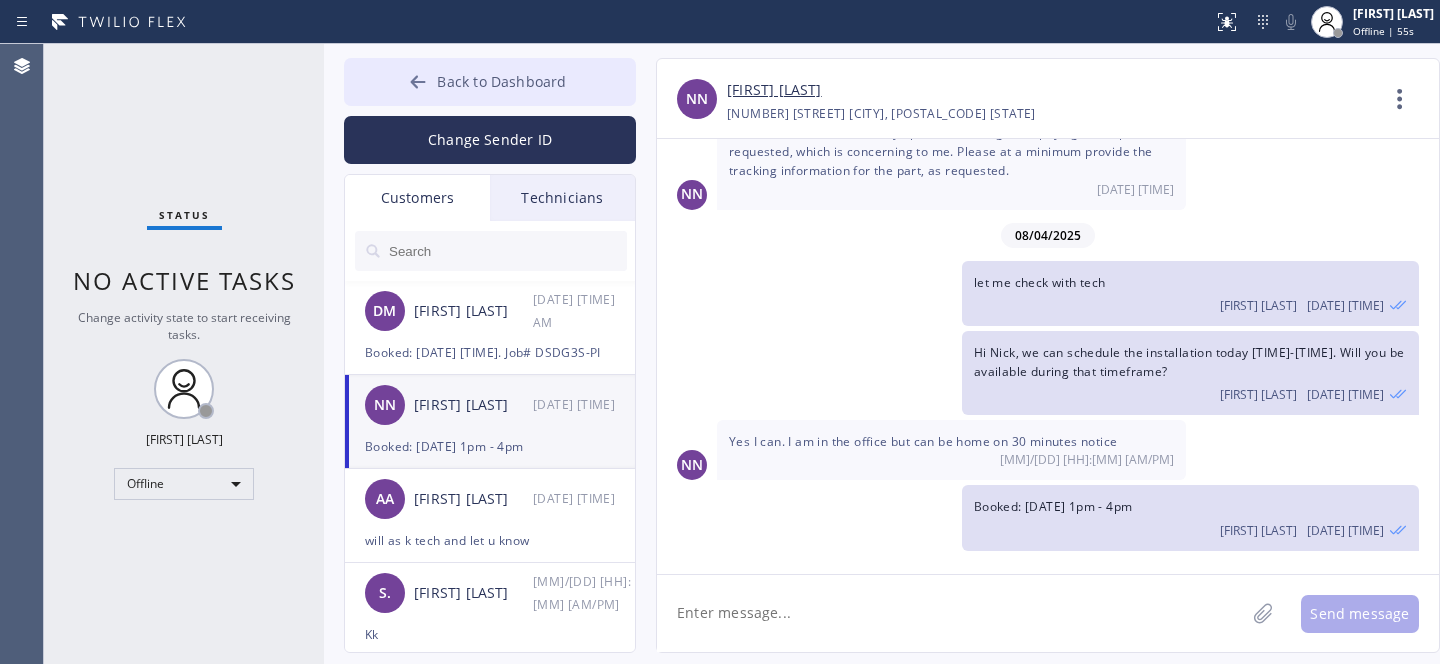 click on "Back to Dashboard" at bounding box center (501, 81) 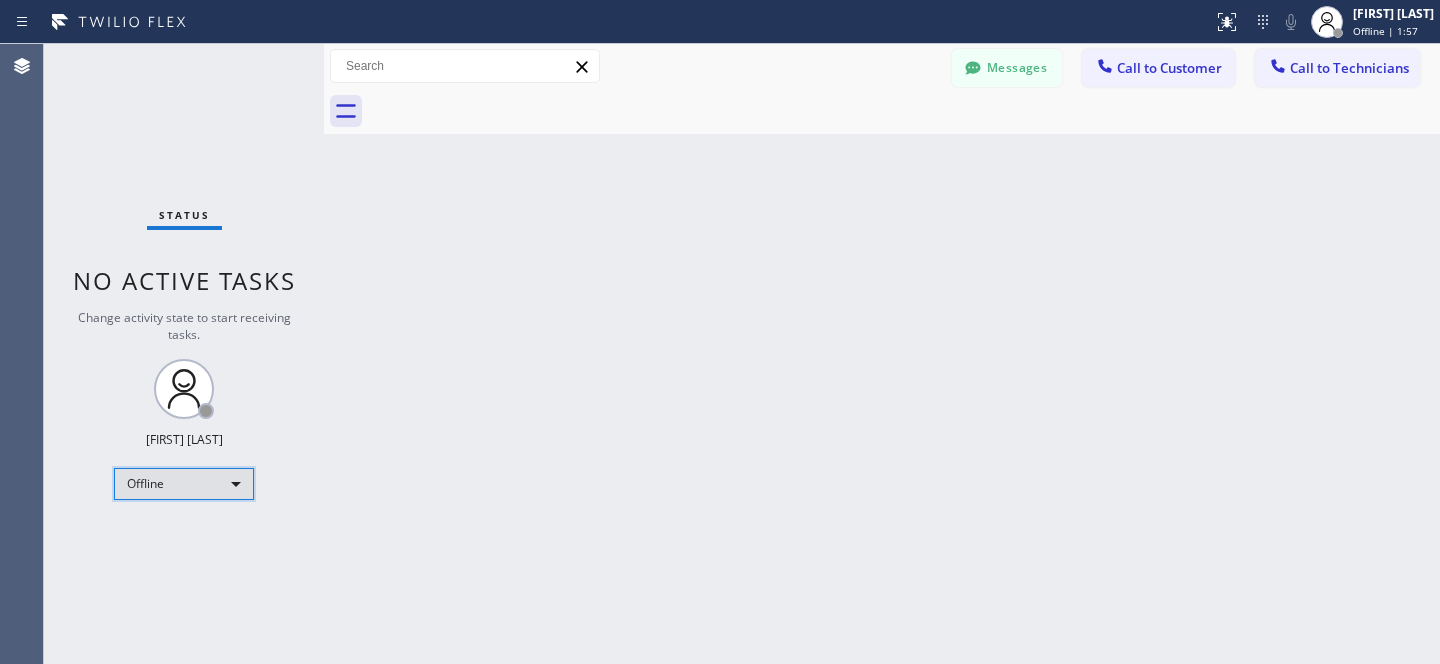 click on "Offline" at bounding box center (184, 484) 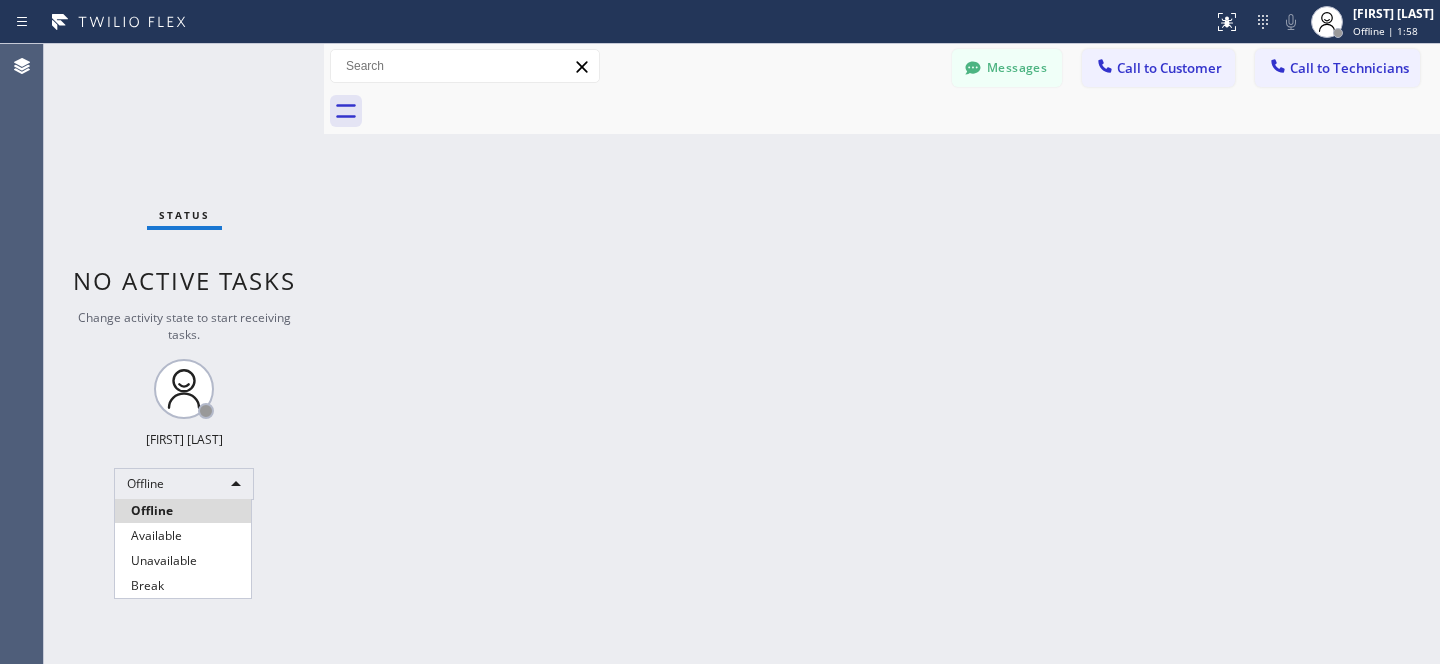 drag, startPoint x: 166, startPoint y: 532, endPoint x: 204, endPoint y: 510, distance: 43.908997 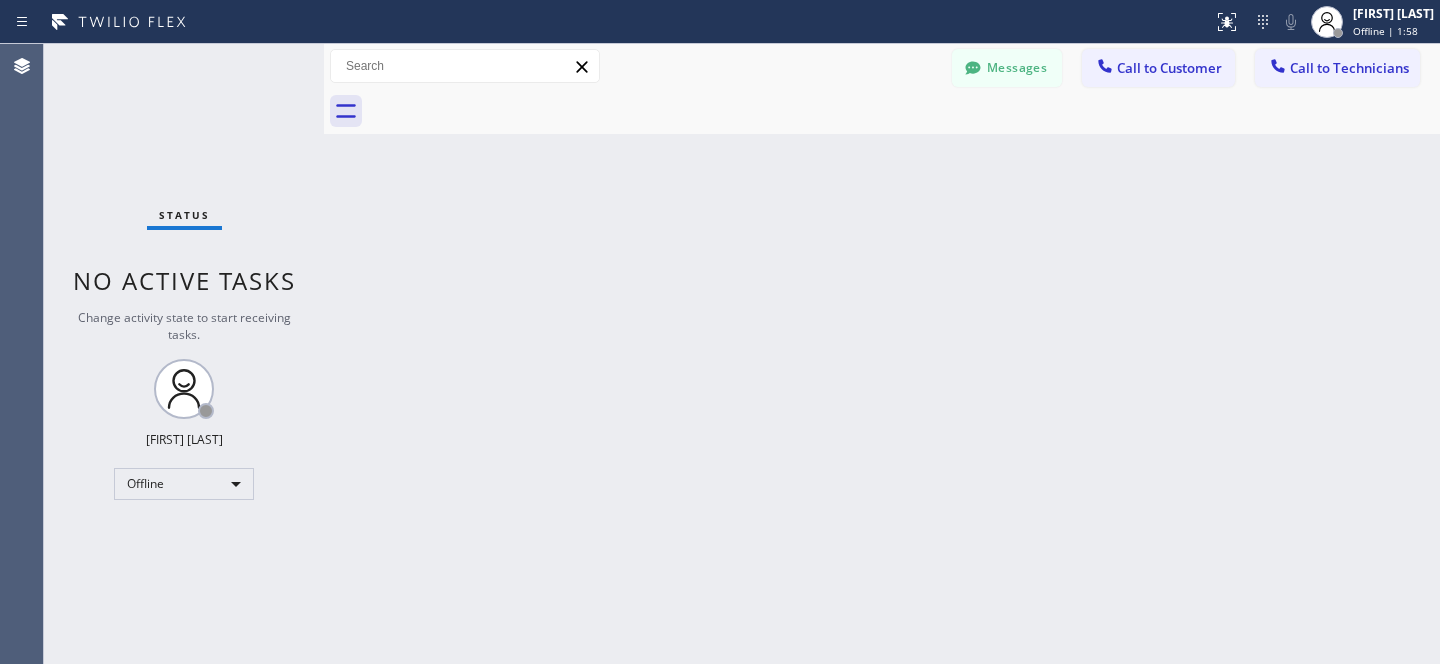 click on "Call to Technicians" at bounding box center [1349, 68] 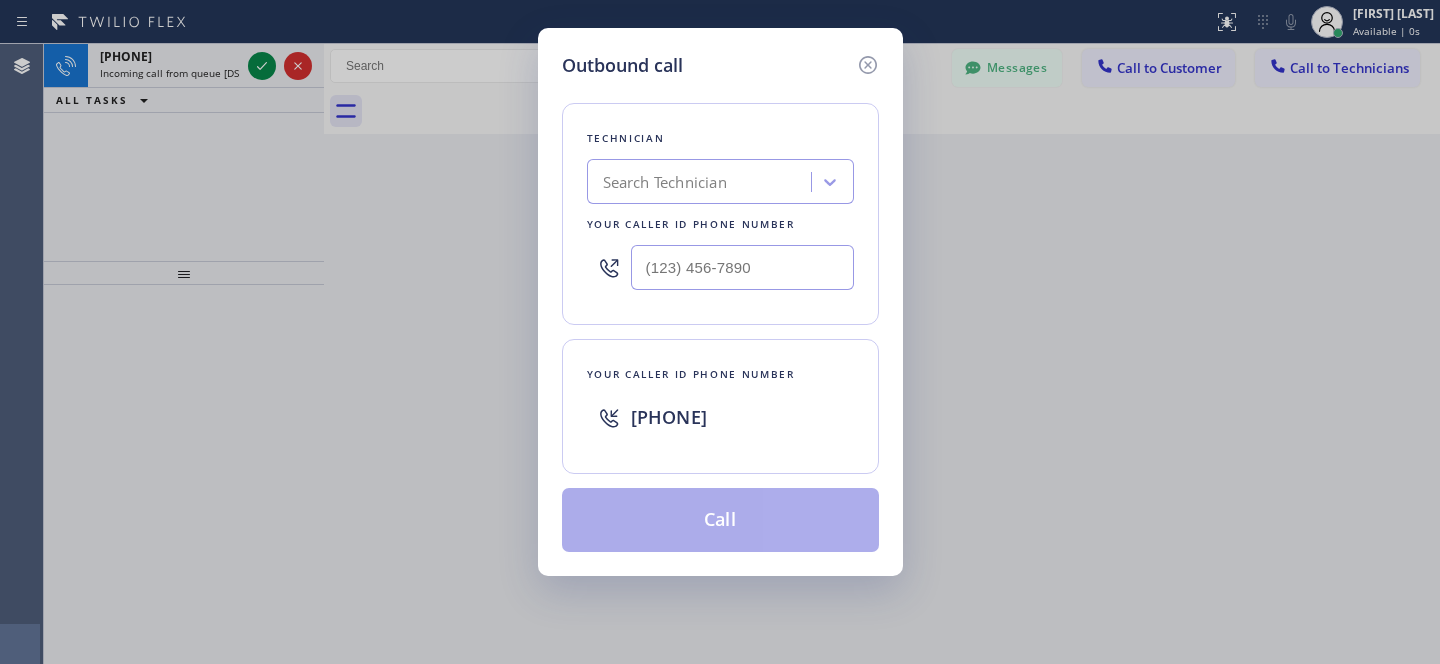 drag, startPoint x: 650, startPoint y: 187, endPoint x: 687, endPoint y: 191, distance: 37.215588 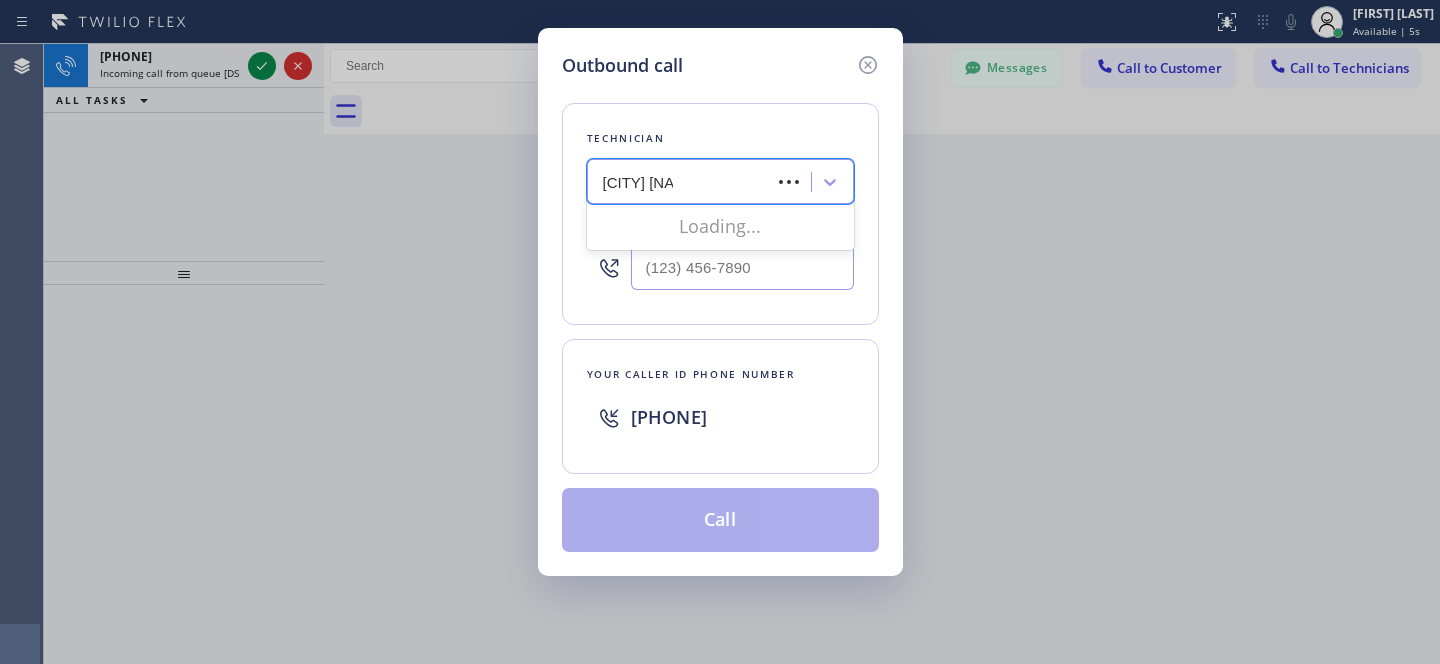 type on "[CITY] [FIRST]" 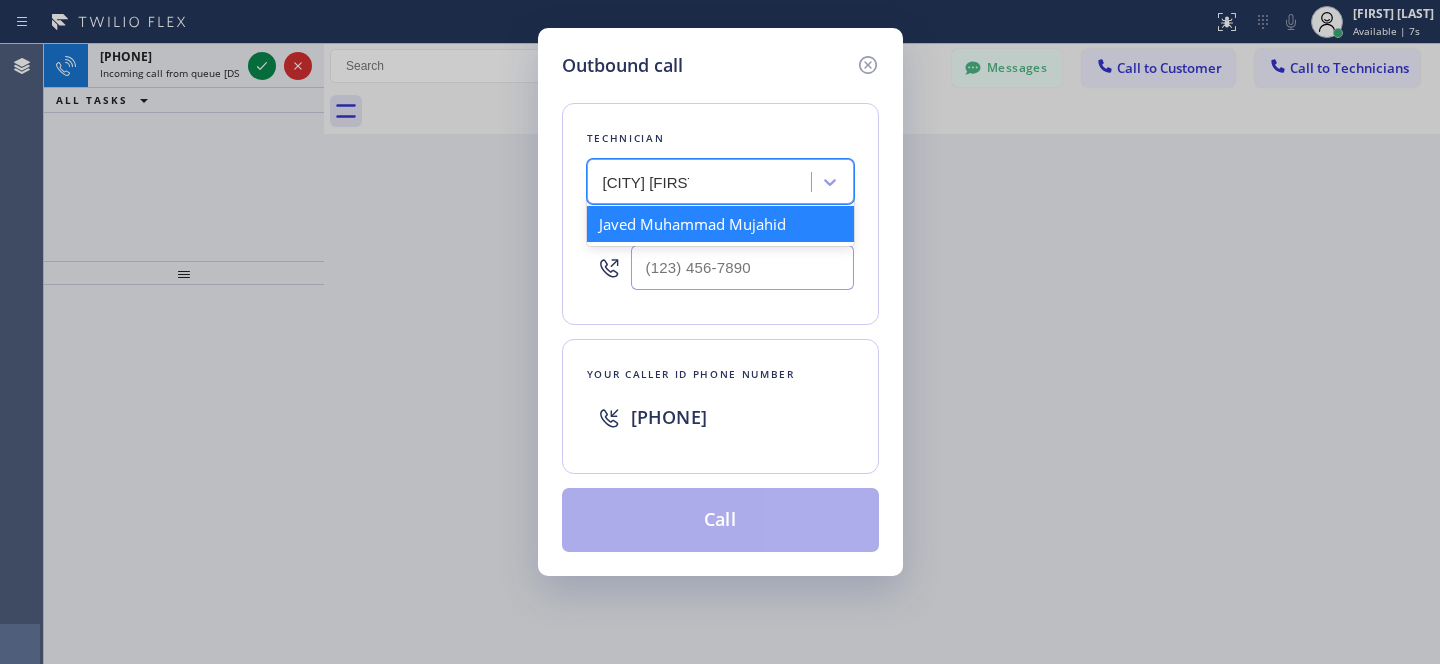 click on "Javed Muhammad Mujahid" at bounding box center (720, 224) 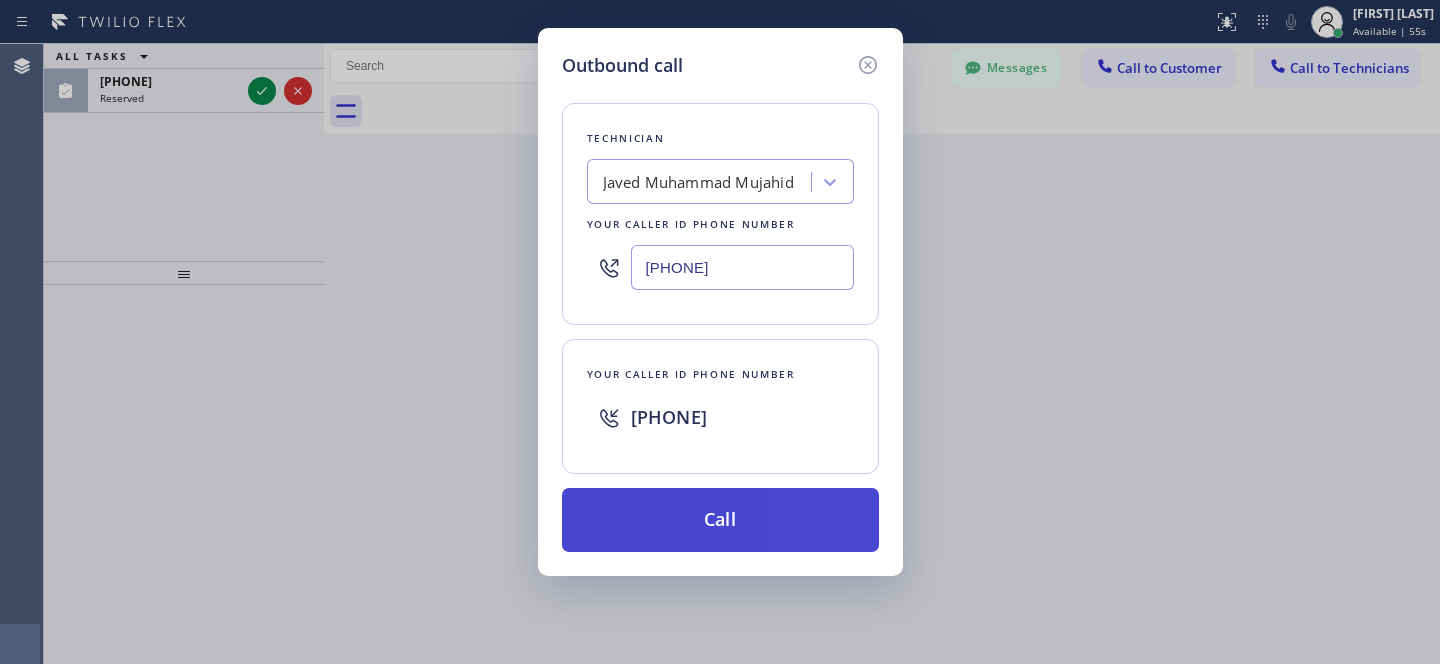 click on "Call" at bounding box center [720, 520] 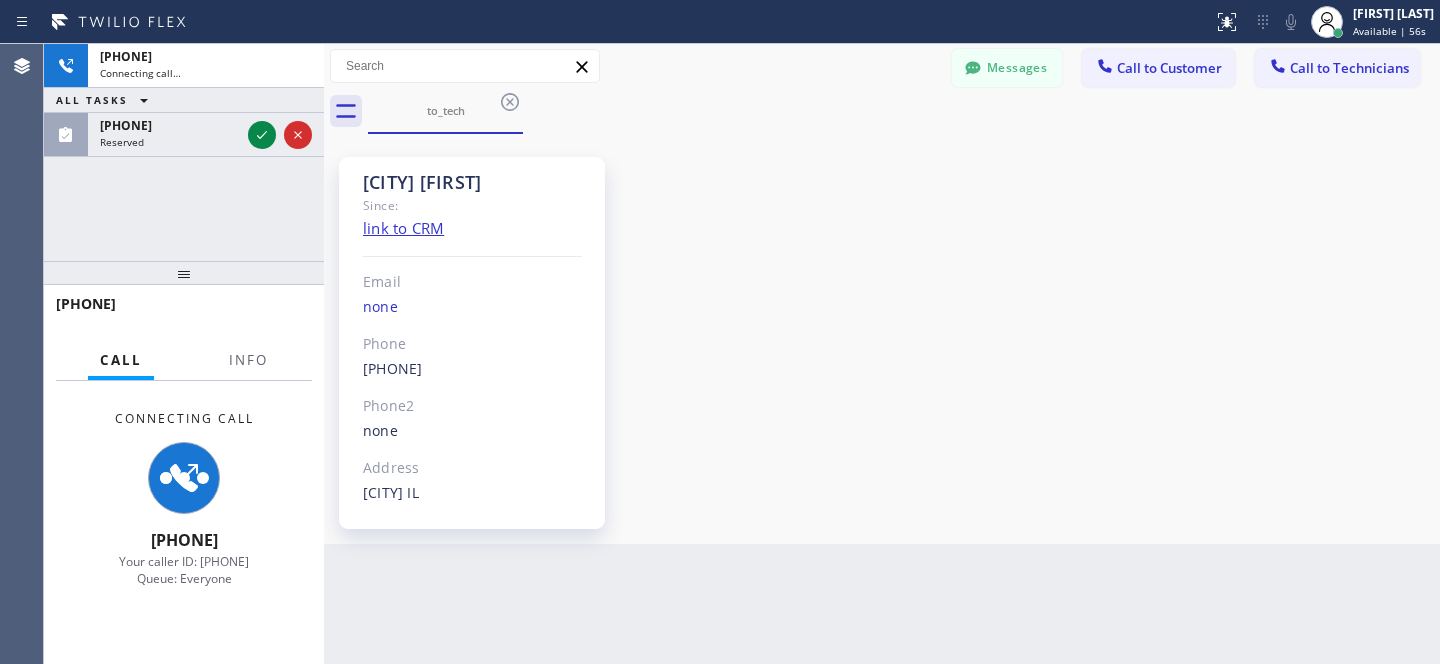 scroll, scrollTop: 534, scrollLeft: 0, axis: vertical 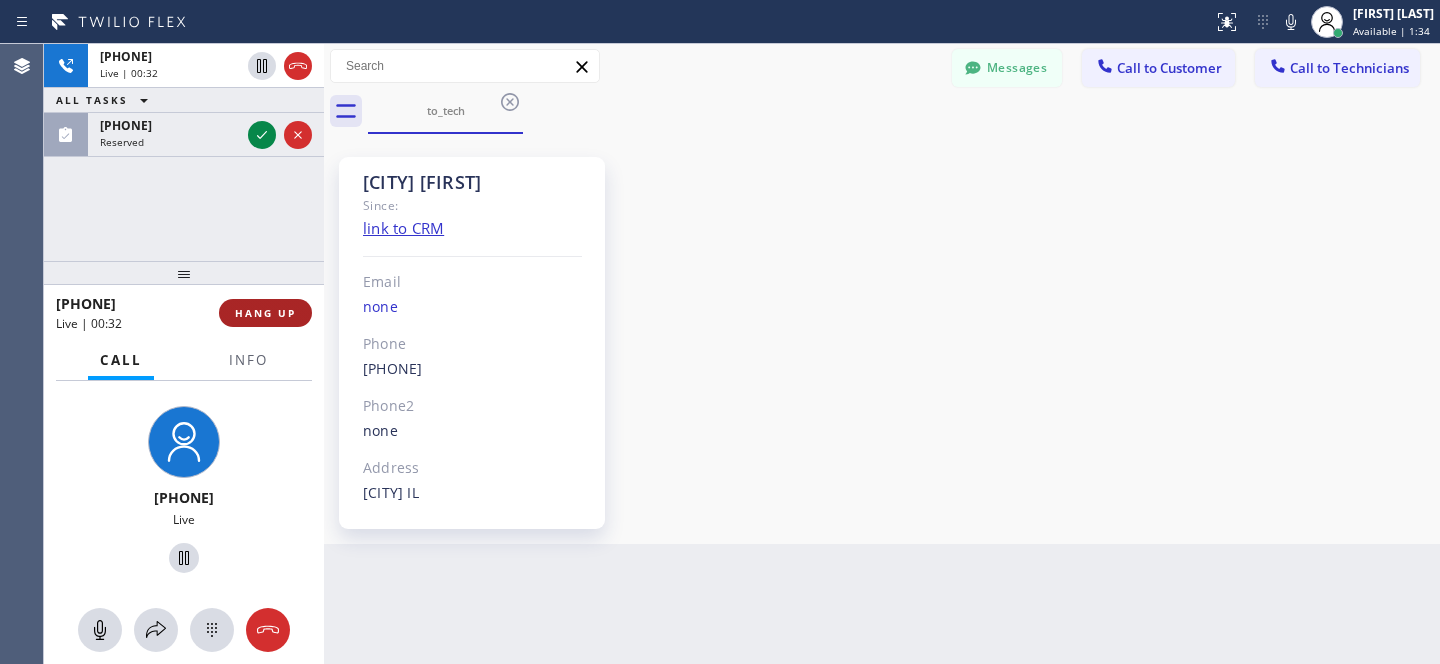click on "HANG UP" at bounding box center (265, 313) 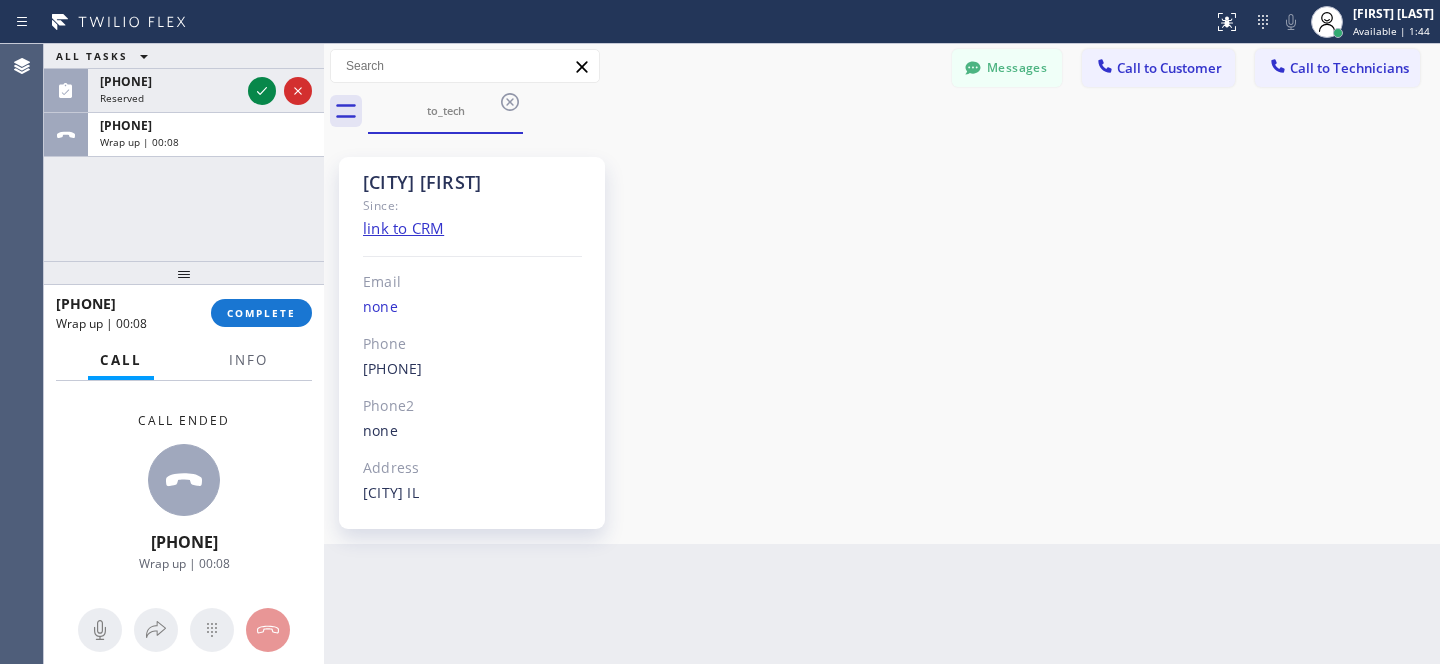 click 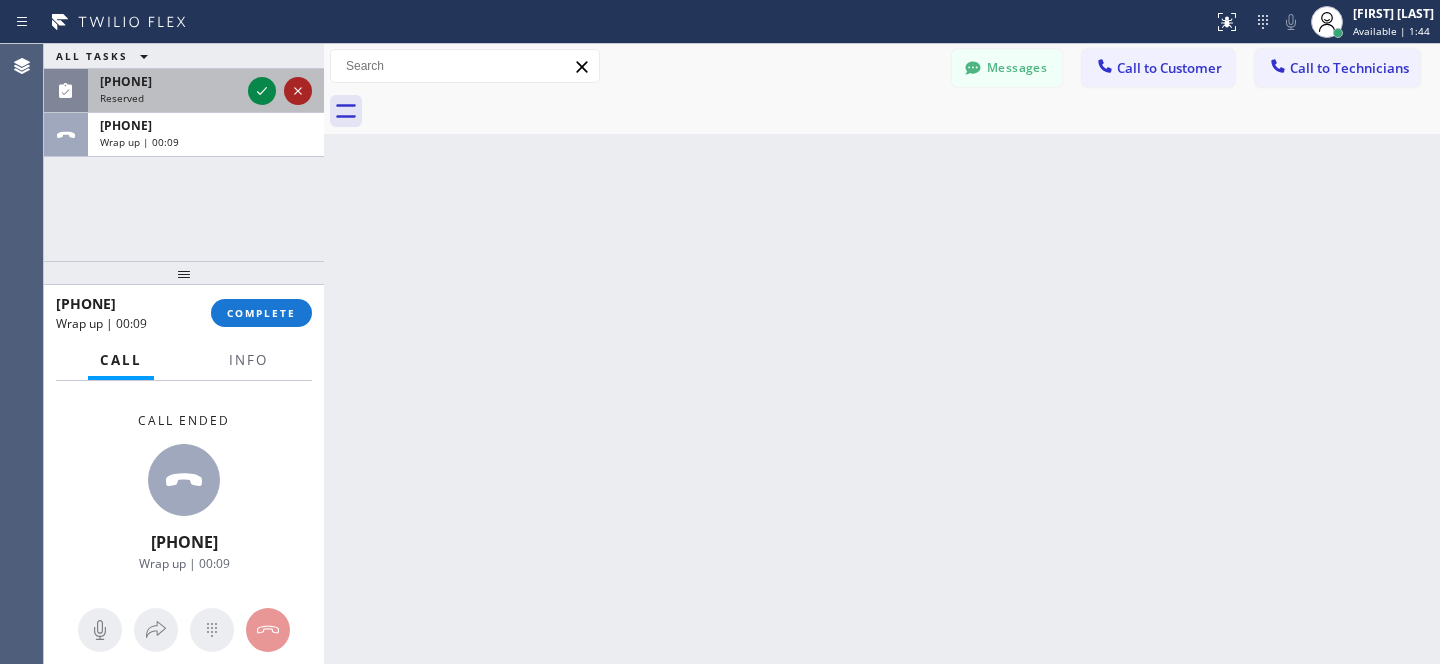 click at bounding box center [298, 91] 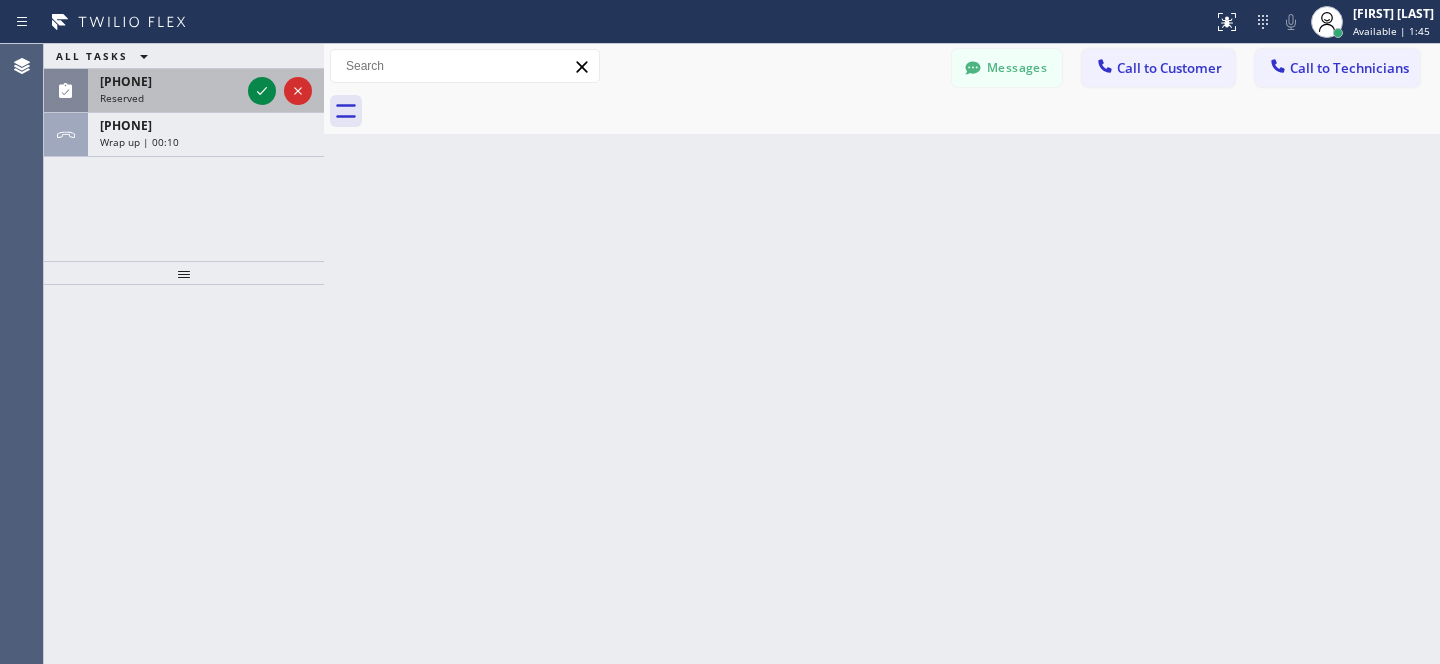 click on "([AREA]) [PREFIX]-[NUMBER] Reserved" at bounding box center [166, 91] 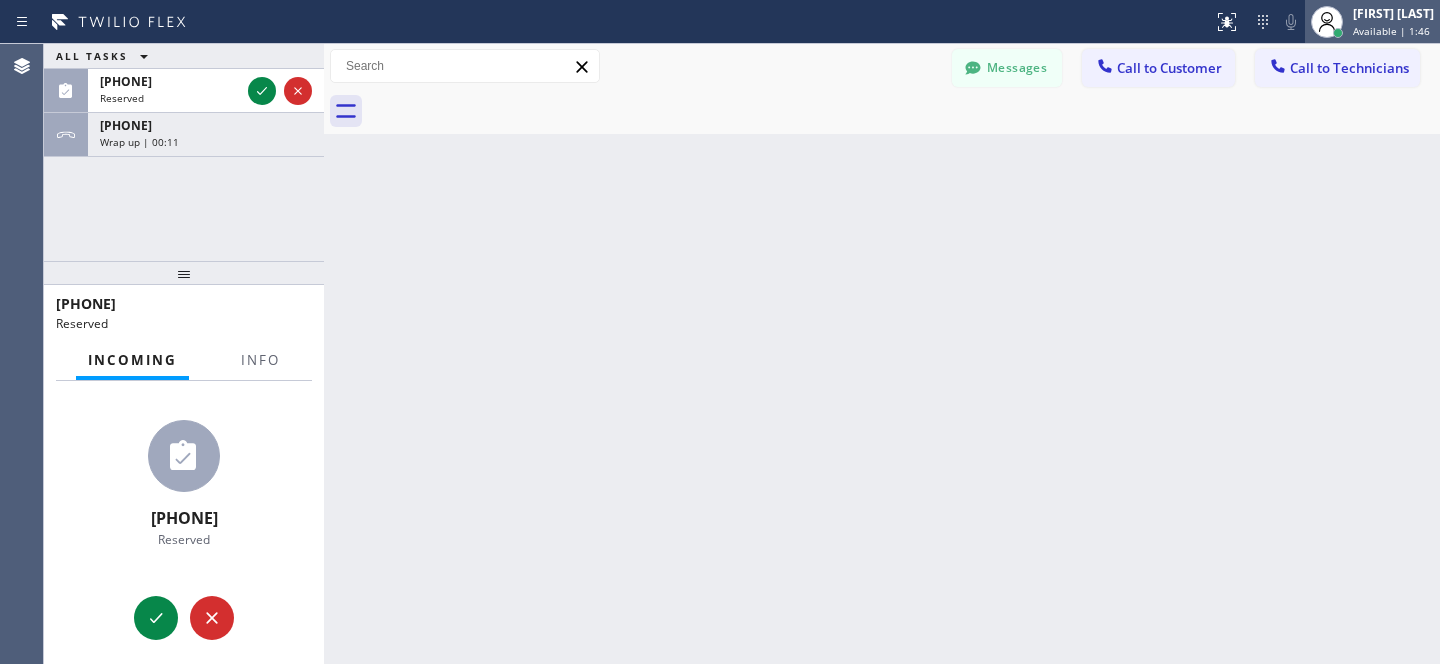 click on "[FIRST] [LAST] Available | 1:46" at bounding box center (1394, 21) 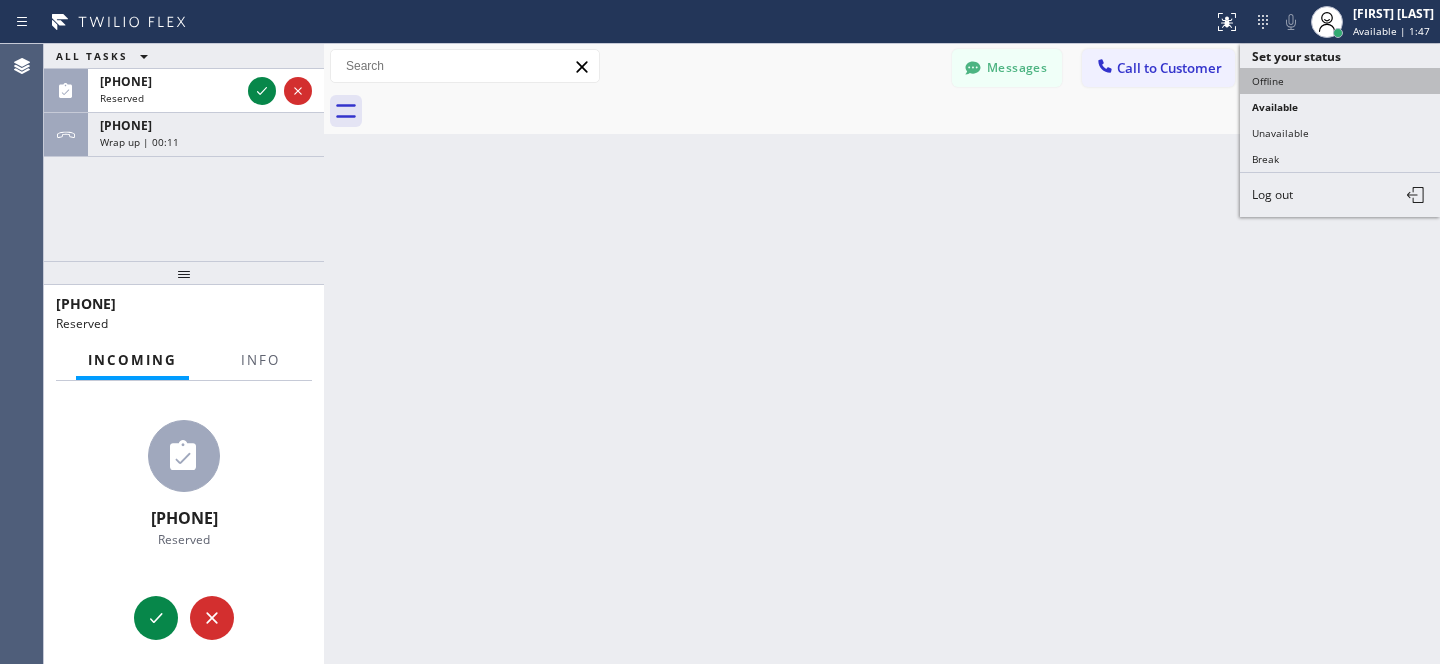 click on "Offline" at bounding box center (1340, 81) 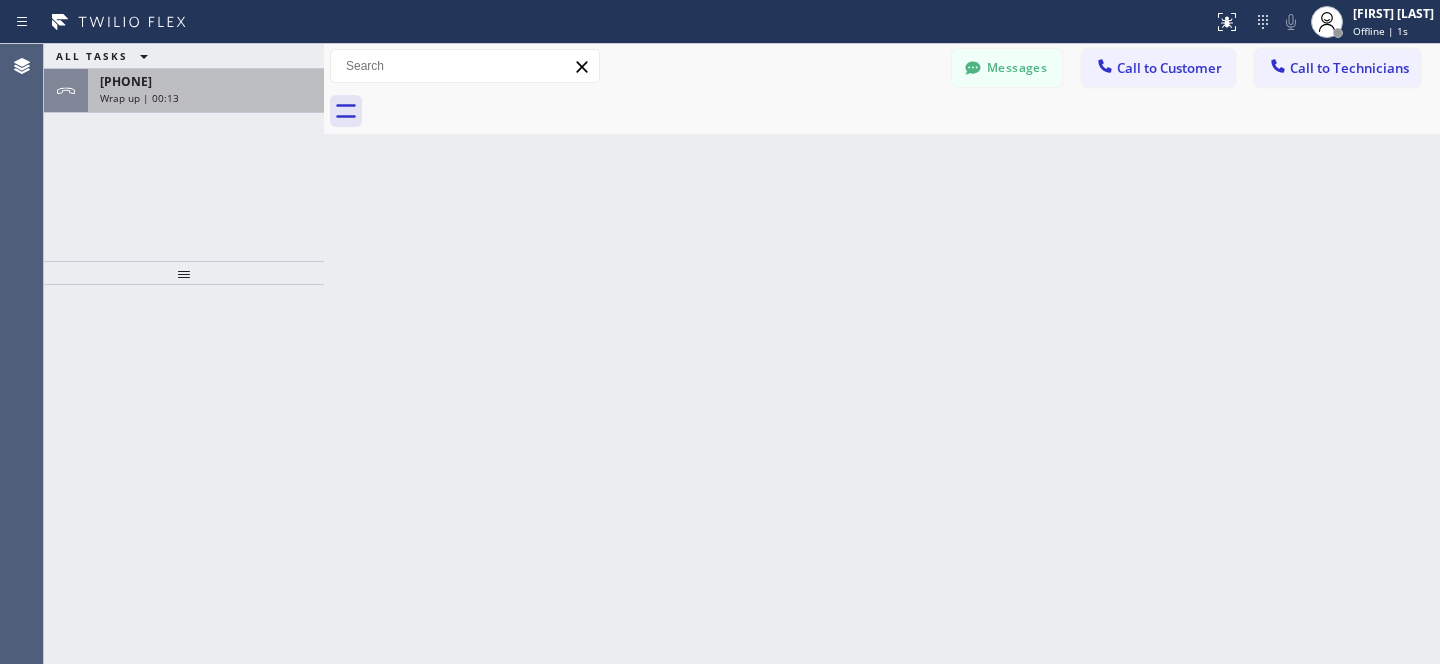 click on "[PHONE]" at bounding box center (126, 81) 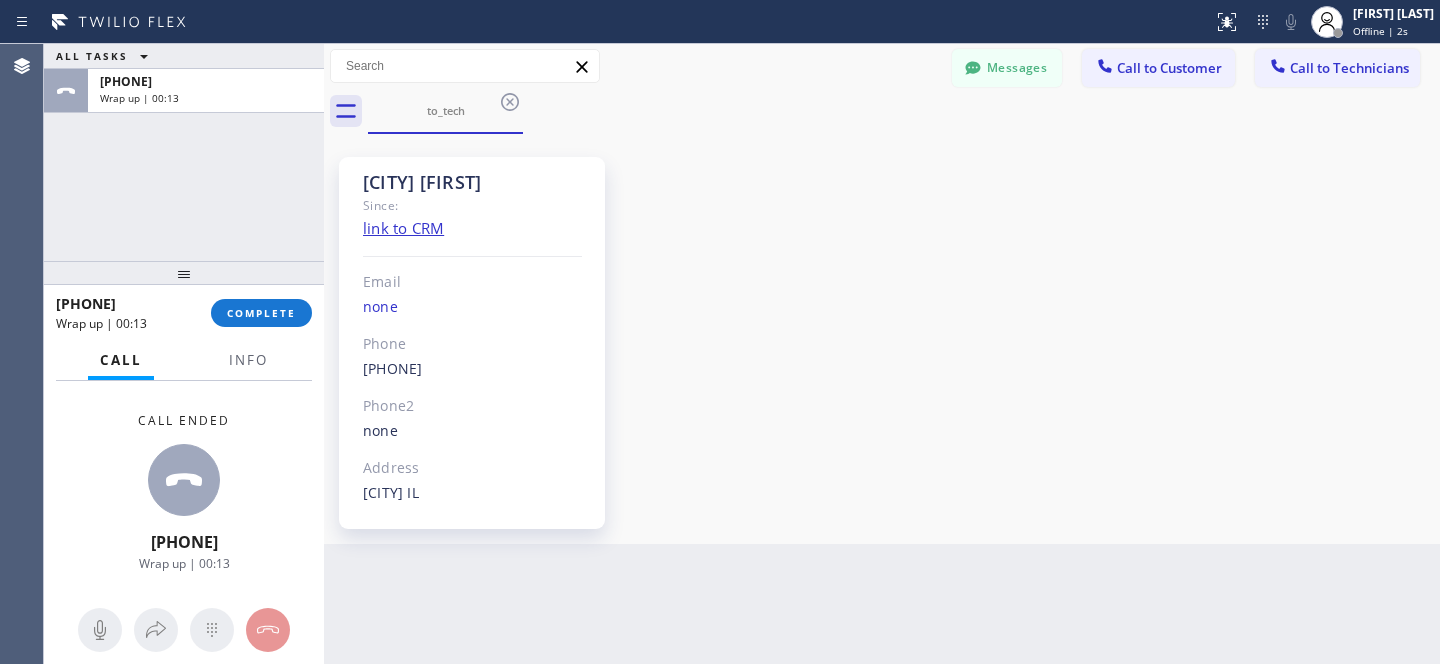 scroll, scrollTop: 534, scrollLeft: 0, axis: vertical 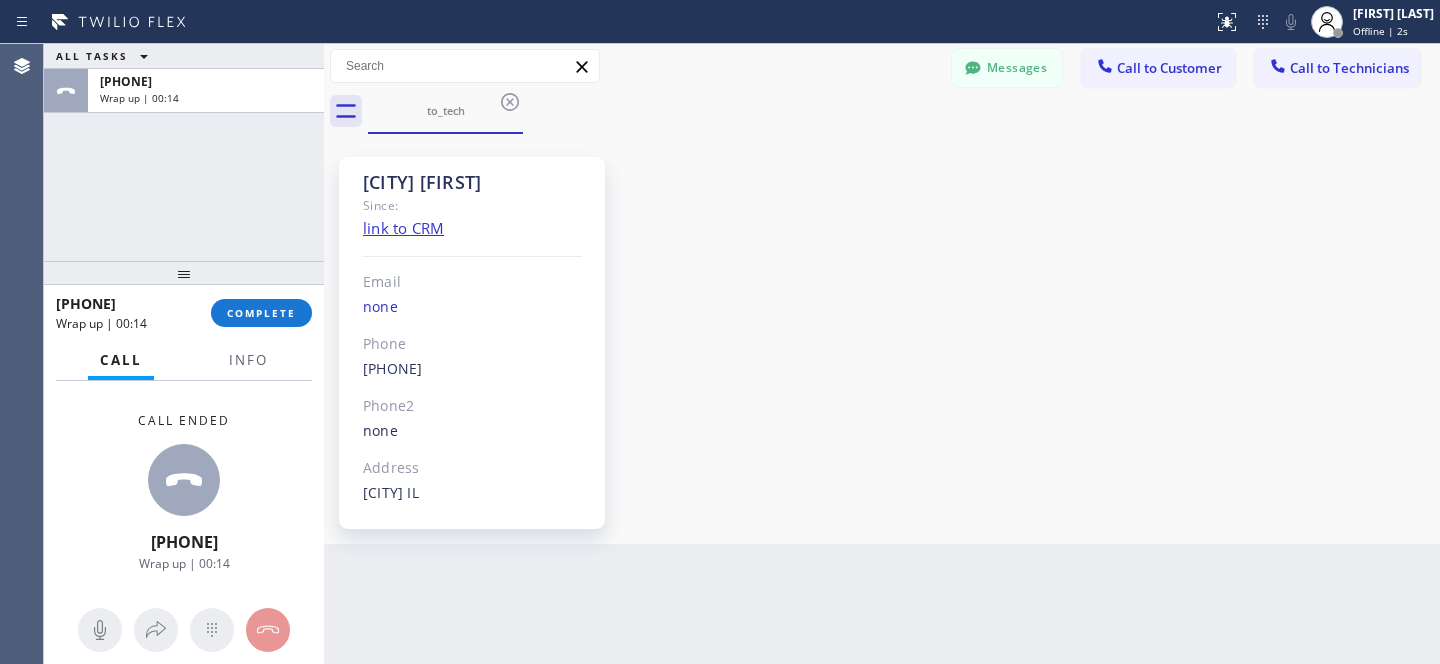 click 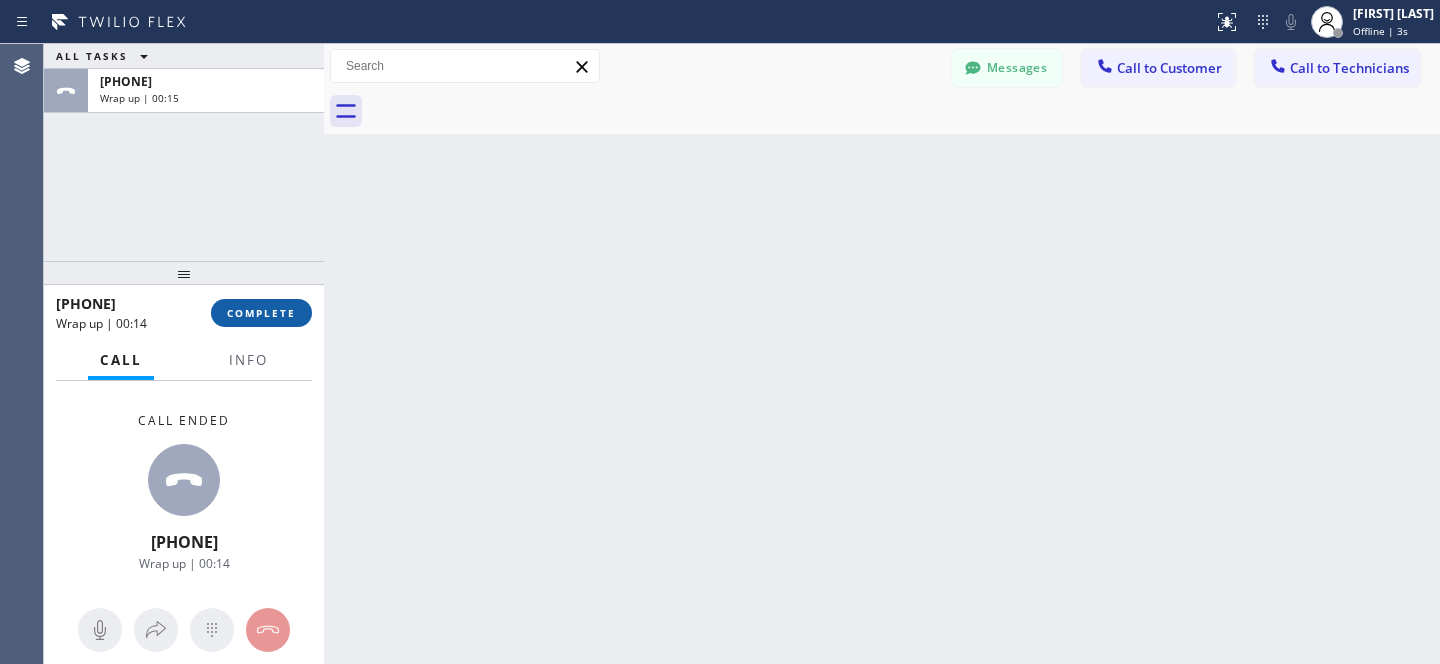 click on "COMPLETE" at bounding box center (261, 313) 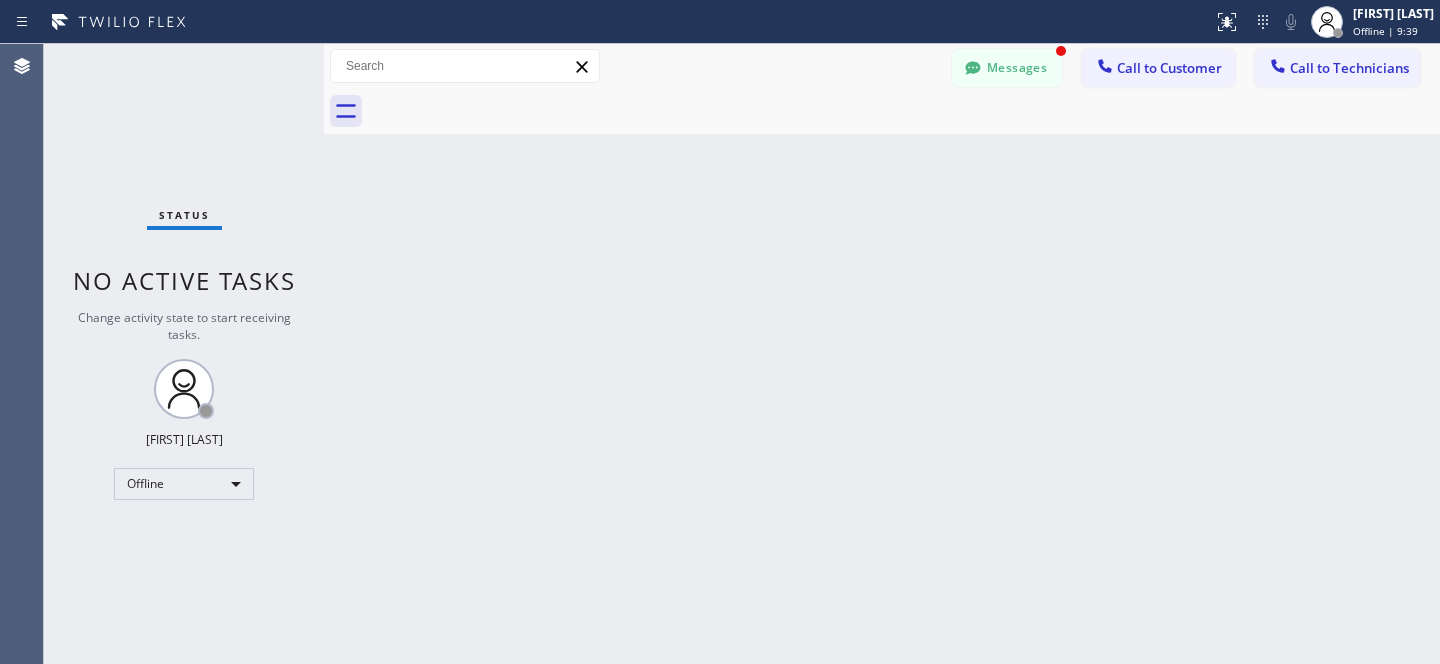 drag, startPoint x: 1032, startPoint y: 61, endPoint x: 982, endPoint y: 87, distance: 56.35601 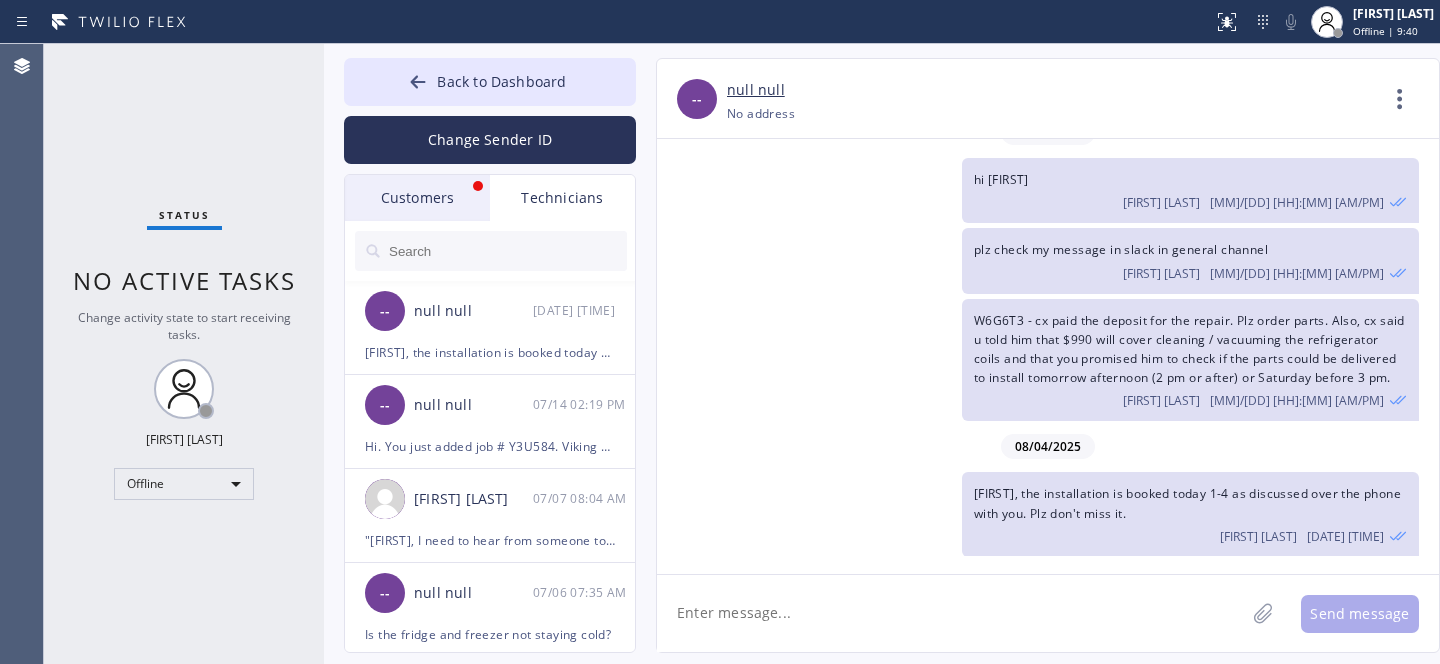 click on "Customers" at bounding box center (417, 198) 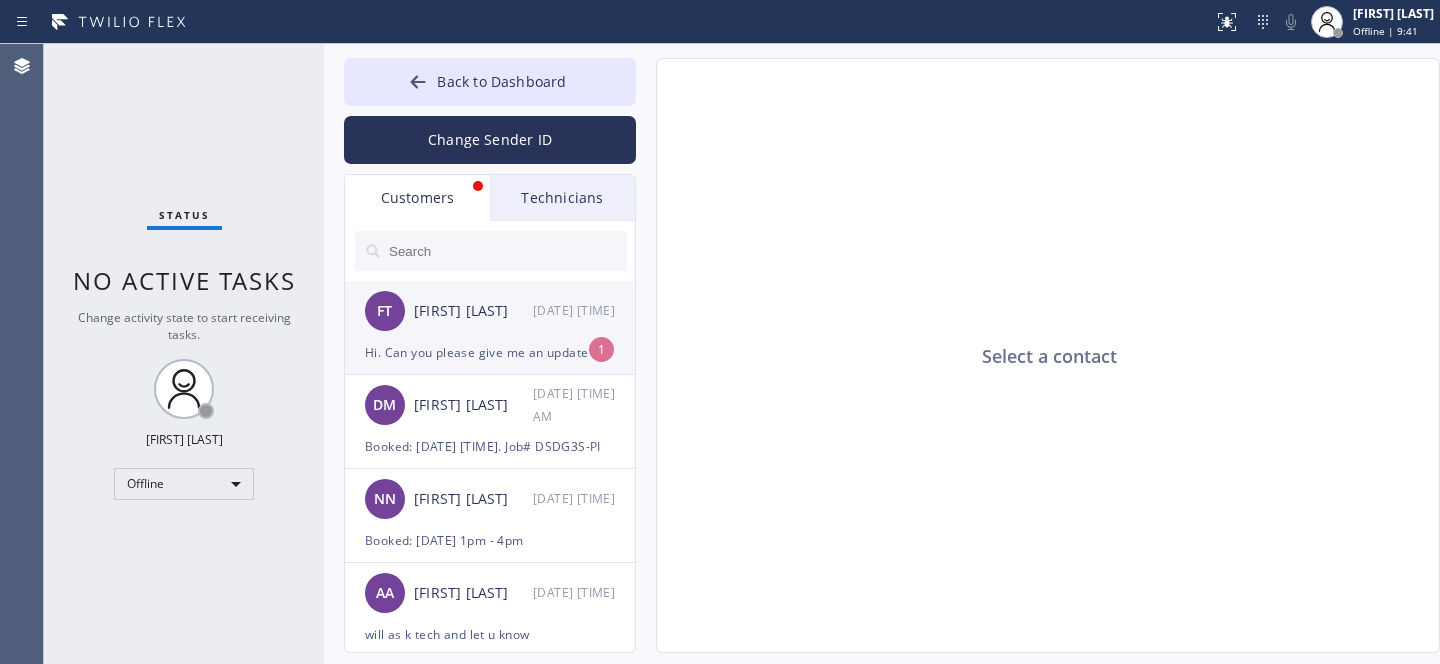 click on "Hi. Can you please give me an update on the freezer door pickup and the part delivery" at bounding box center [490, 352] 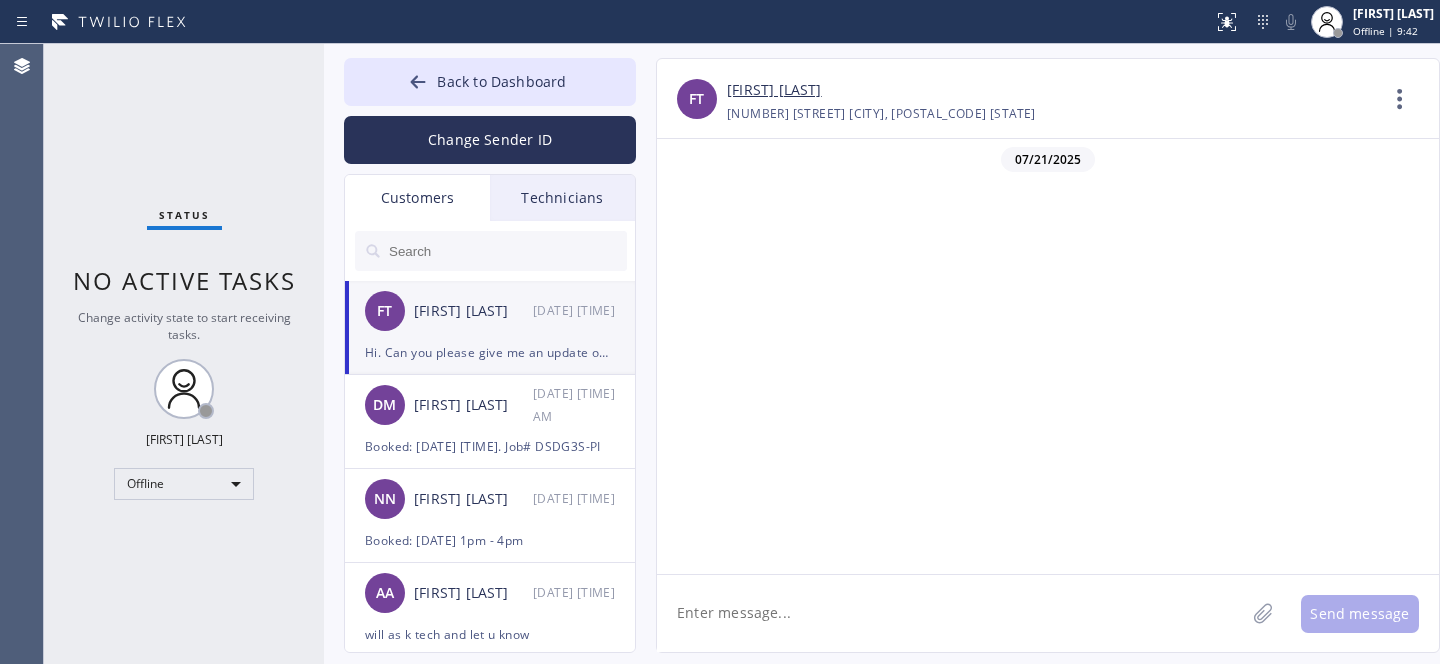 scroll, scrollTop: 576, scrollLeft: 0, axis: vertical 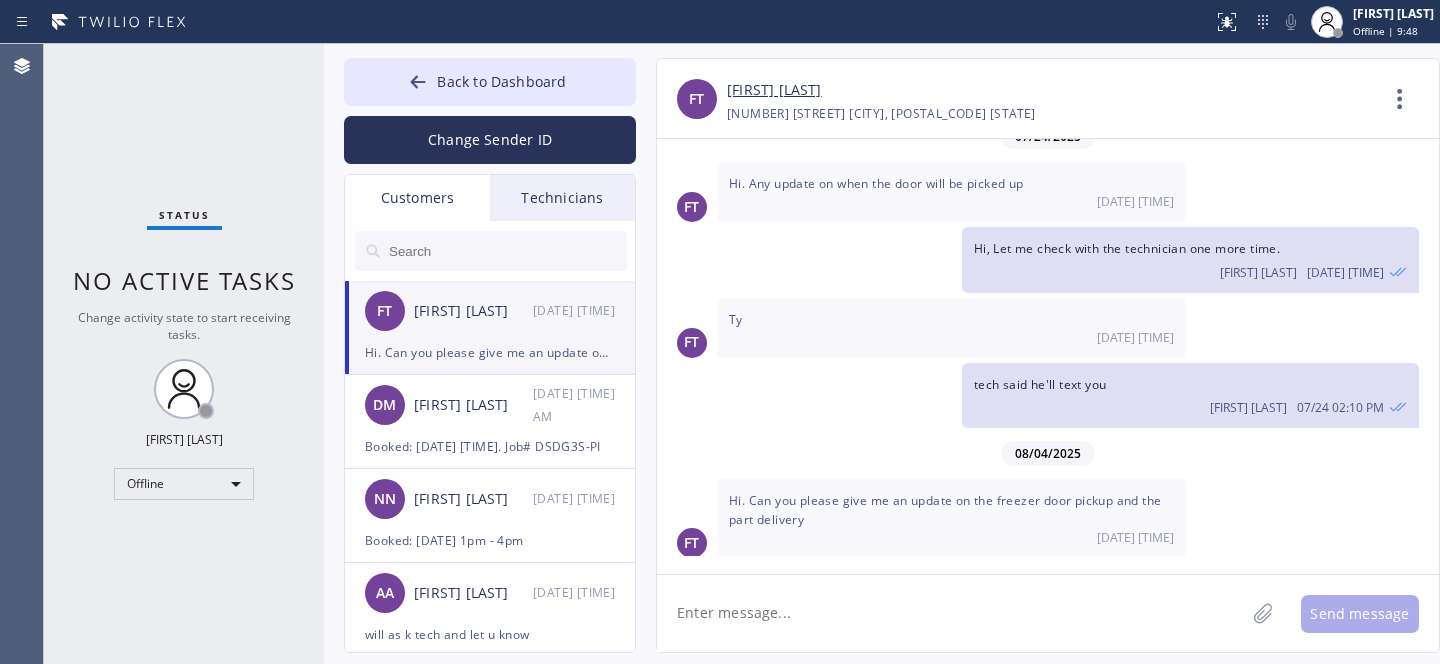 click 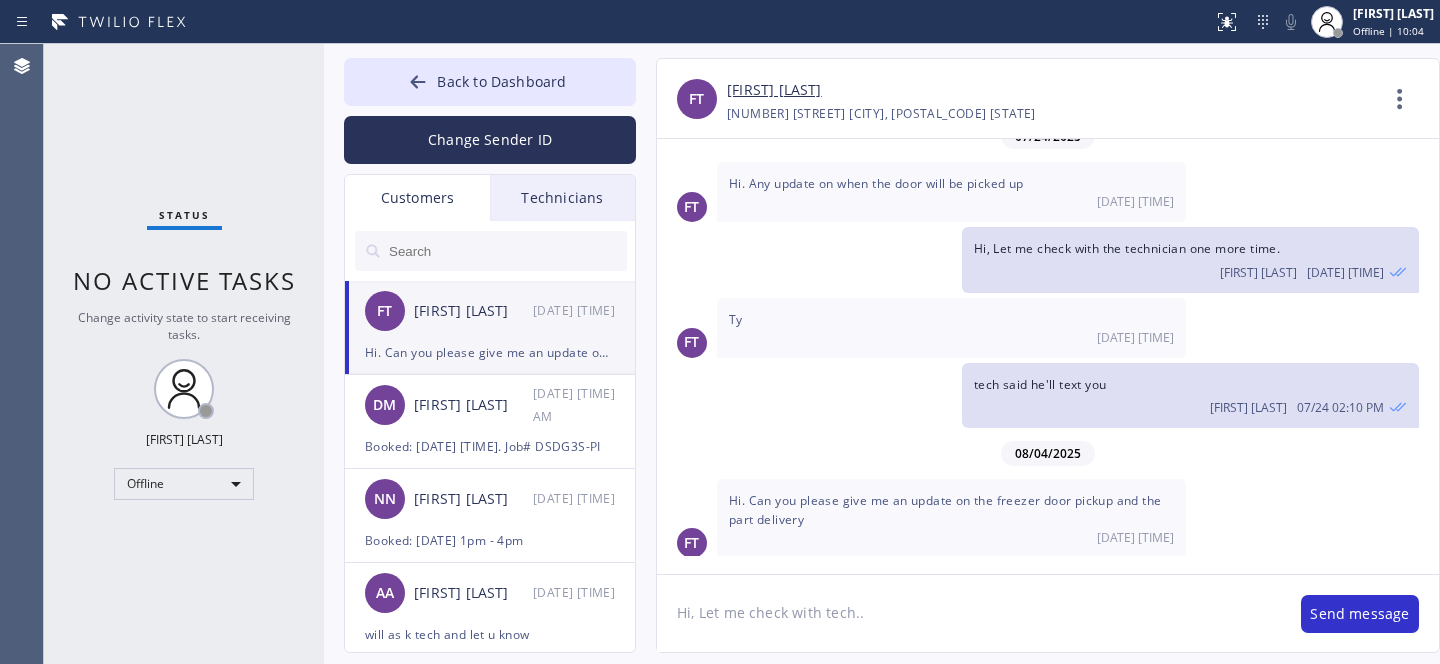 type on "Hi, Let me check with tech..." 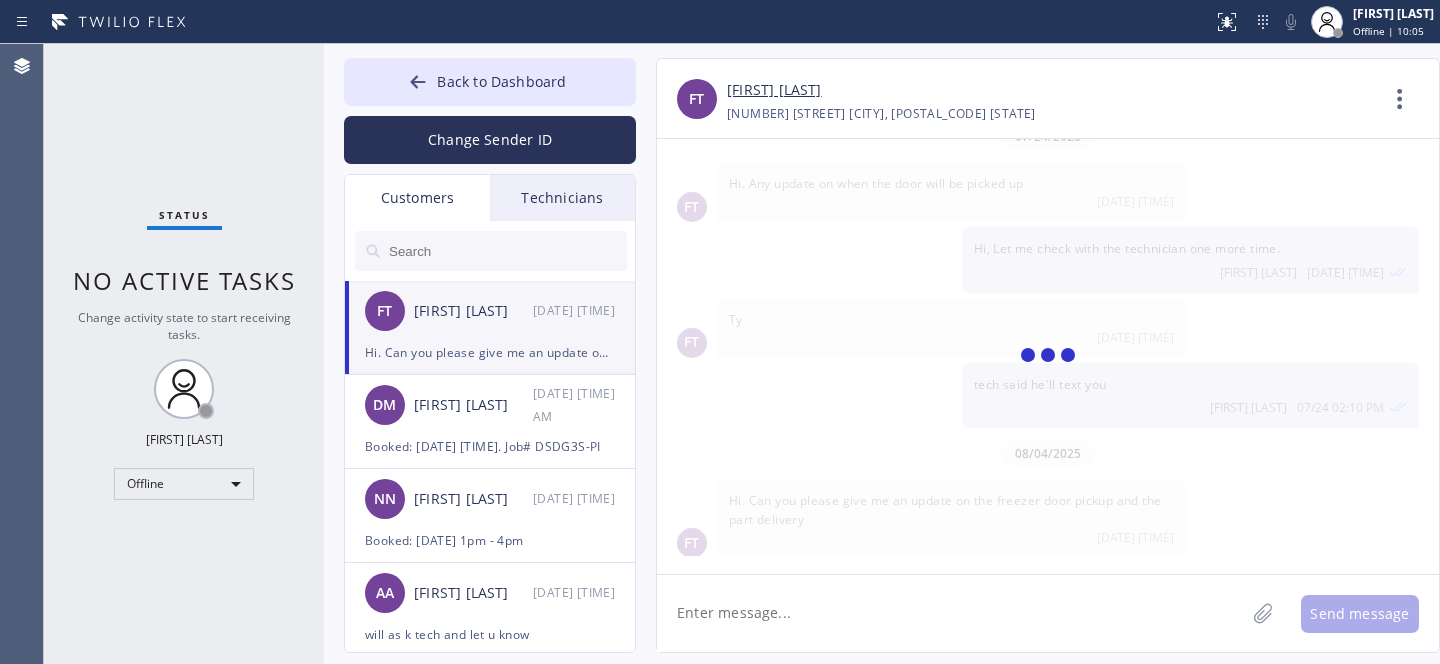 scroll, scrollTop: 646, scrollLeft: 0, axis: vertical 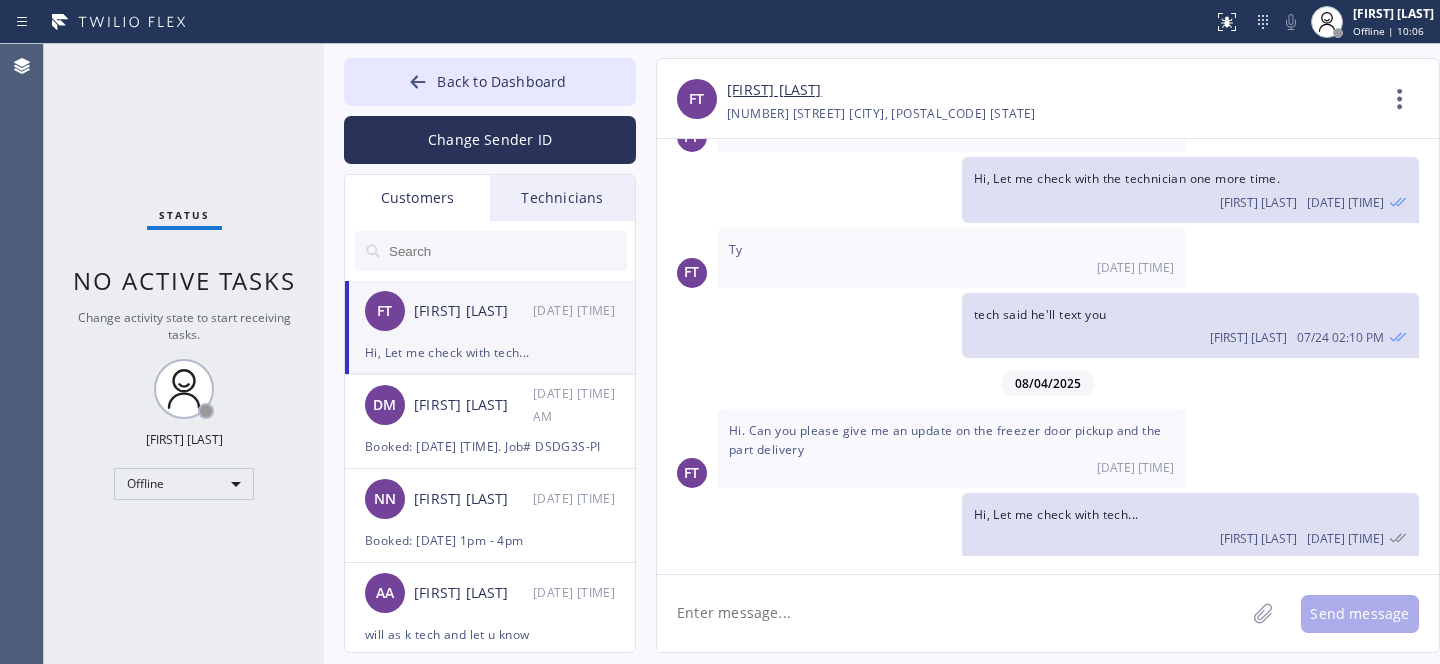 click 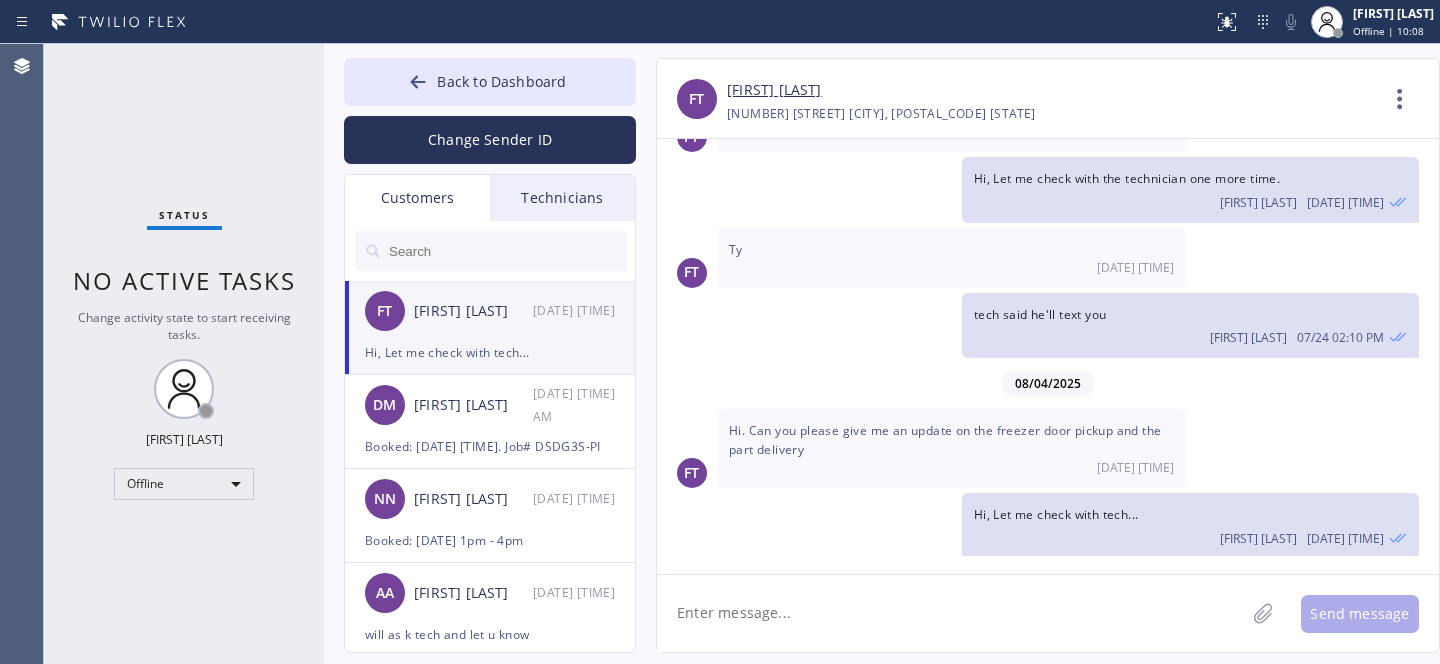 drag, startPoint x: 776, startPoint y: 423, endPoint x: 807, endPoint y: 440, distance: 35.35534 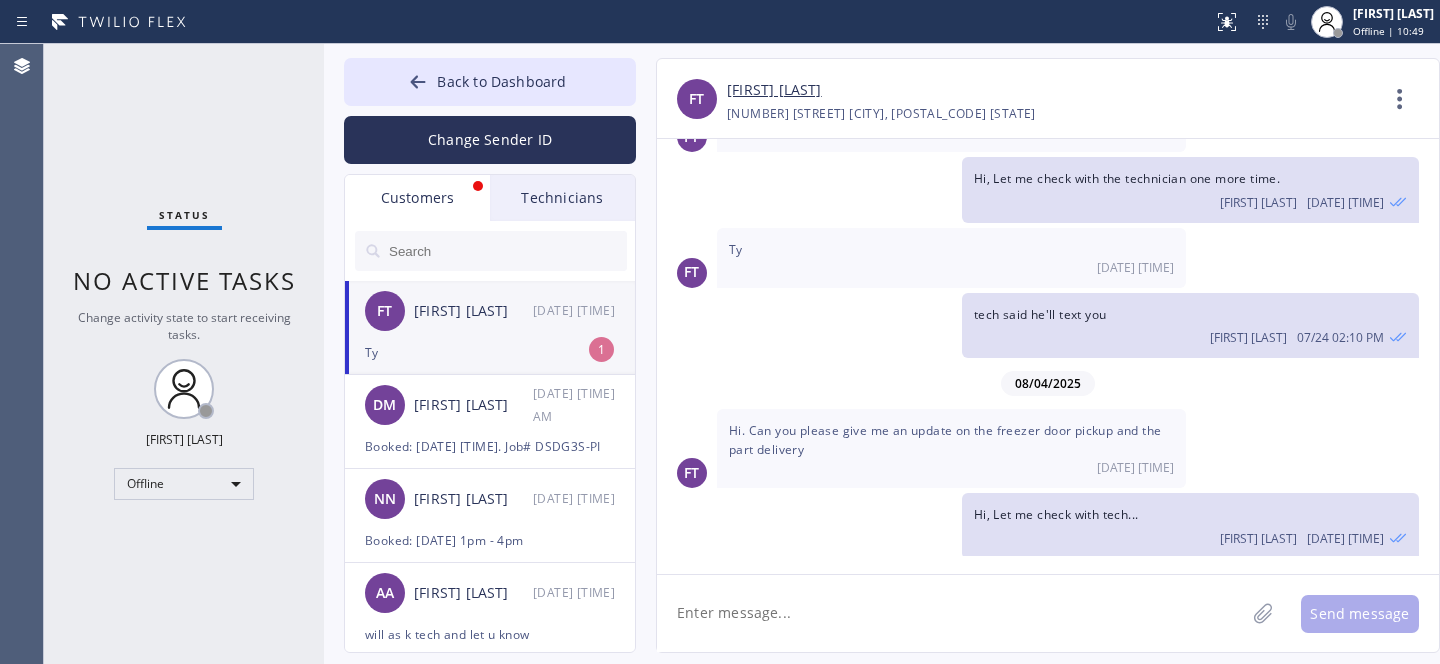 scroll, scrollTop: 711, scrollLeft: 0, axis: vertical 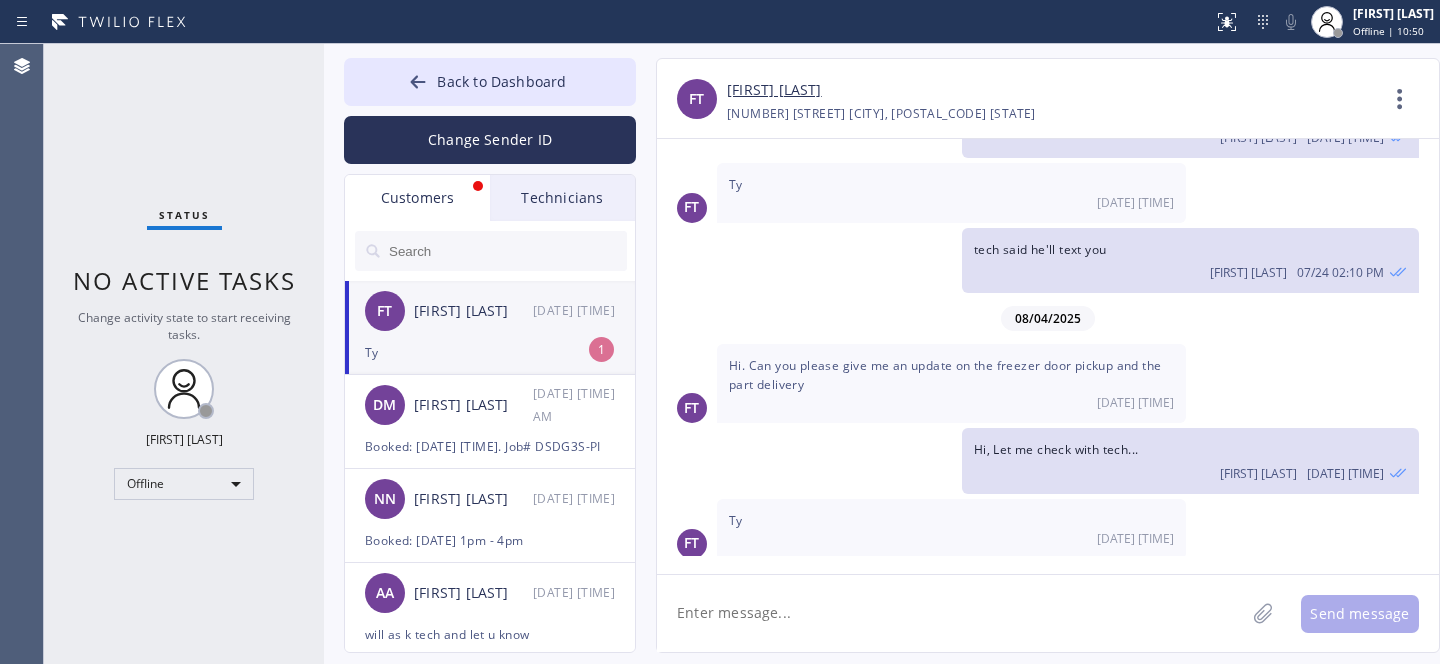 click on "FT [FIRST] [LAST] [DATE] 06:35 AM" at bounding box center (491, 311) 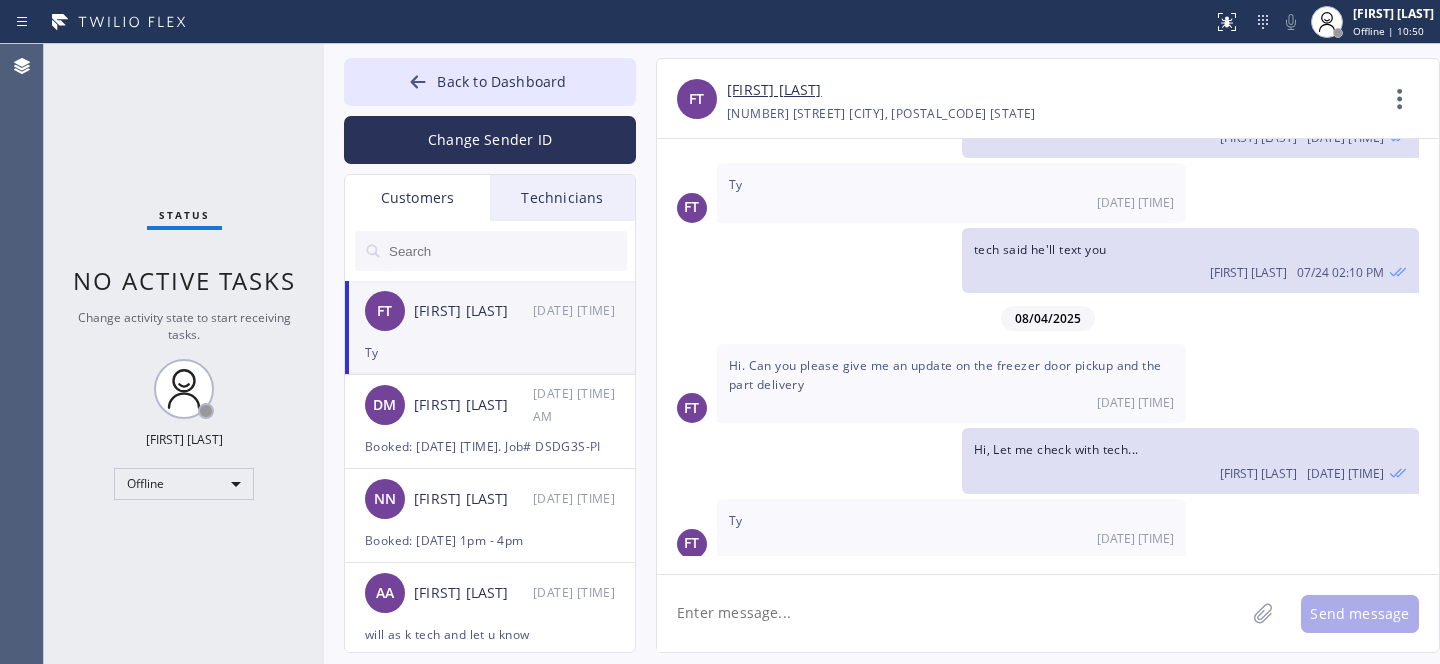 click 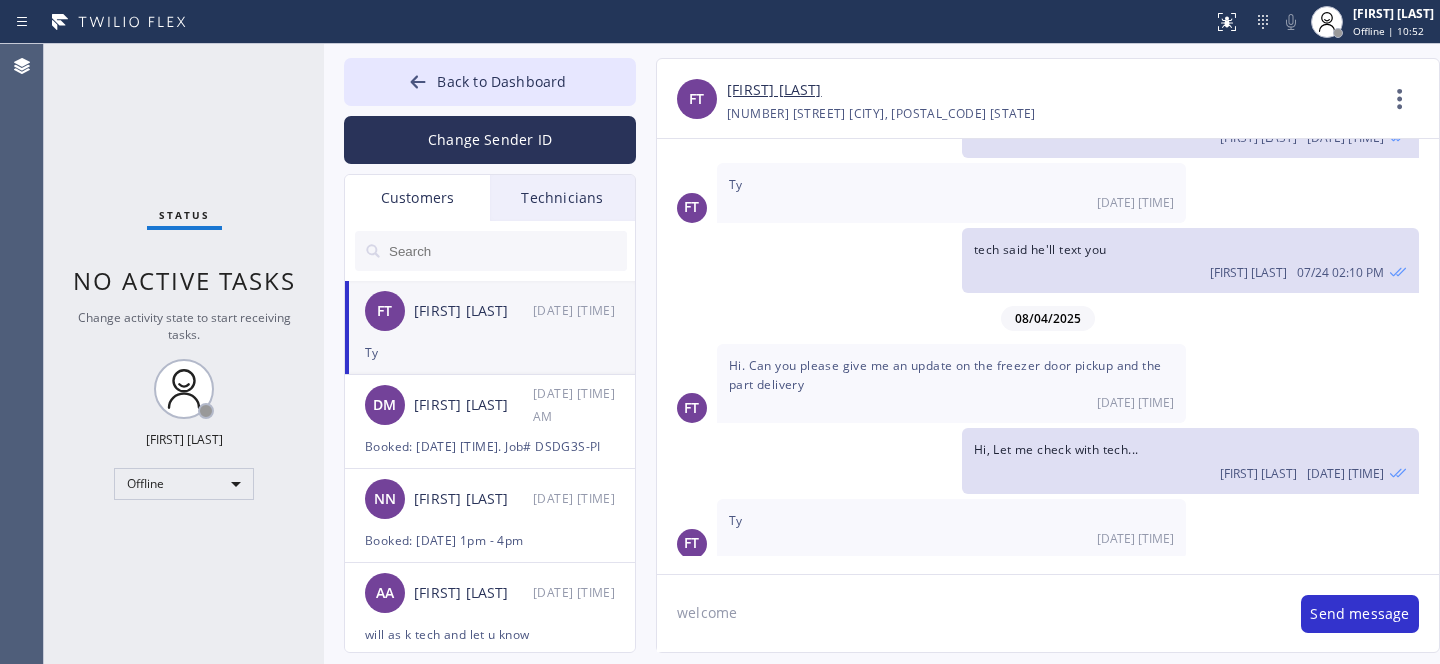 type on "welcome" 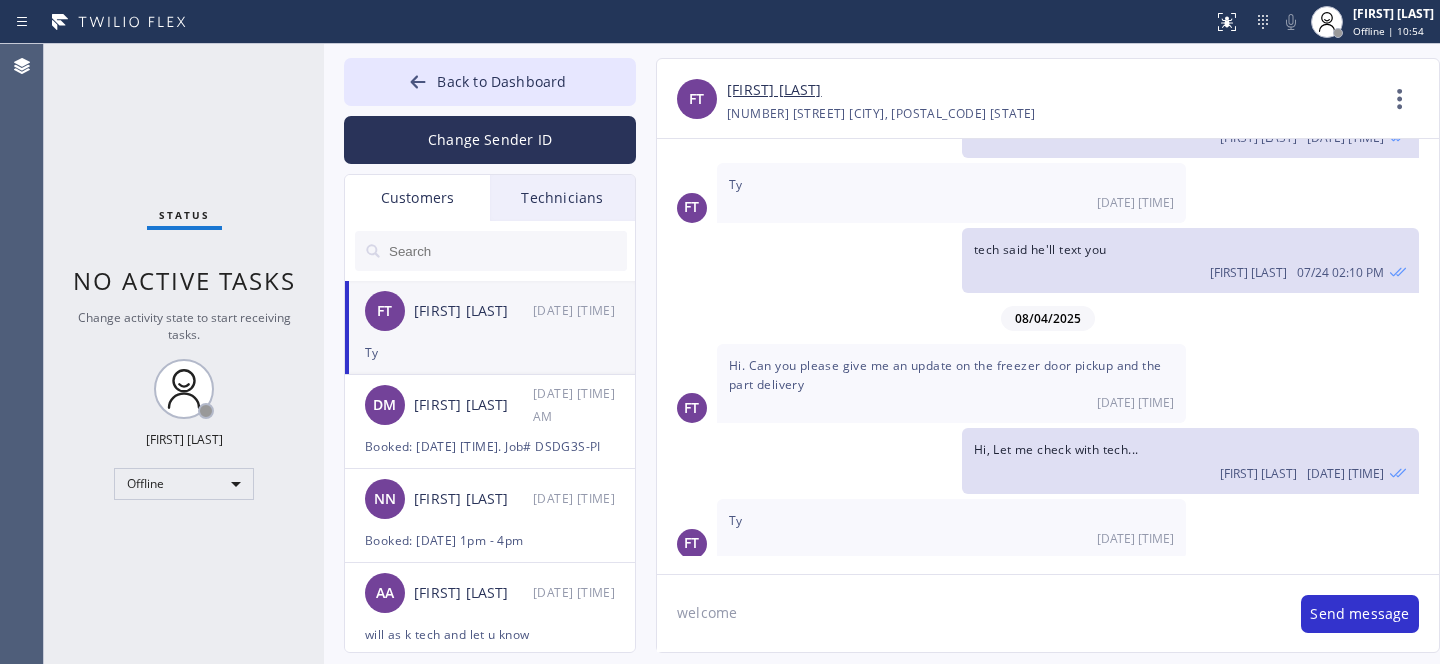 type 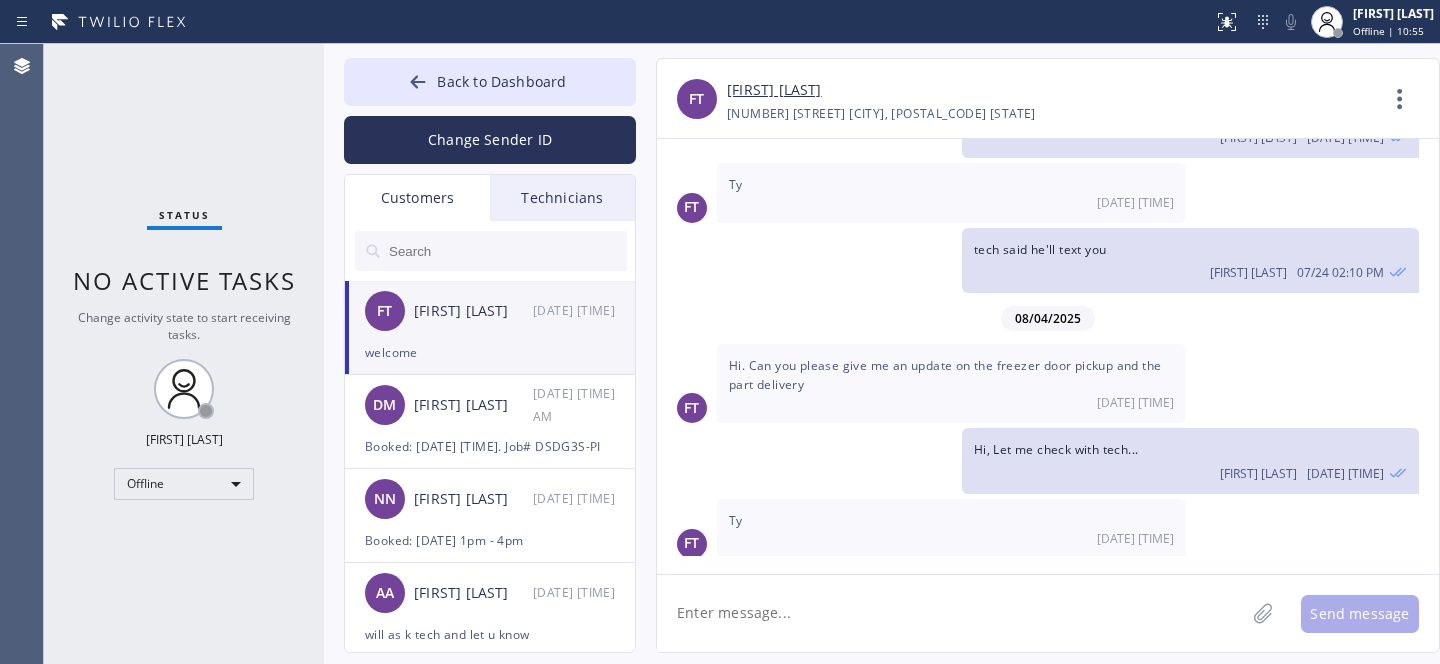 scroll, scrollTop: 780, scrollLeft: 0, axis: vertical 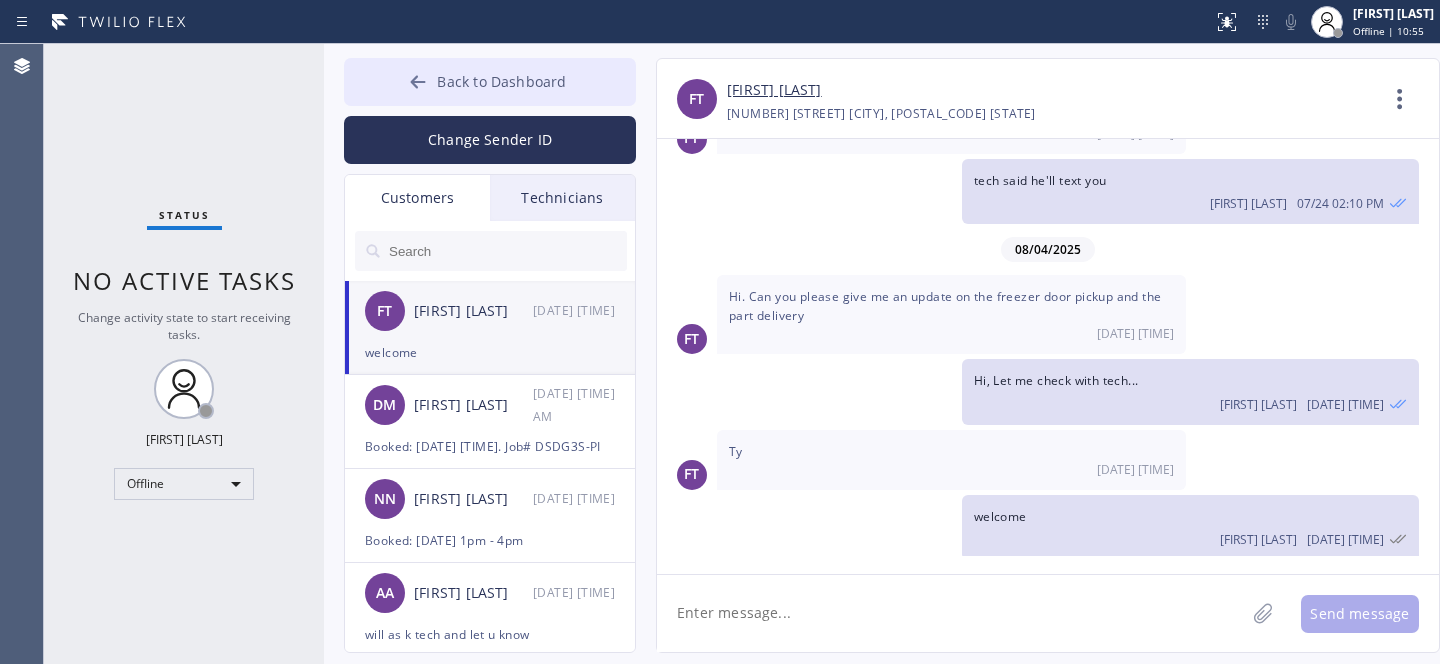 click 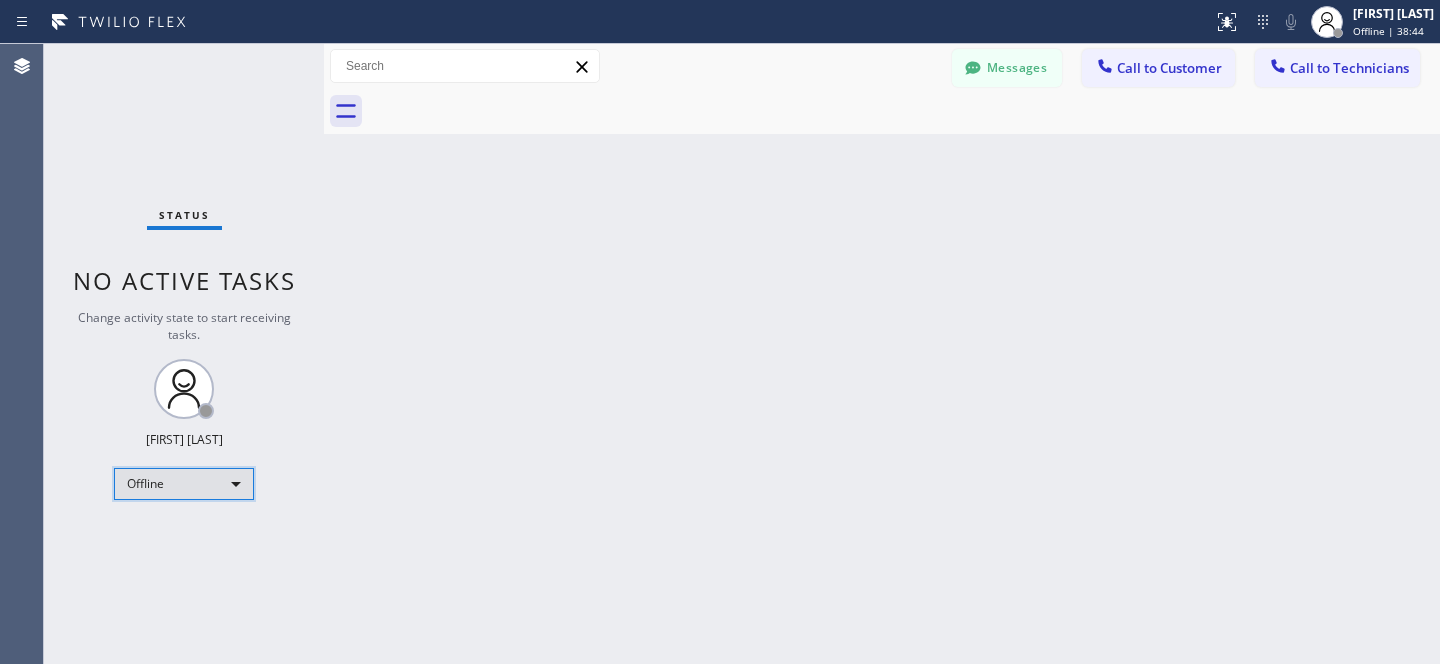 click on "Offline" at bounding box center [184, 484] 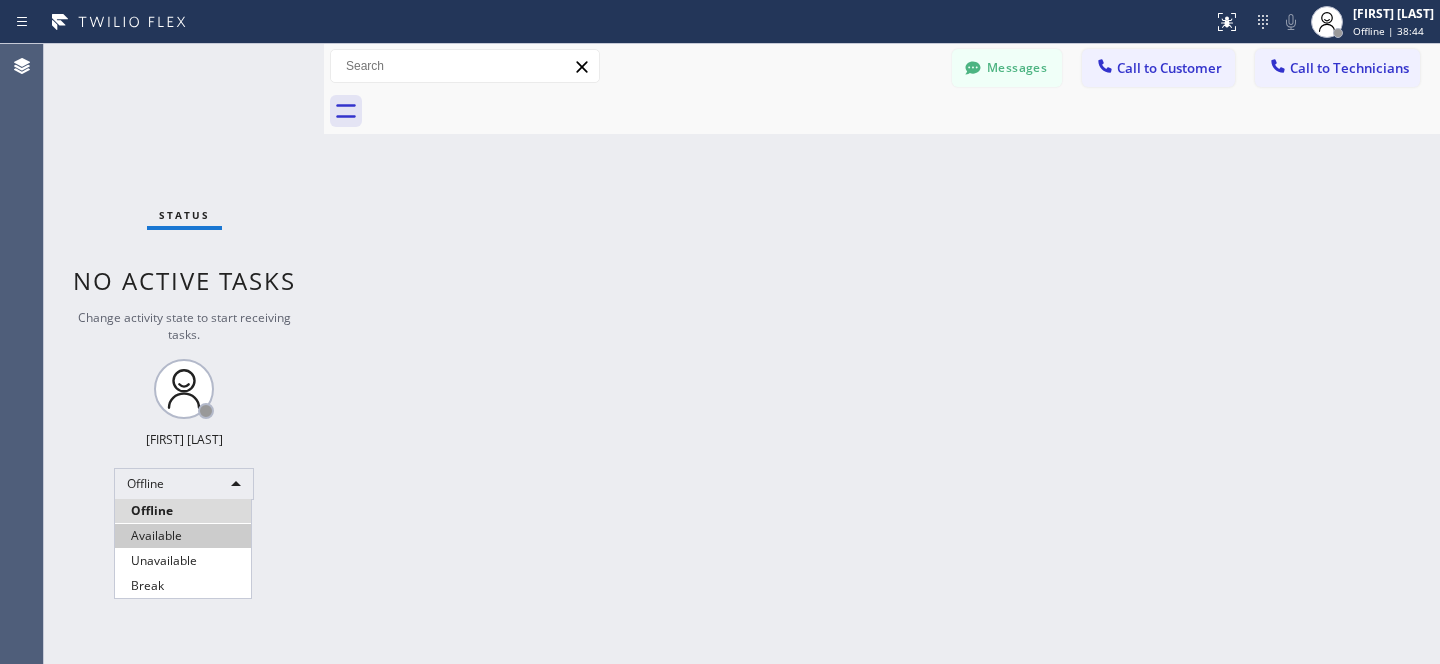 click on "Available" at bounding box center [183, 536] 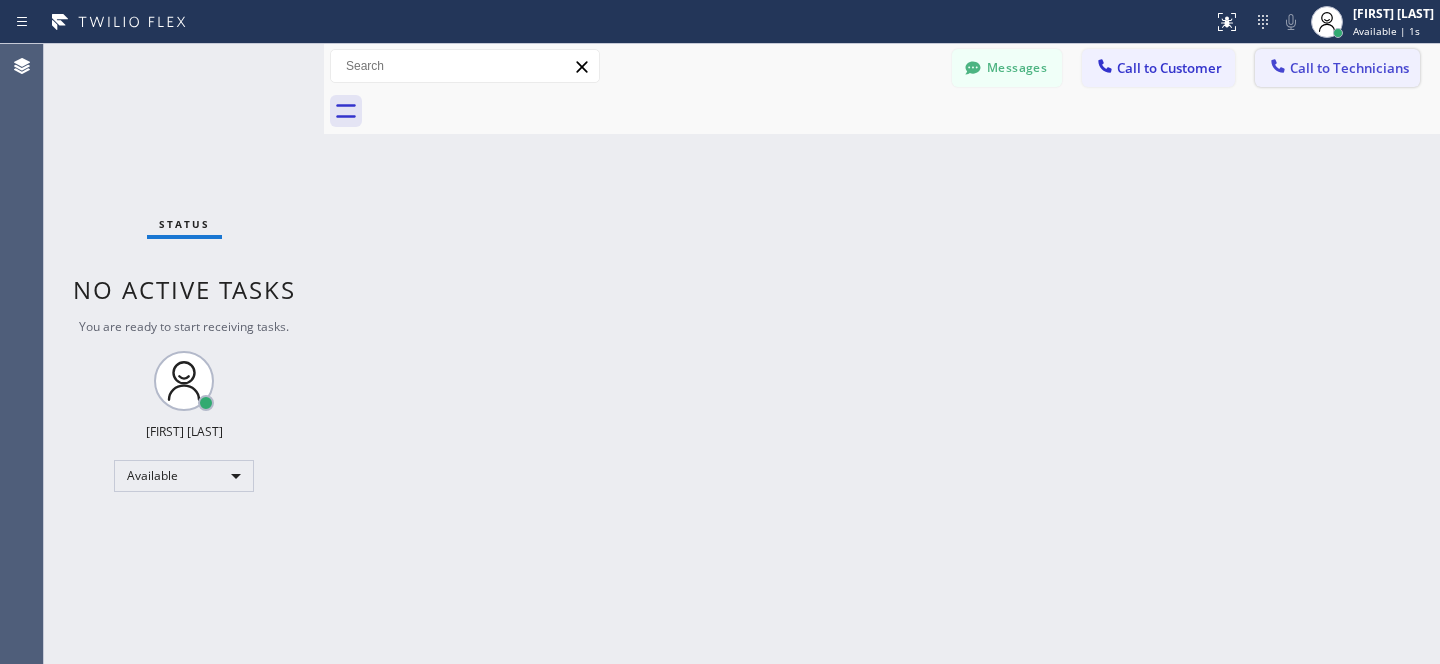 click on "Call to Technicians" at bounding box center (1349, 68) 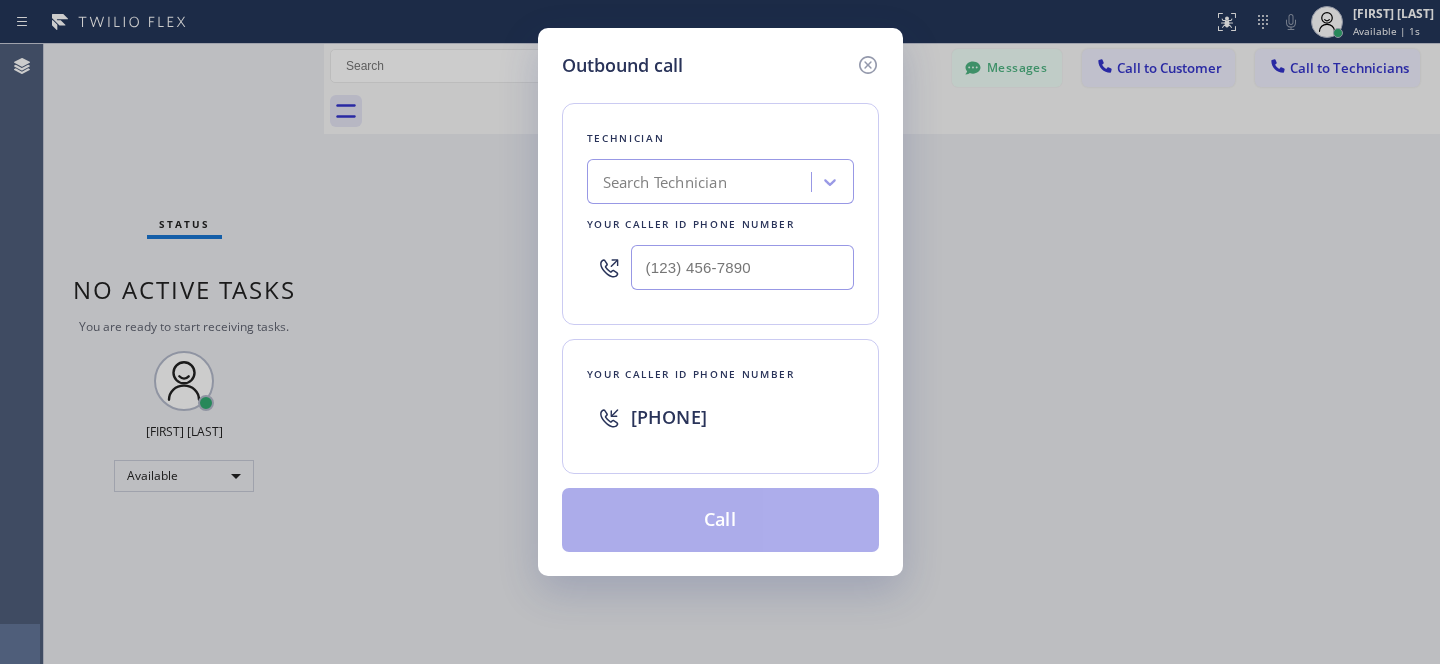 click on "Search Technician" at bounding box center [702, 182] 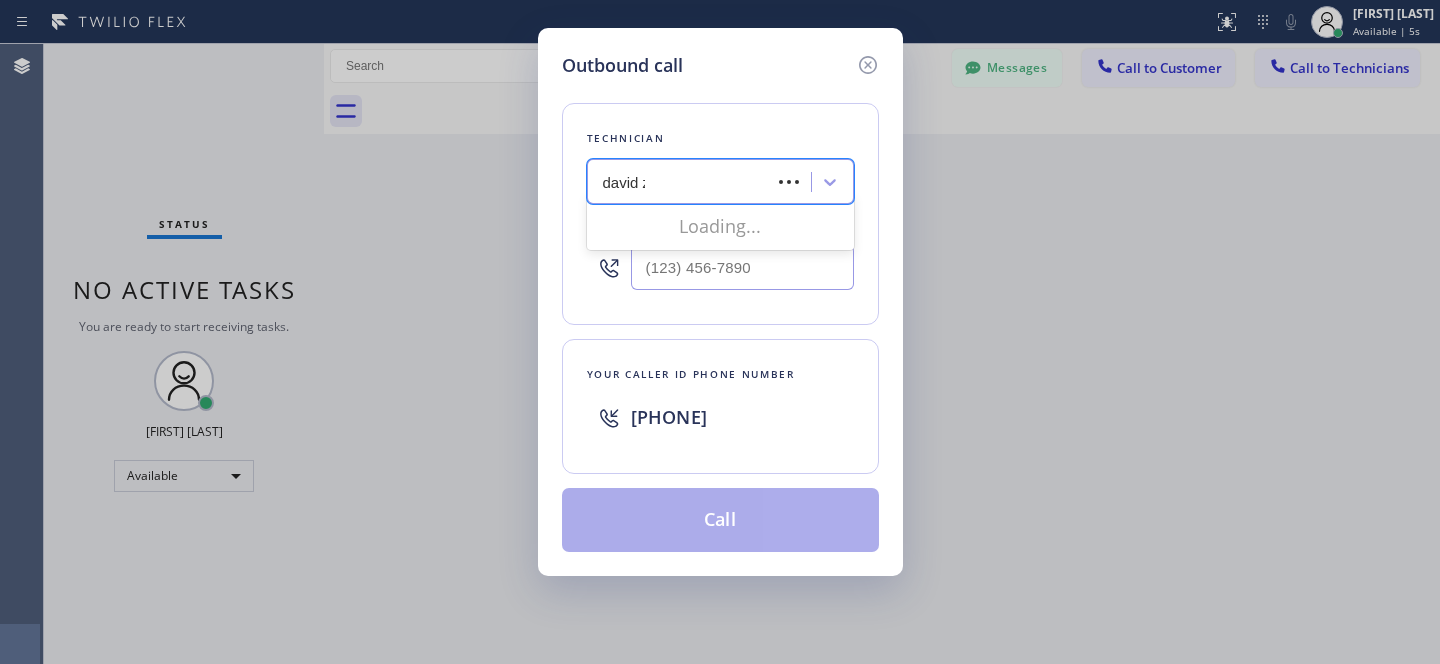 type on "[FIRST] [LAST]" 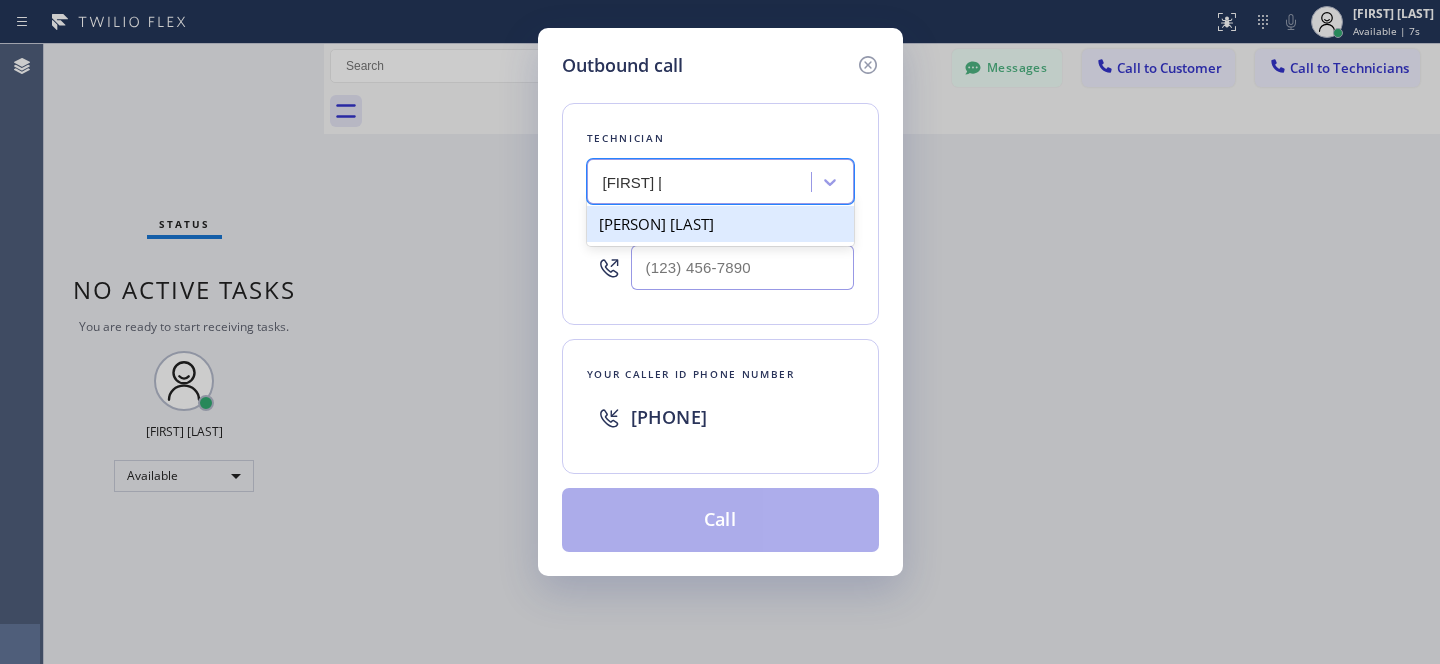 click on "[PERSON] [LAST]" at bounding box center (720, 224) 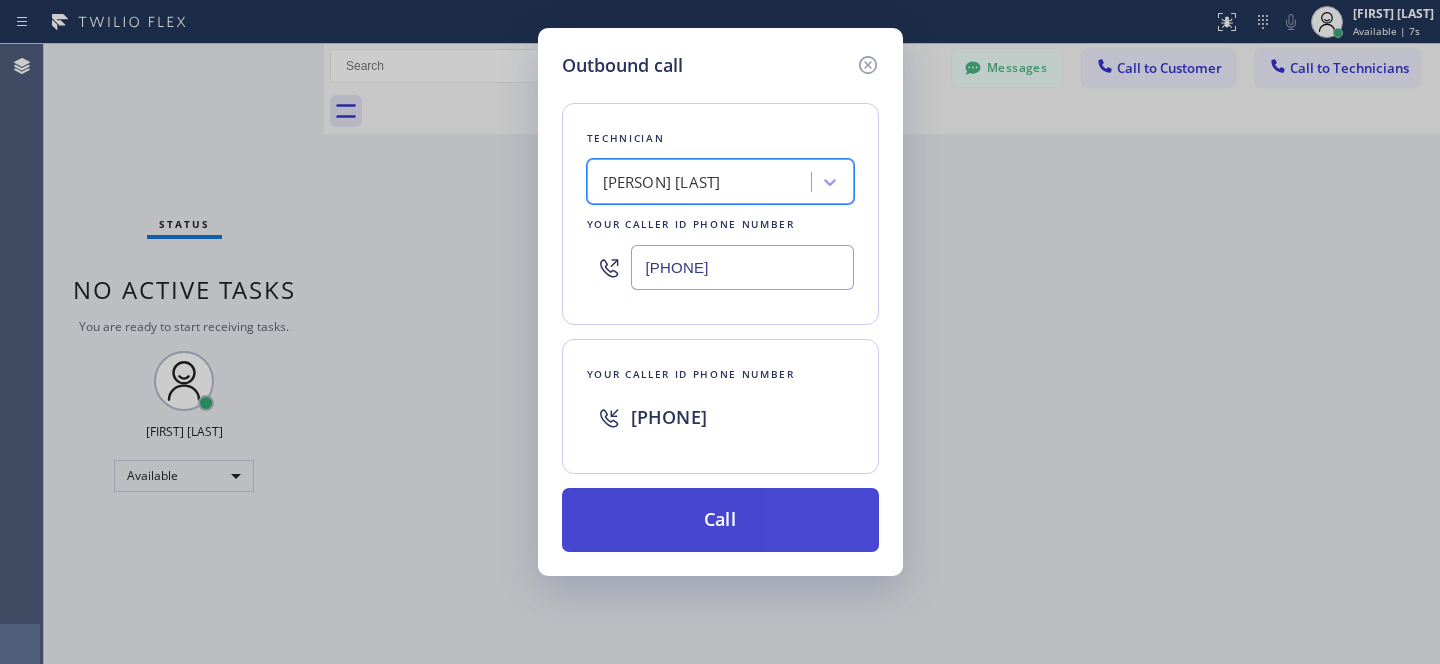click on "Call" at bounding box center (720, 520) 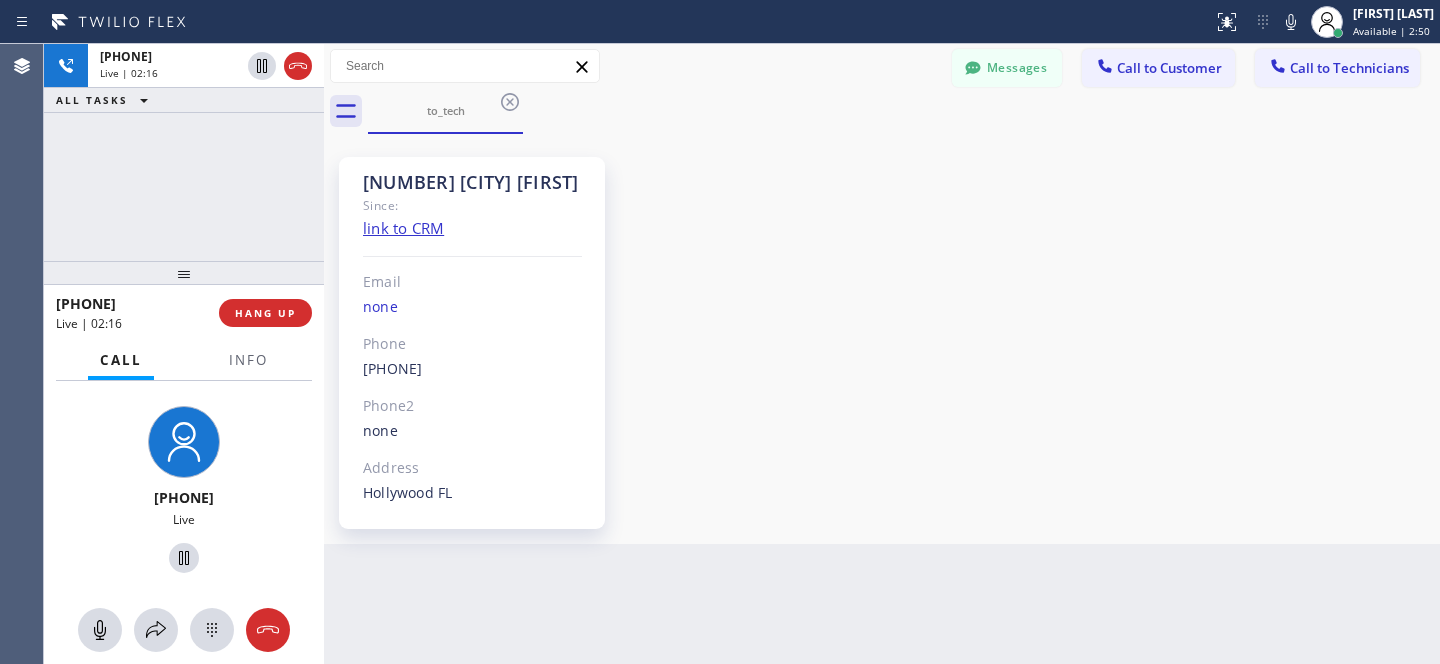 click on "4 Miami [FIRST] Since: link to CRM Email none Phone [PHONE] Outbound call Technician [FIRST] [LAST] Your caller id phone number [PHONE] Your caller id phone number [PHONE] Call Phone2 none Address [CITY] [STATE]" at bounding box center (882, 339) 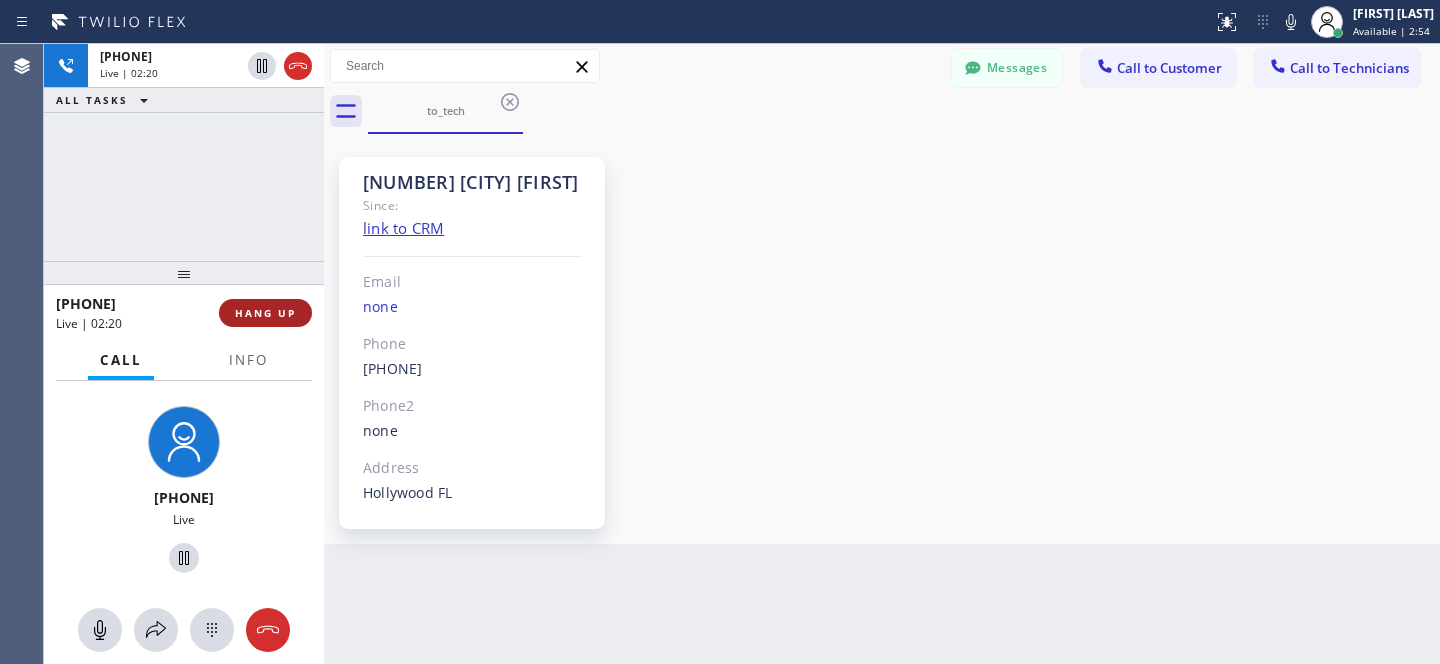 click on "HANG UP" at bounding box center [265, 313] 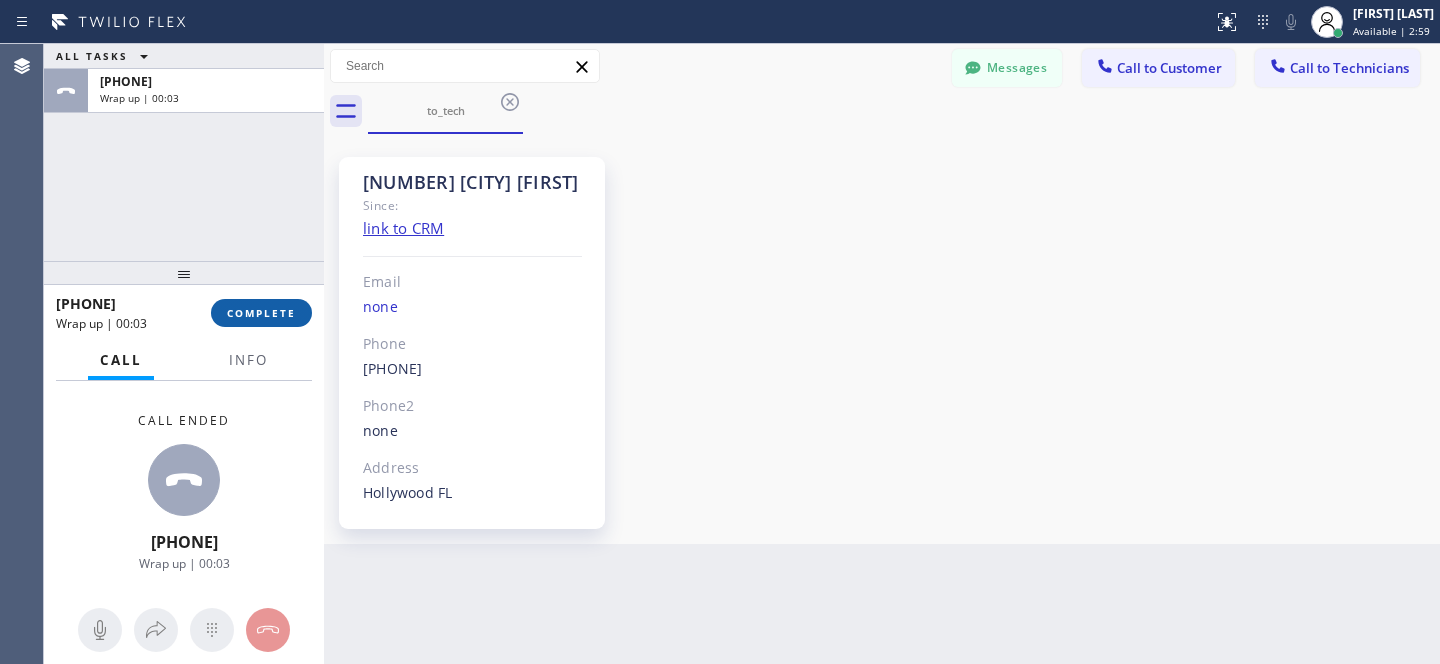 click on "COMPLETE" at bounding box center (261, 313) 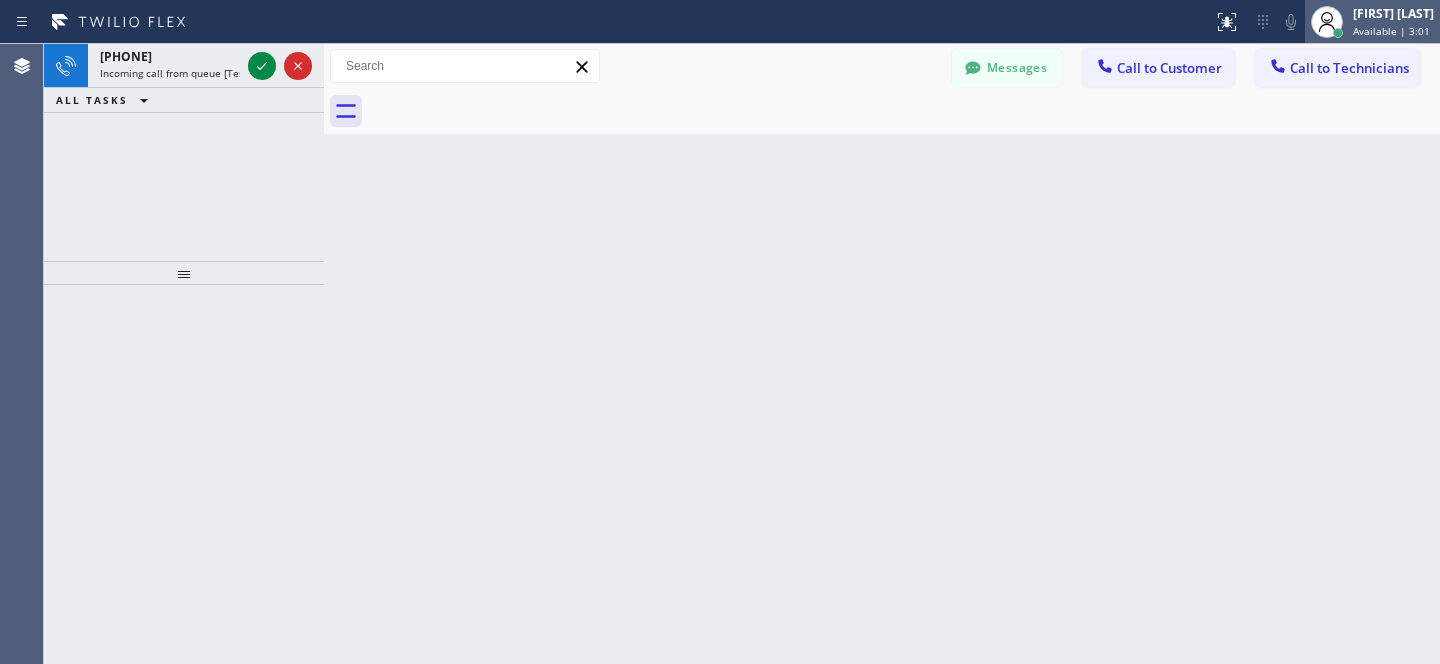 click on "[FIRST] [LAST]" at bounding box center [1393, 13] 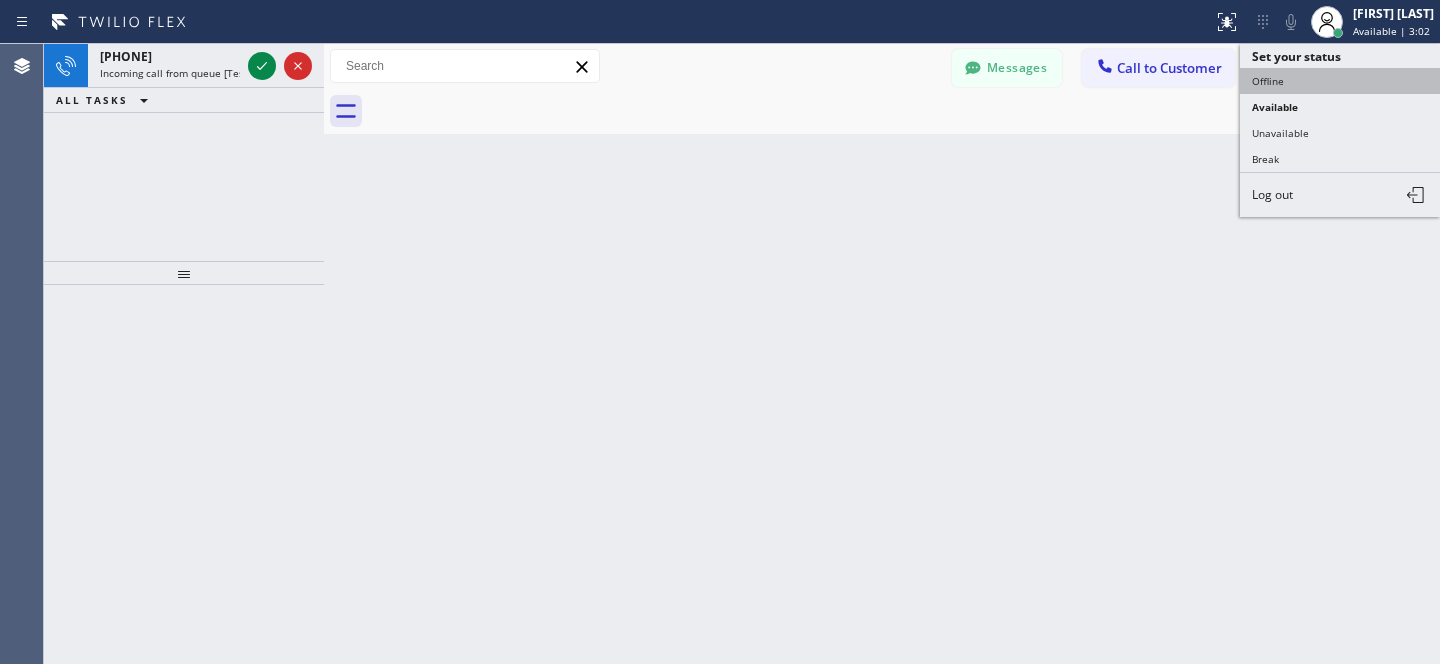 click on "Offline" at bounding box center (1340, 81) 